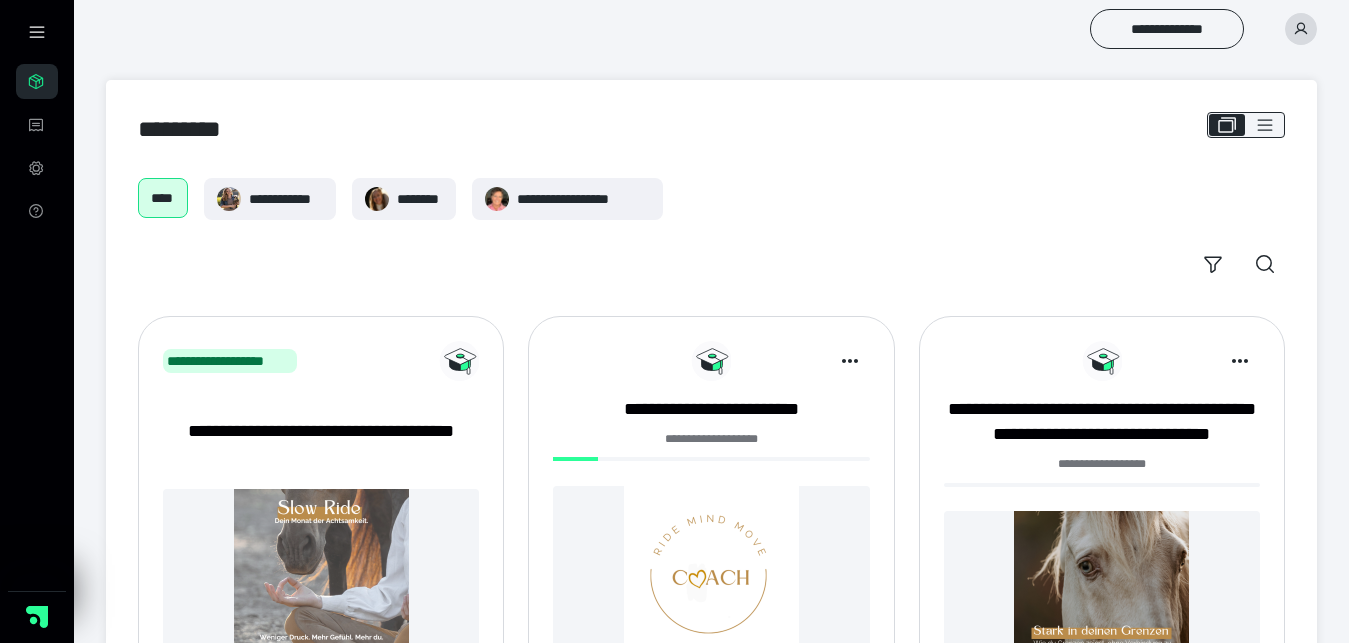 scroll, scrollTop: 0, scrollLeft: 0, axis: both 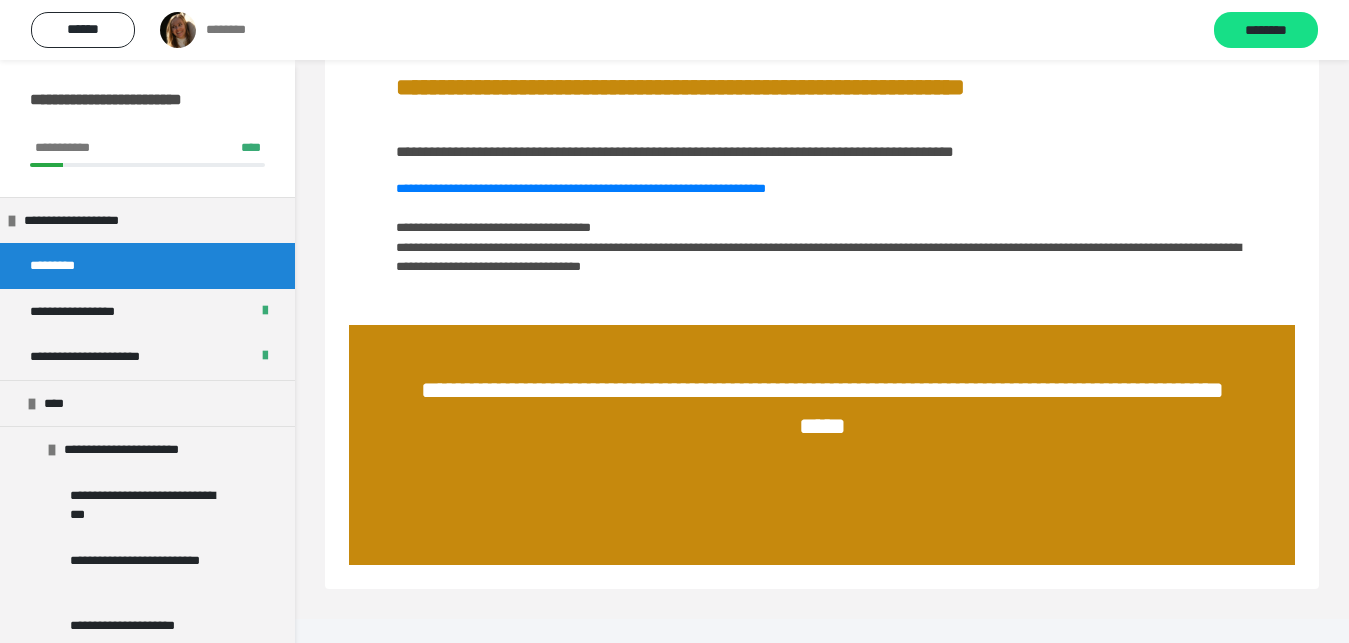 drag, startPoint x: 1356, startPoint y: 633, endPoint x: 258, endPoint y: 456, distance: 1112.1749 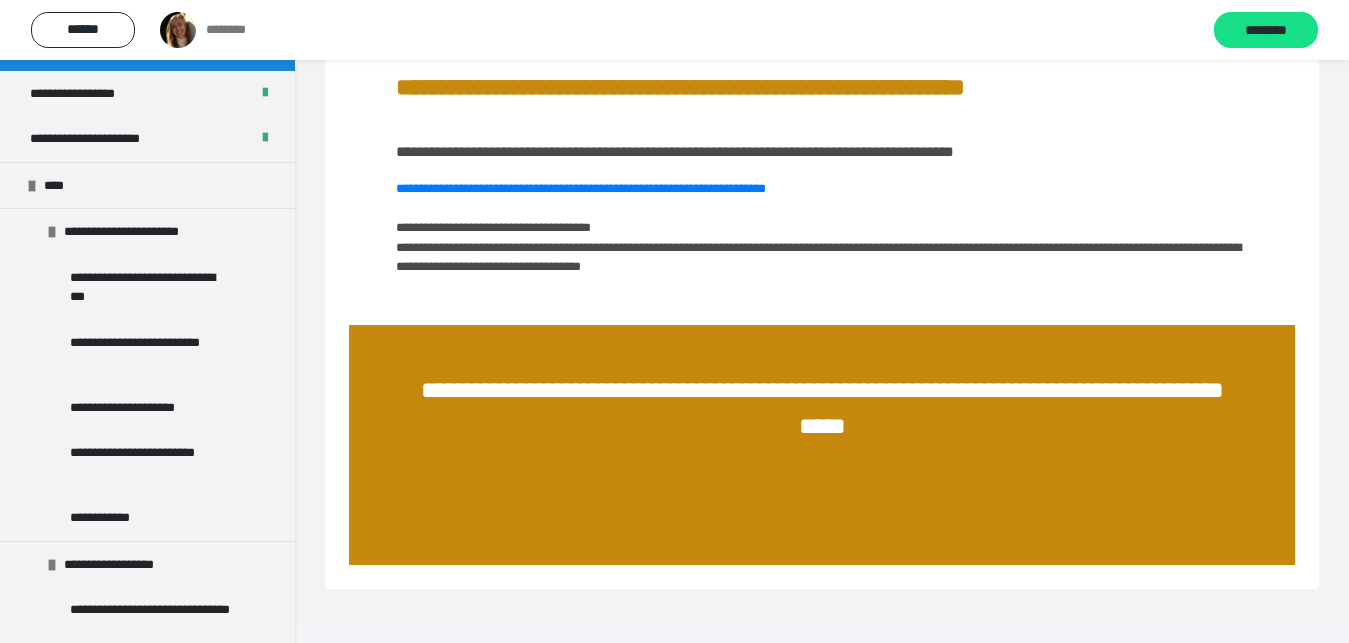 scroll, scrollTop: 224, scrollLeft: 0, axis: vertical 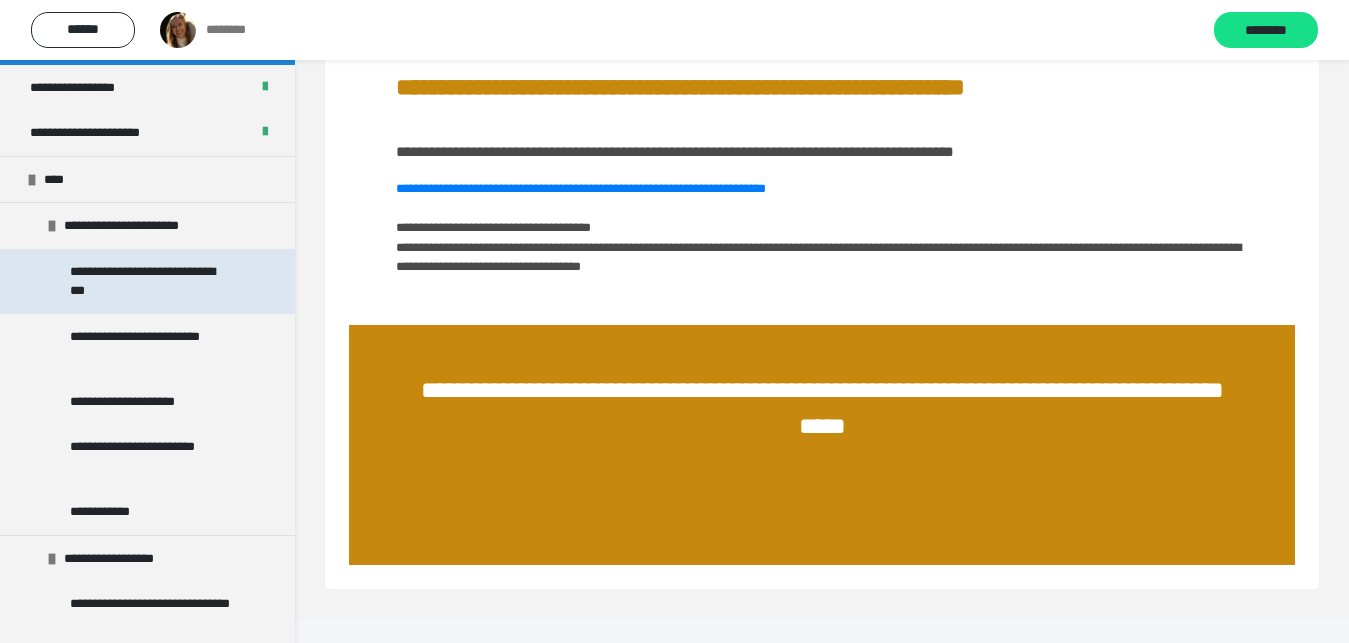 click on "**********" at bounding box center [151, 281] 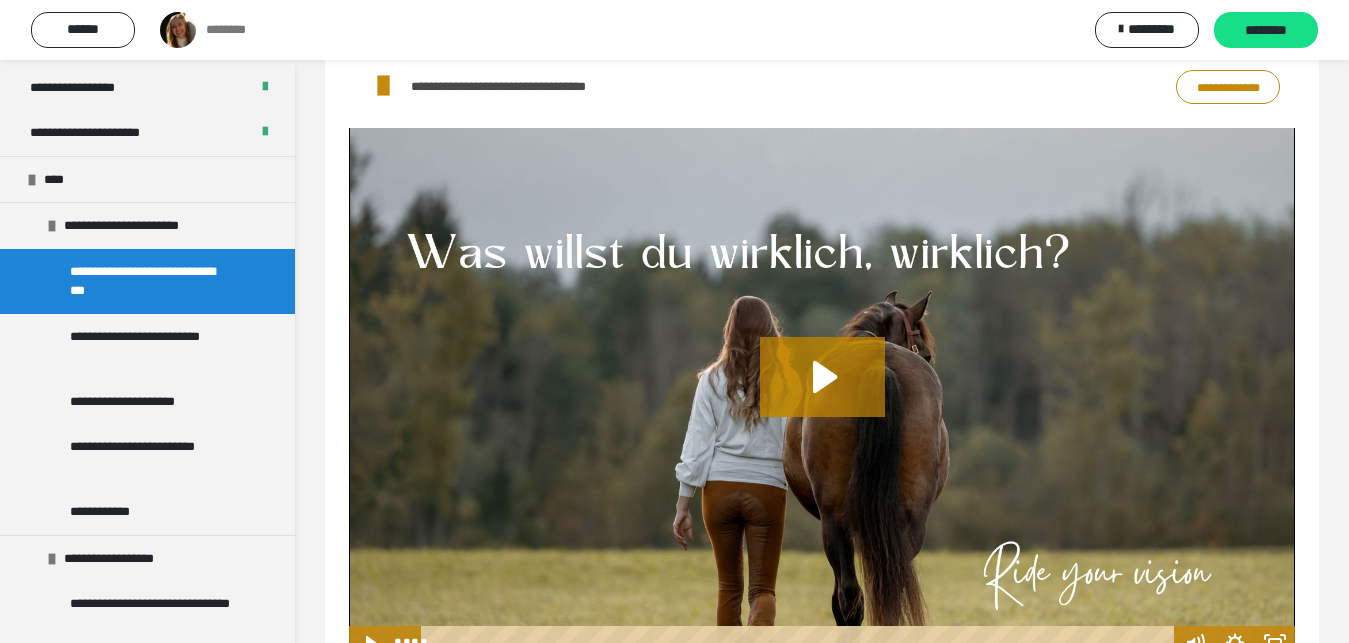 scroll, scrollTop: 374, scrollLeft: 0, axis: vertical 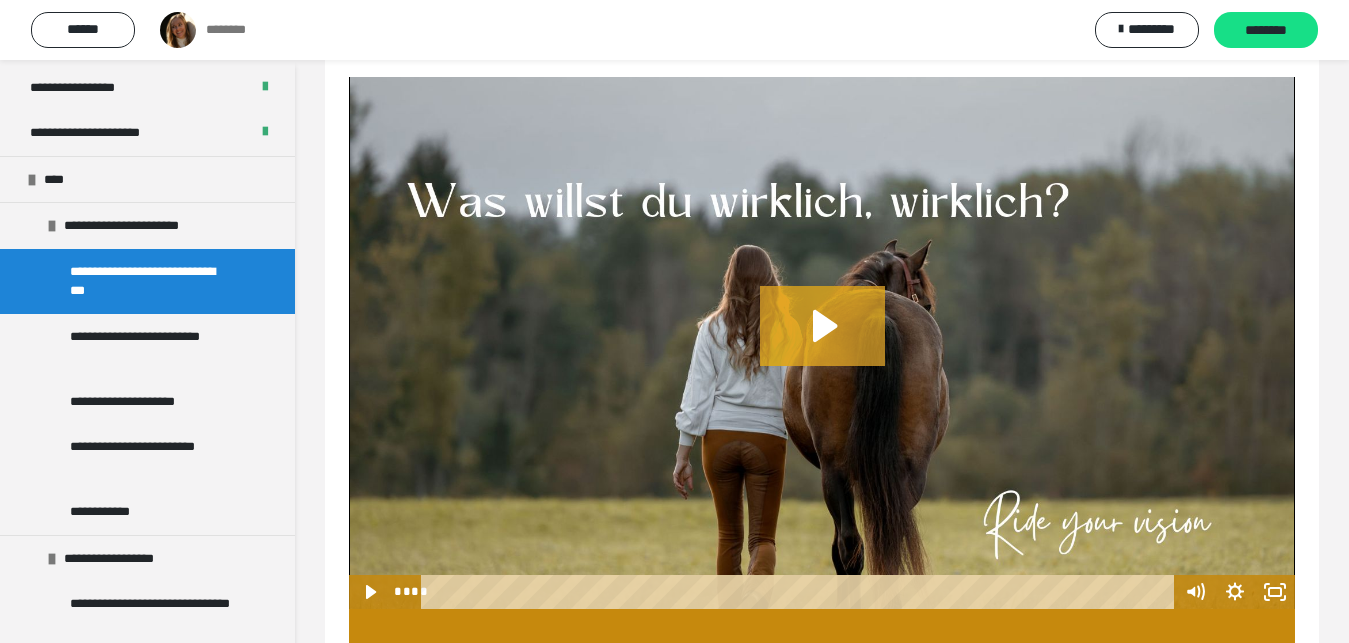 click 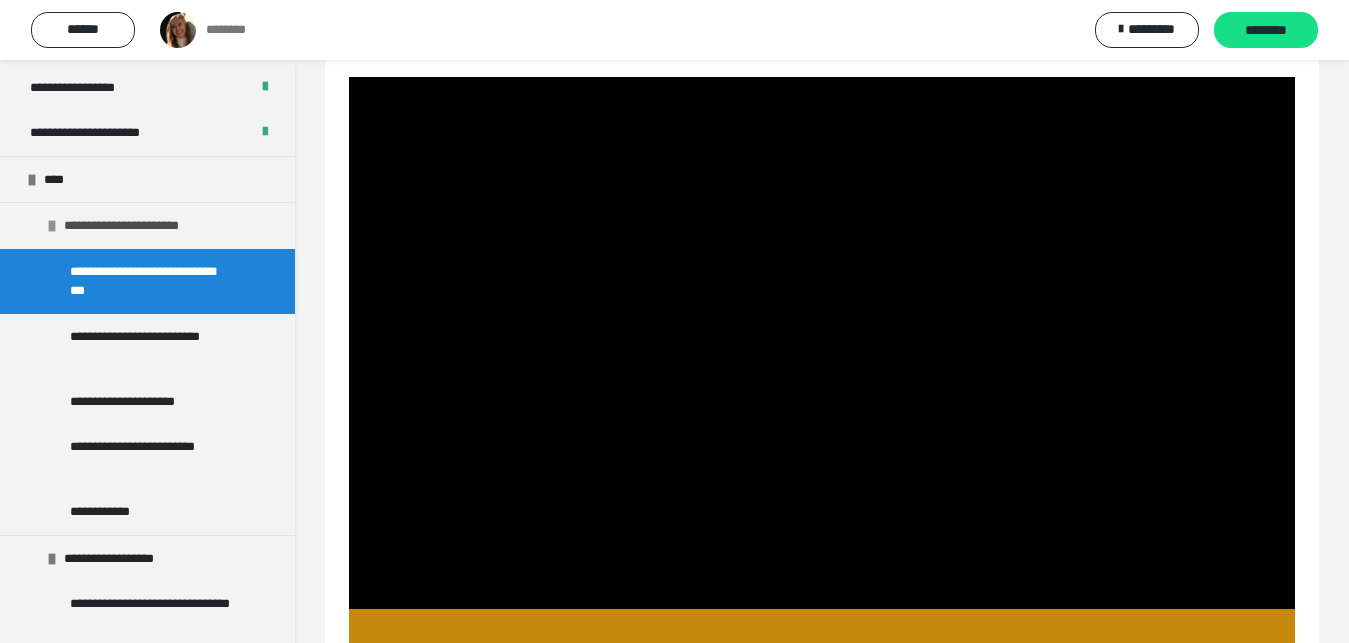 click on "**********" at bounding box center [140, 226] 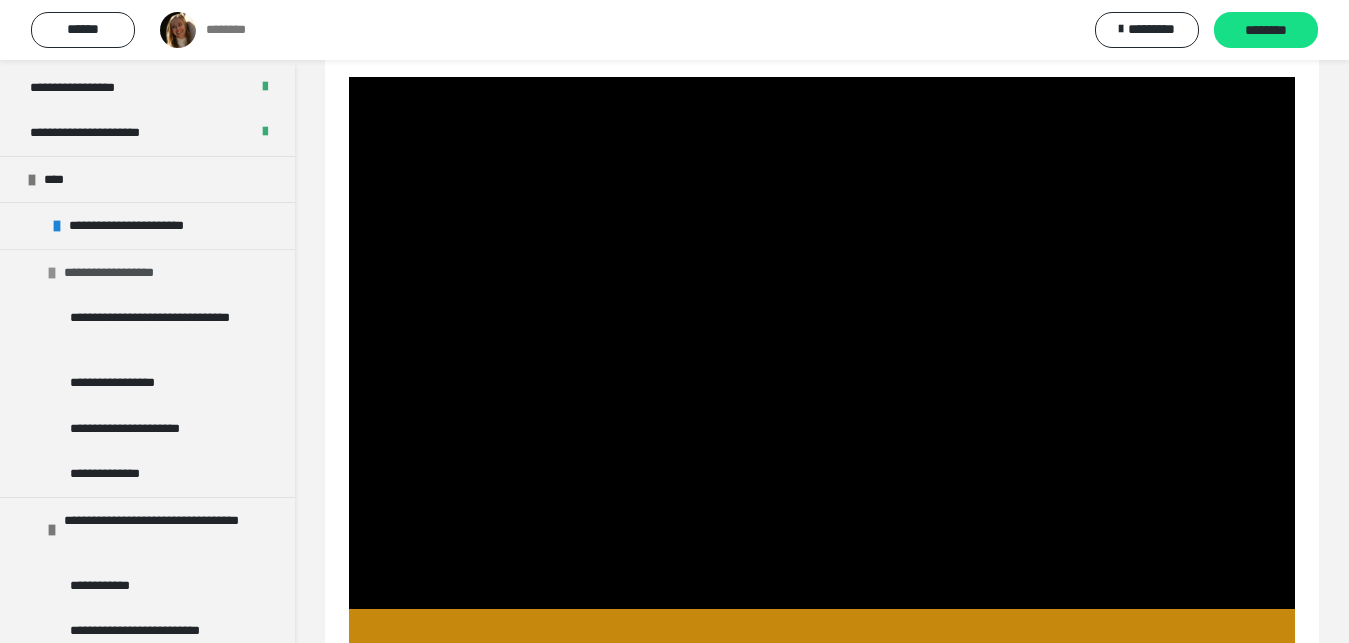 click on "**********" at bounding box center (123, 273) 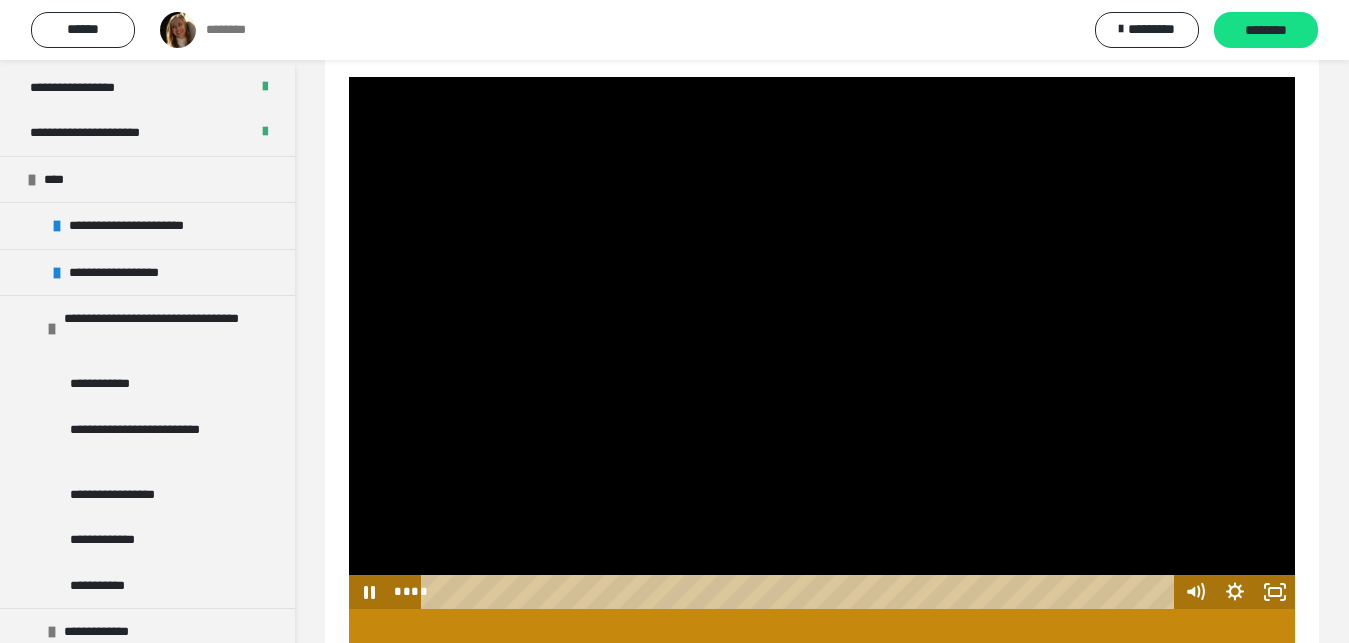 click at bounding box center (822, 343) 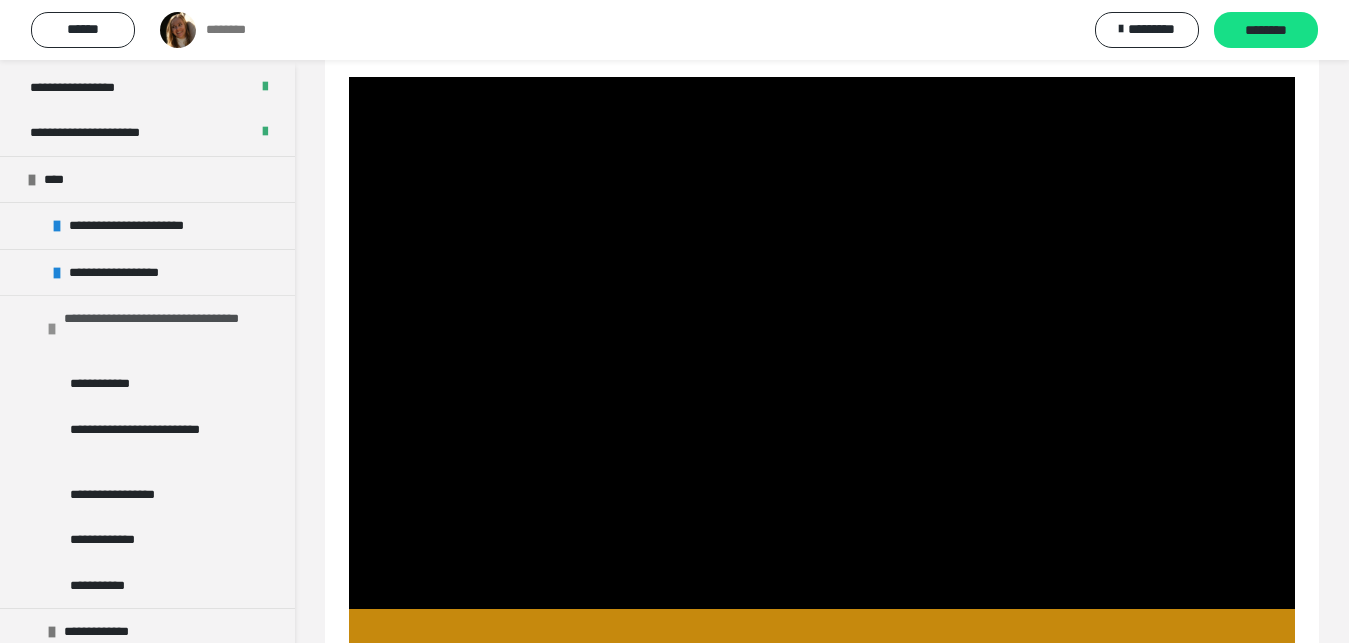 click on "**********" at bounding box center [163, 328] 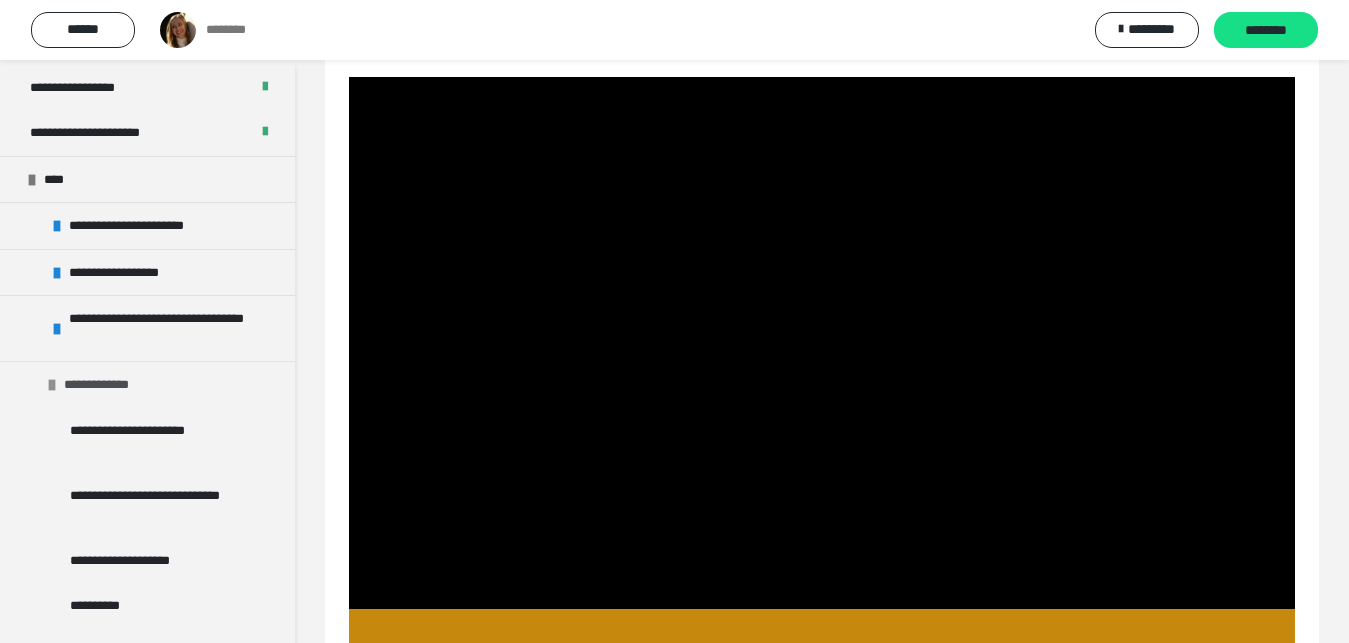 click on "**********" at bounding box center (147, 384) 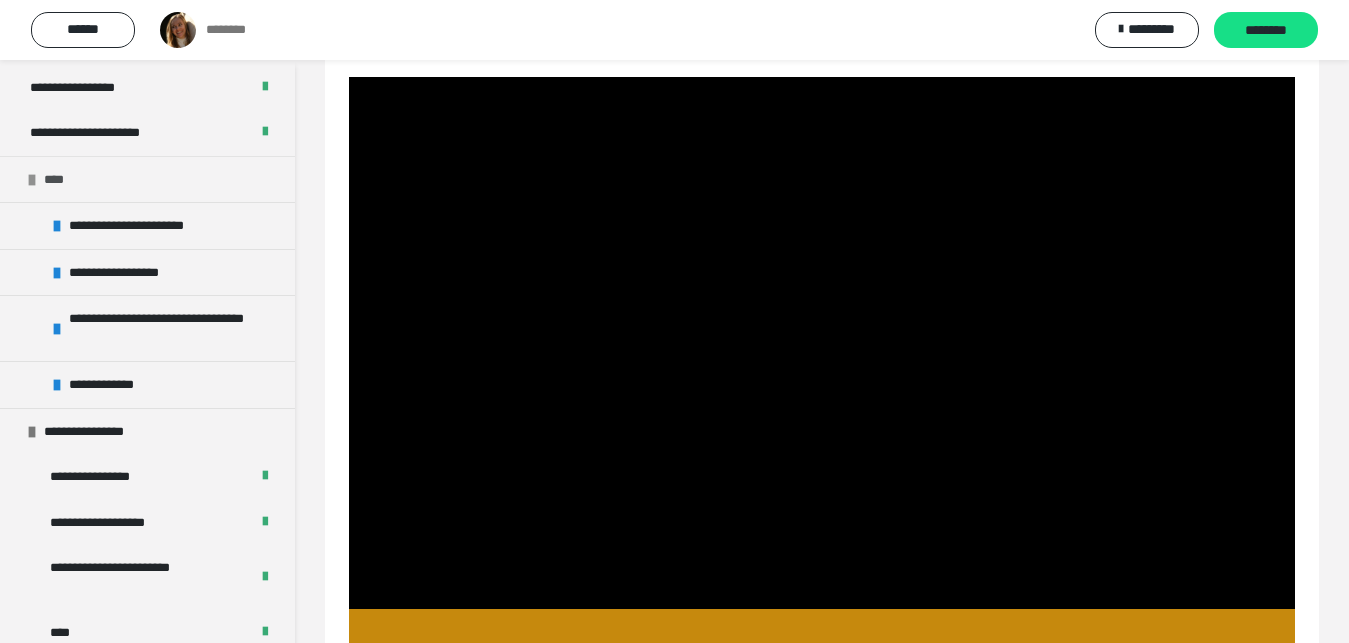 click on "****" at bounding box center [147, 179] 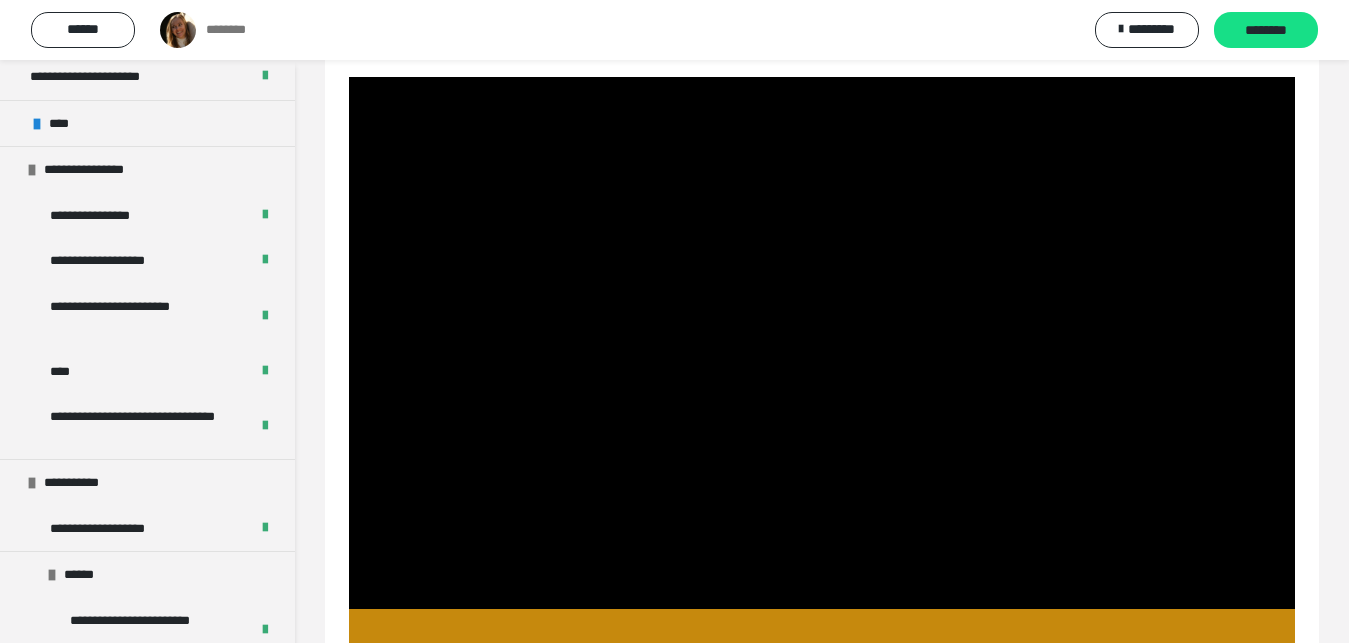 scroll, scrollTop: 299, scrollLeft: 0, axis: vertical 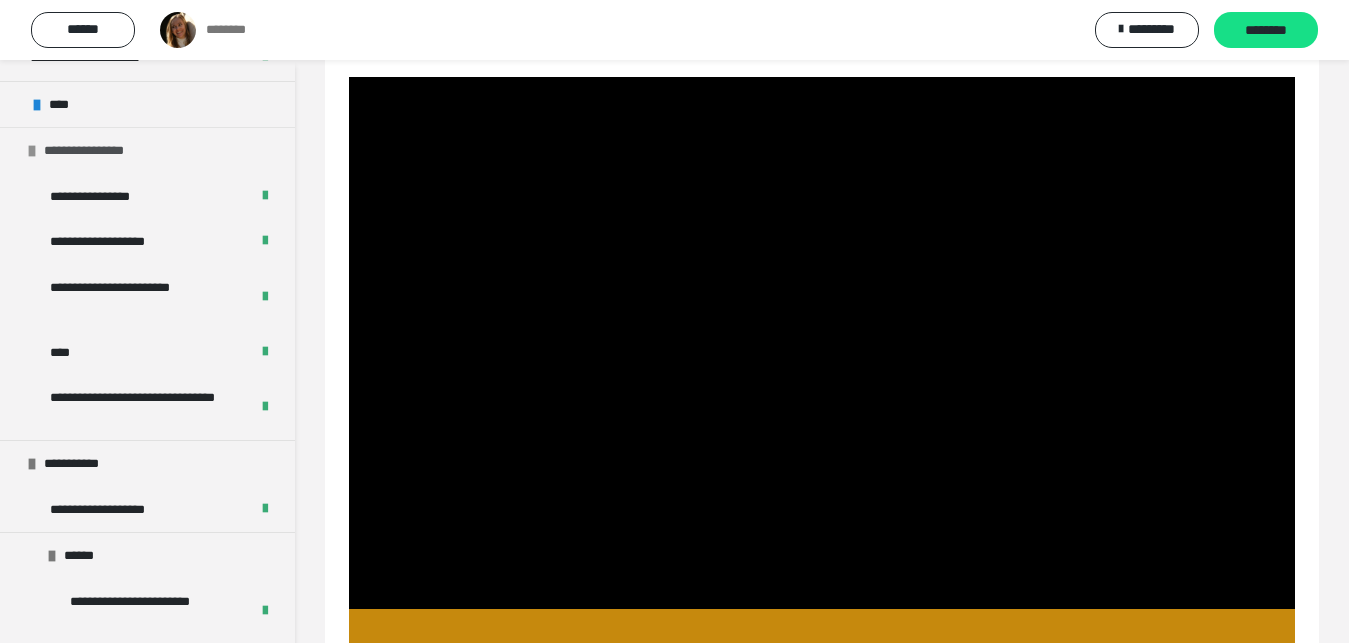 click on "**********" at bounding box center [98, 151] 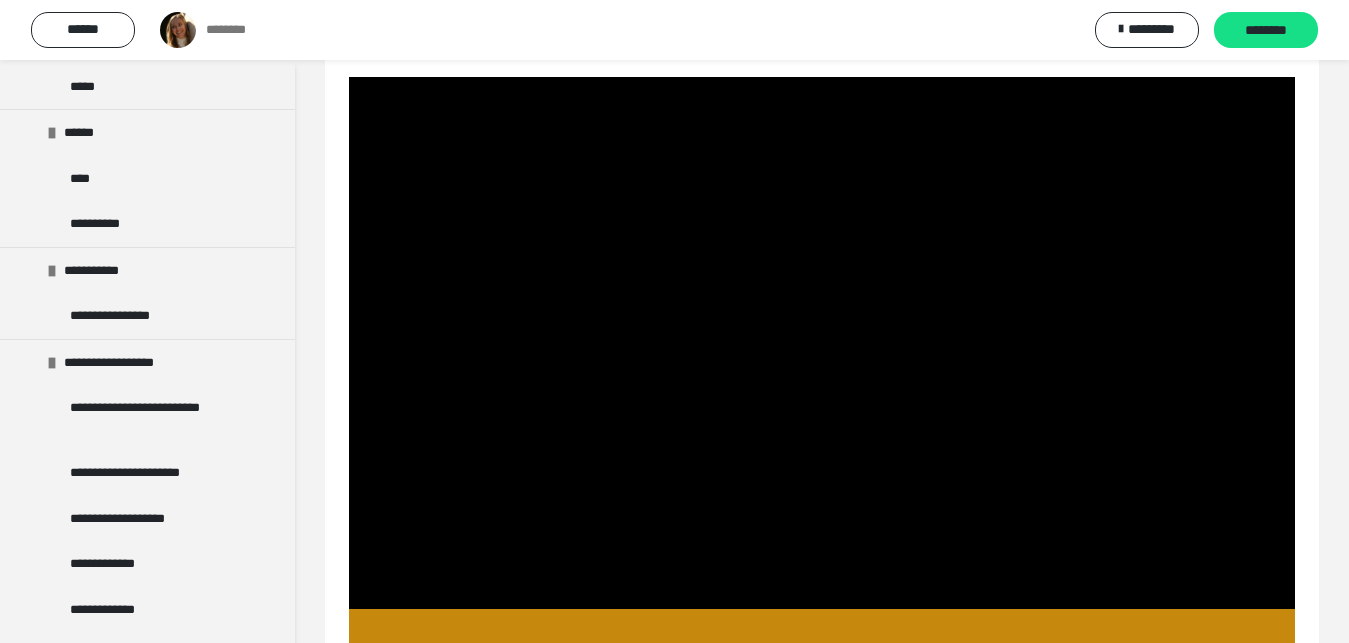 scroll, scrollTop: 680, scrollLeft: 0, axis: vertical 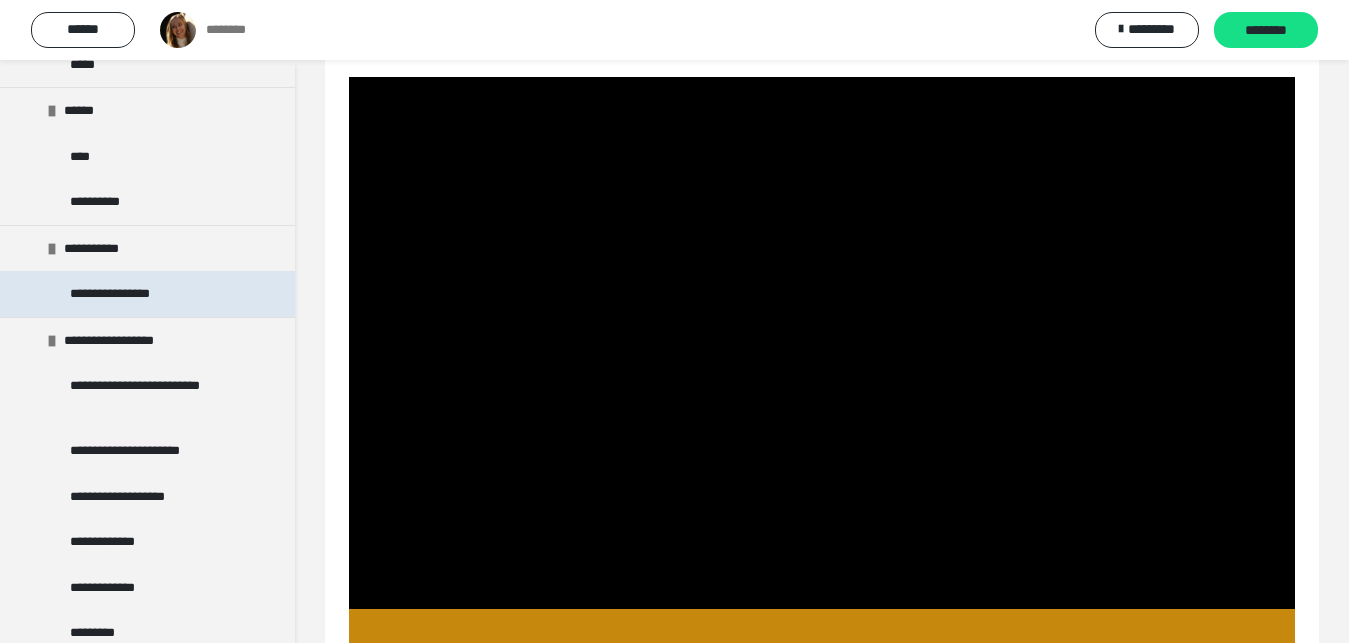 click on "**********" at bounding box center [129, 294] 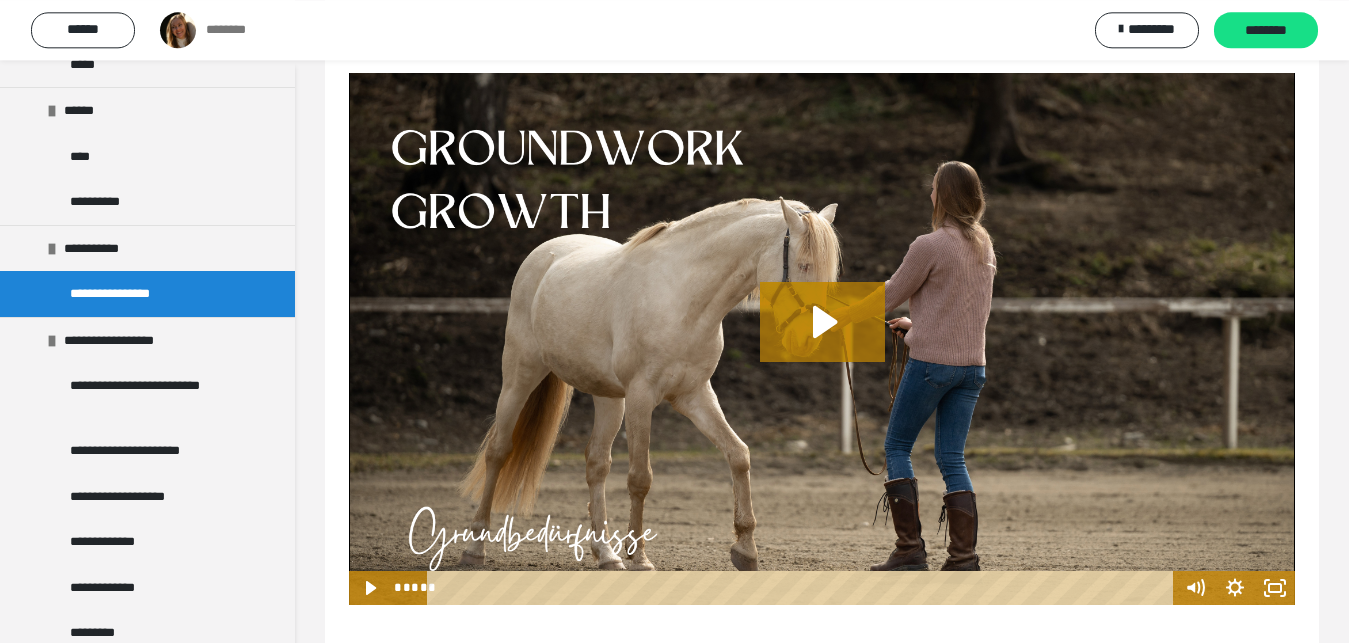 scroll, scrollTop: 339, scrollLeft: 0, axis: vertical 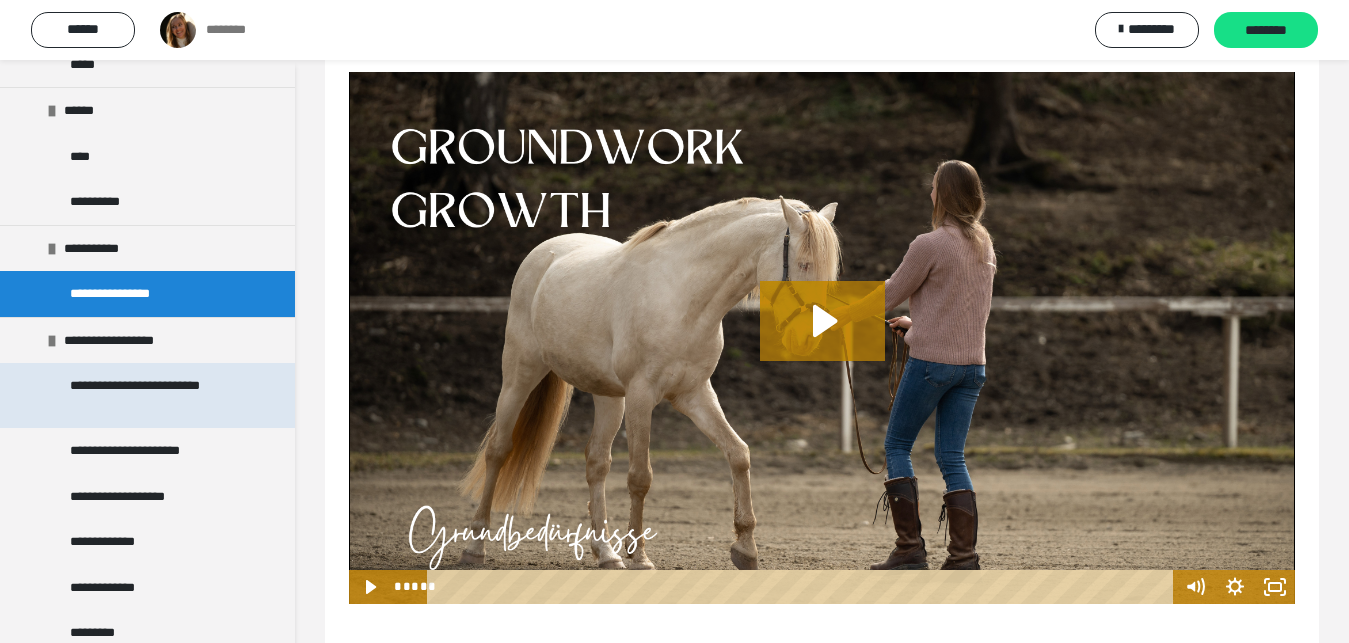 click on "**********" at bounding box center [151, 395] 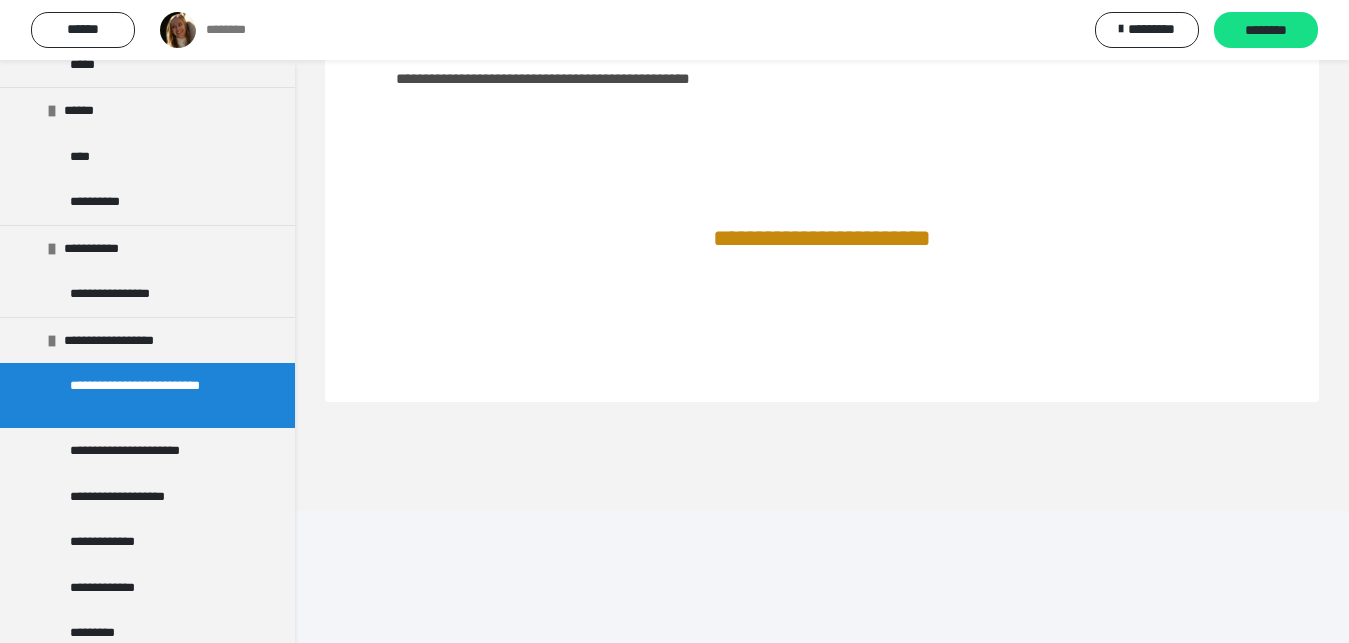 scroll, scrollTop: 84, scrollLeft: 0, axis: vertical 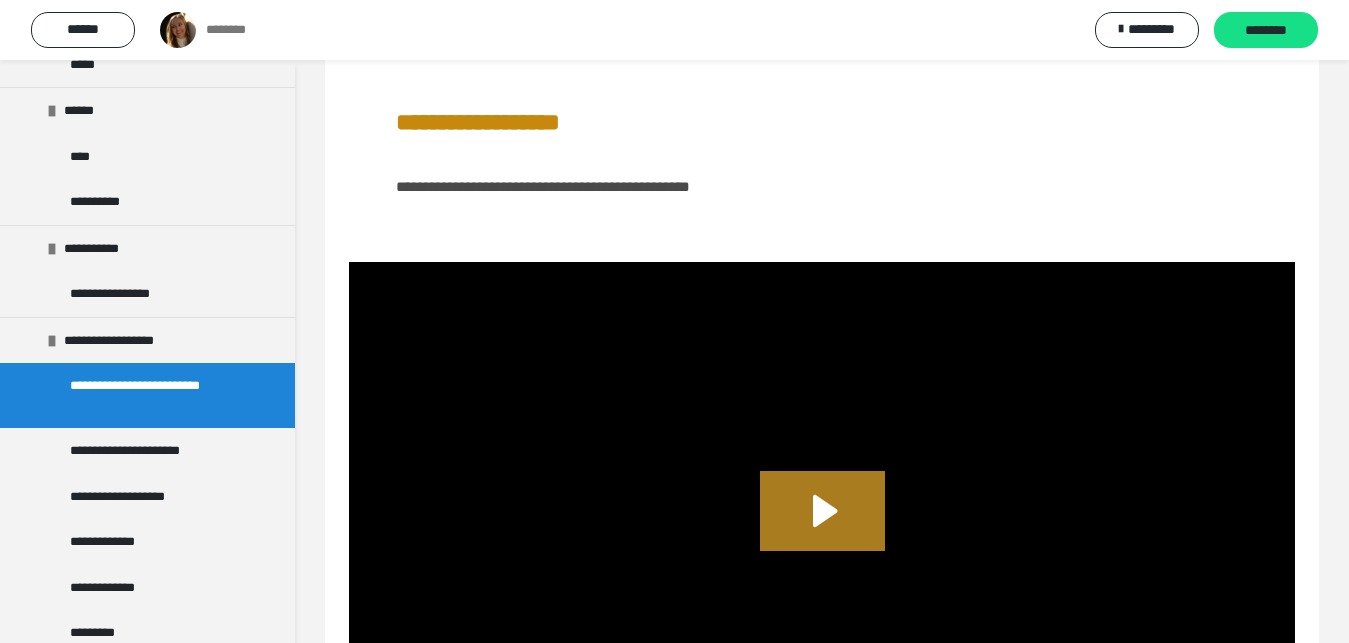 click 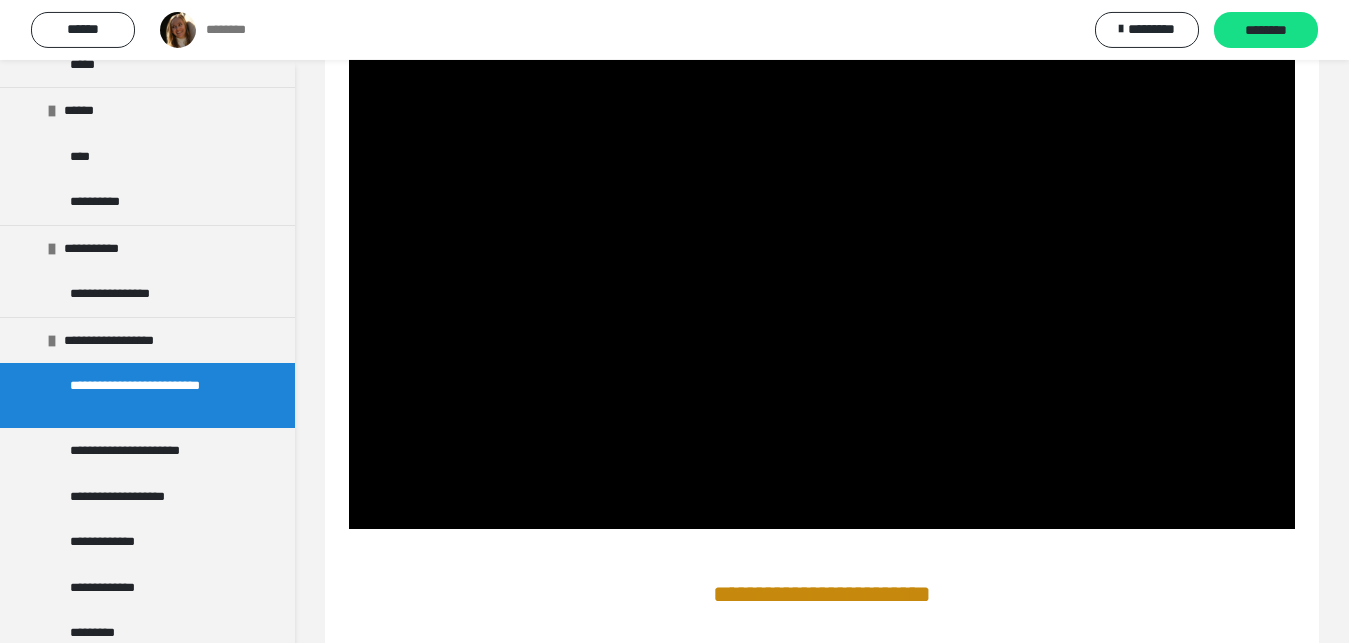 scroll, scrollTop: 356, scrollLeft: 0, axis: vertical 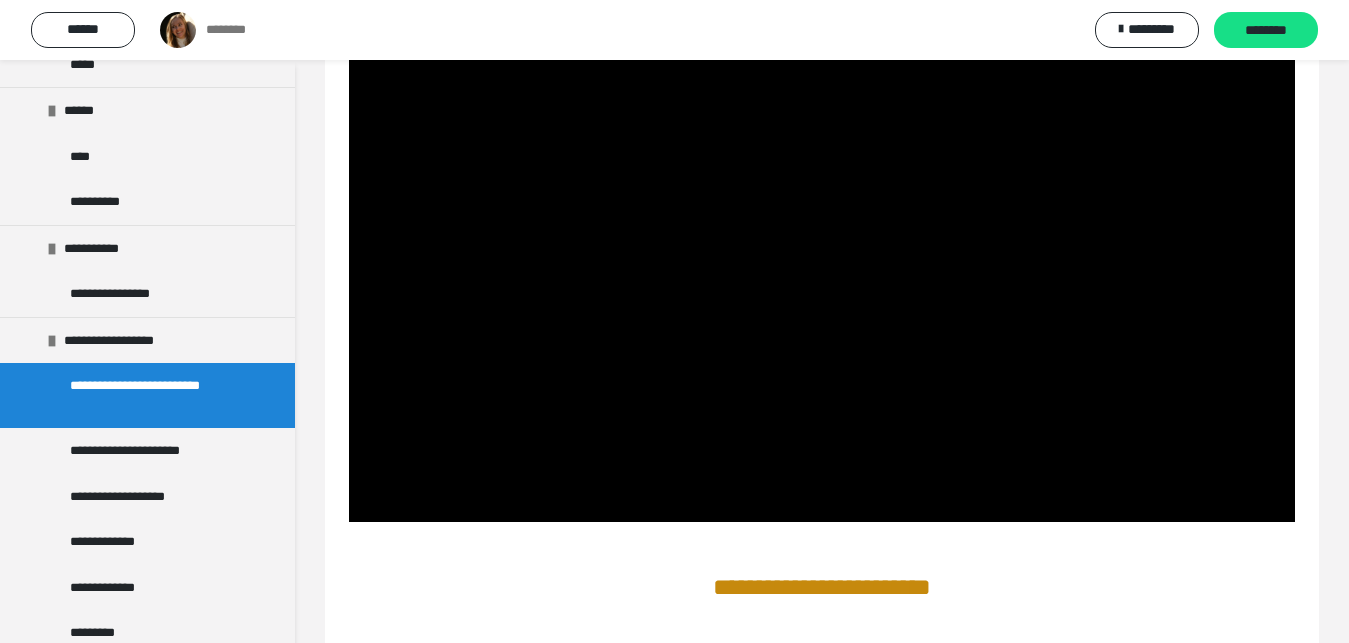 drag, startPoint x: 1365, startPoint y: 632, endPoint x: 961, endPoint y: 344, distance: 496.14514 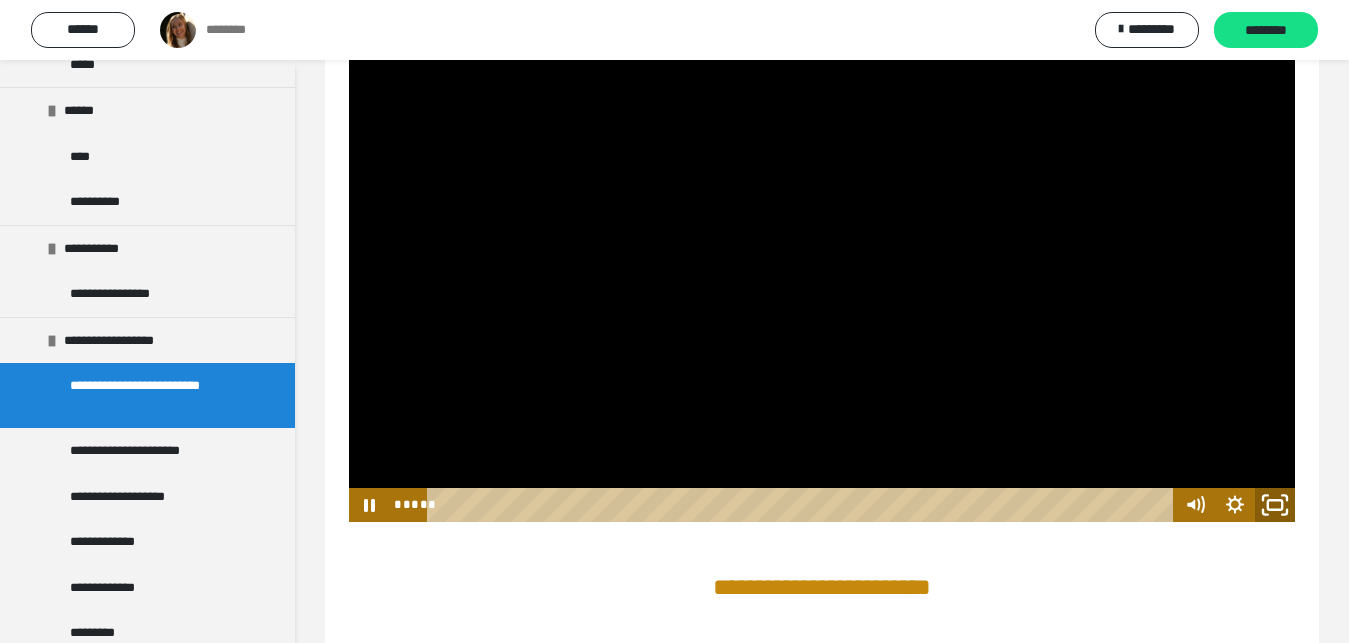 click 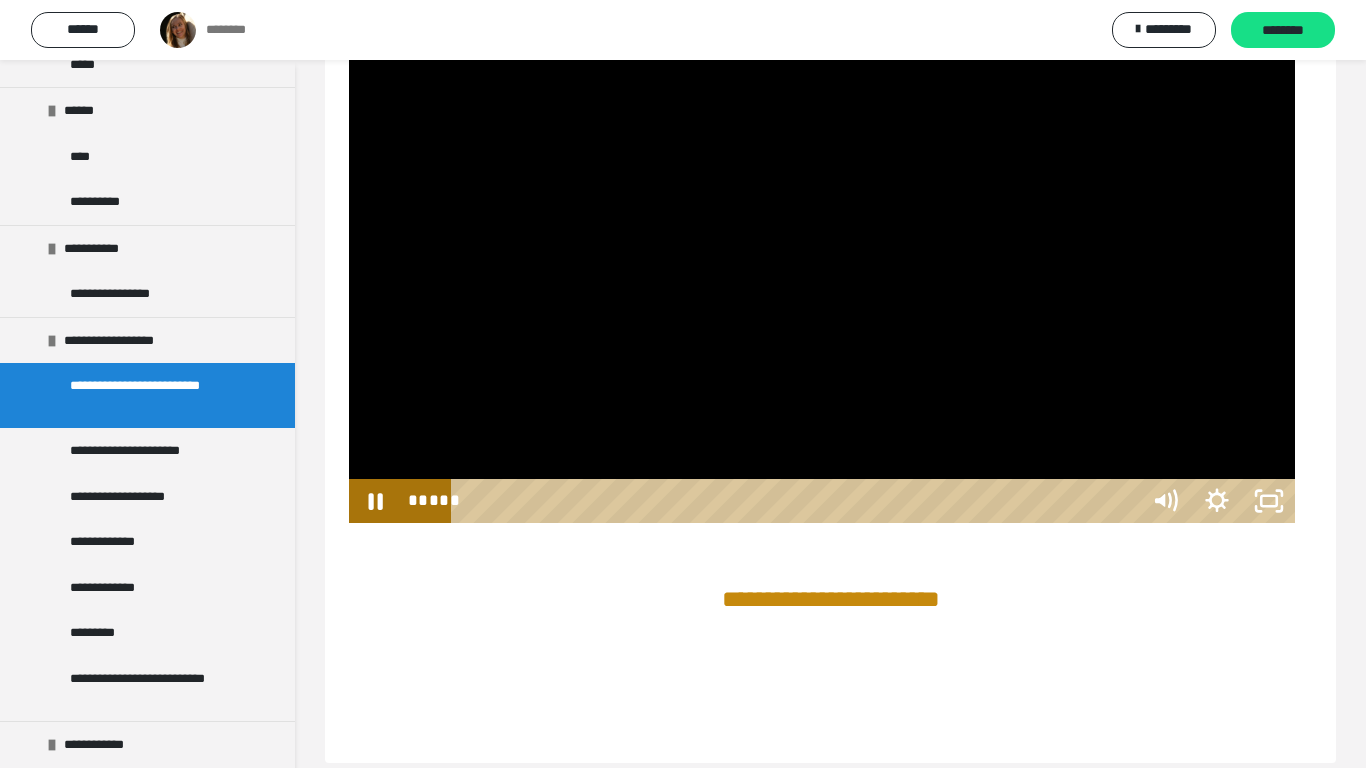 type 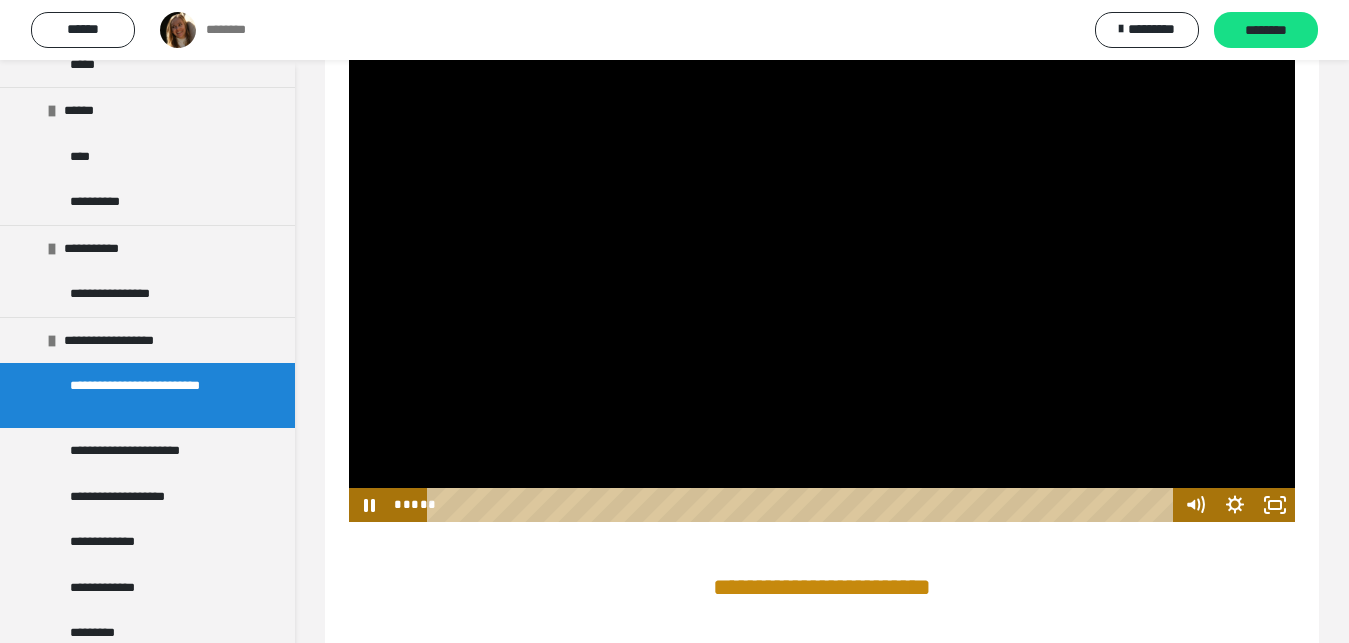 click on "**********" at bounding box center (822, 242) 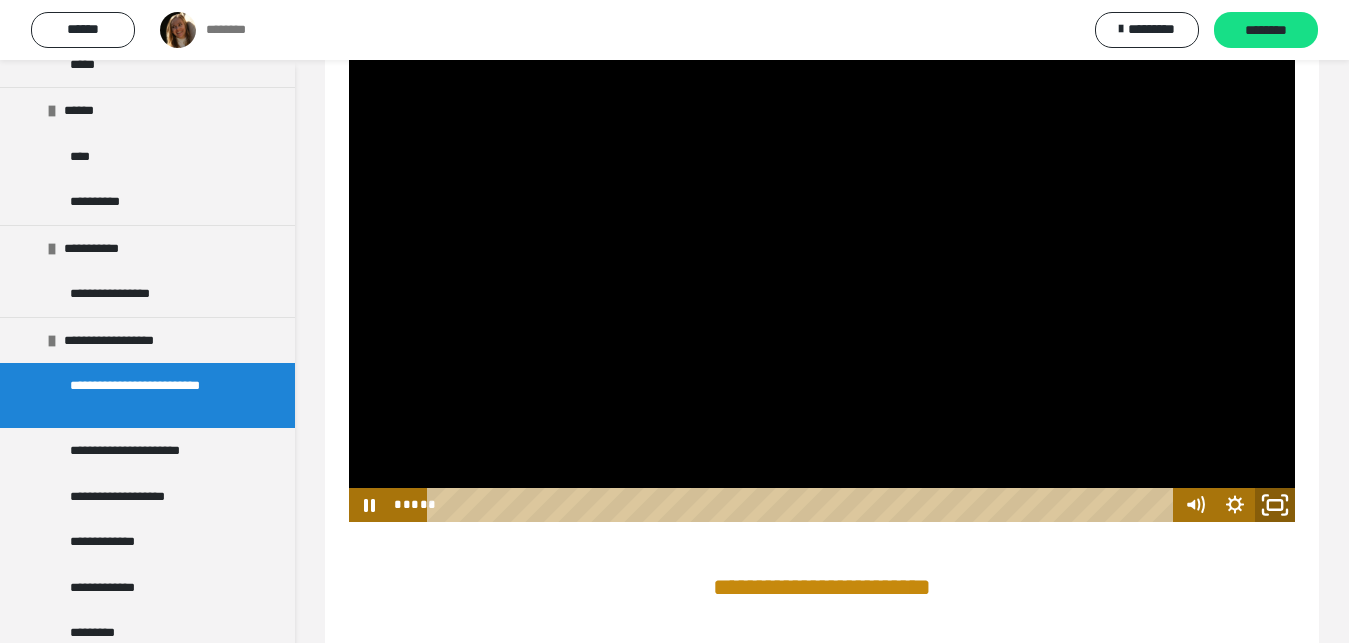 click 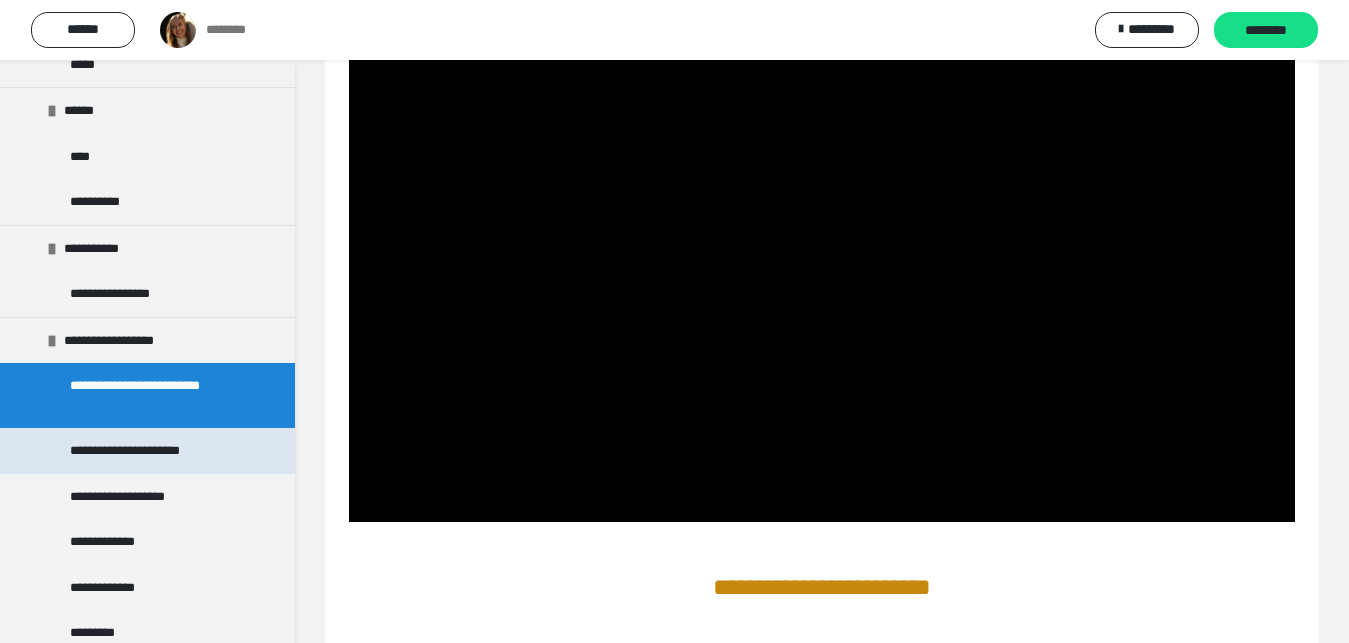 click on "**********" at bounding box center (148, 451) 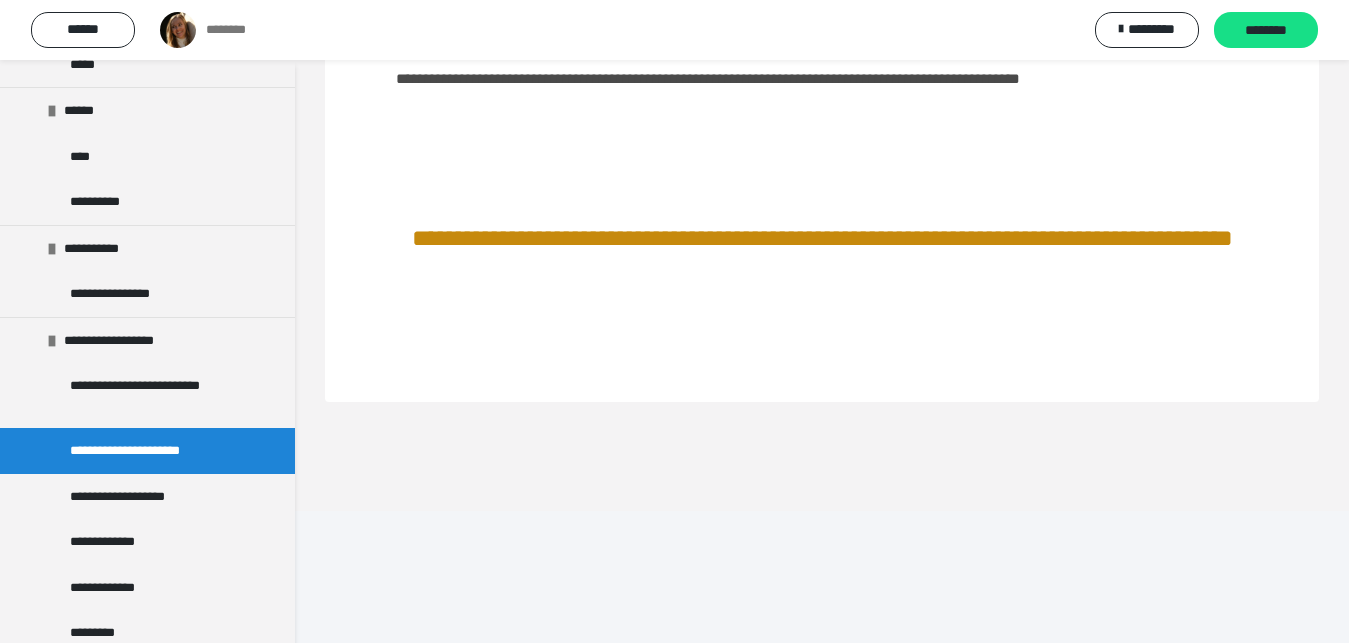 scroll, scrollTop: 84, scrollLeft: 0, axis: vertical 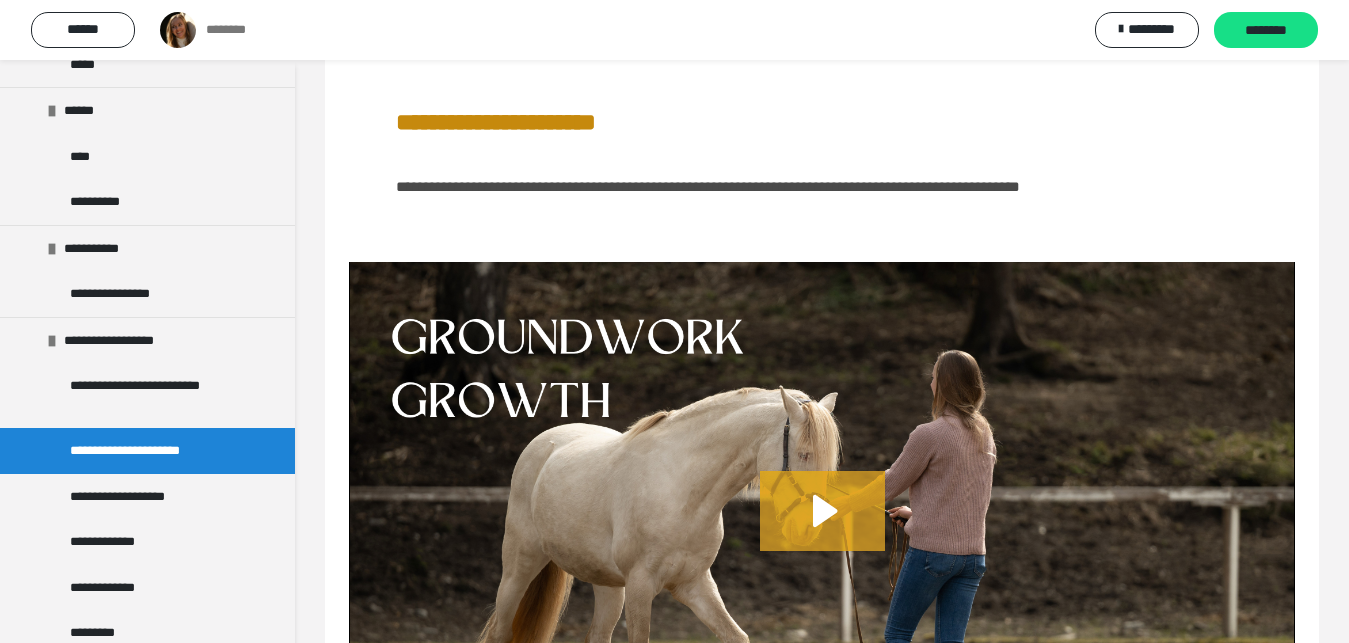 click 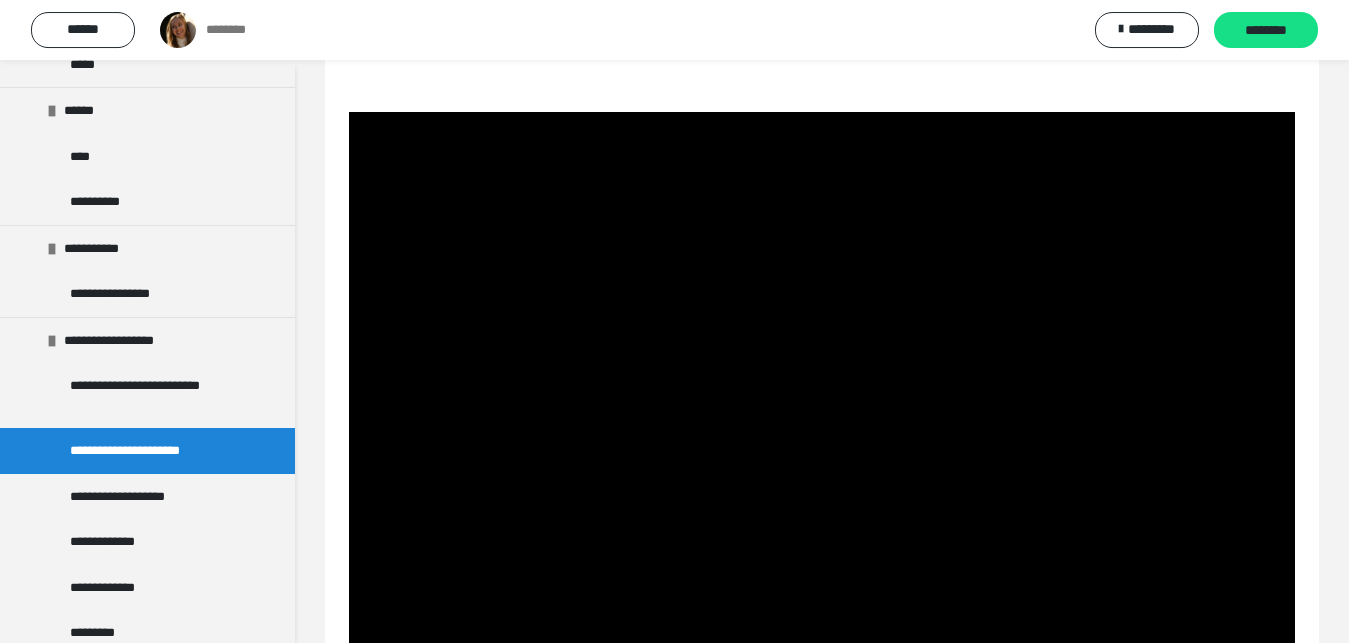 scroll, scrollTop: 288, scrollLeft: 0, axis: vertical 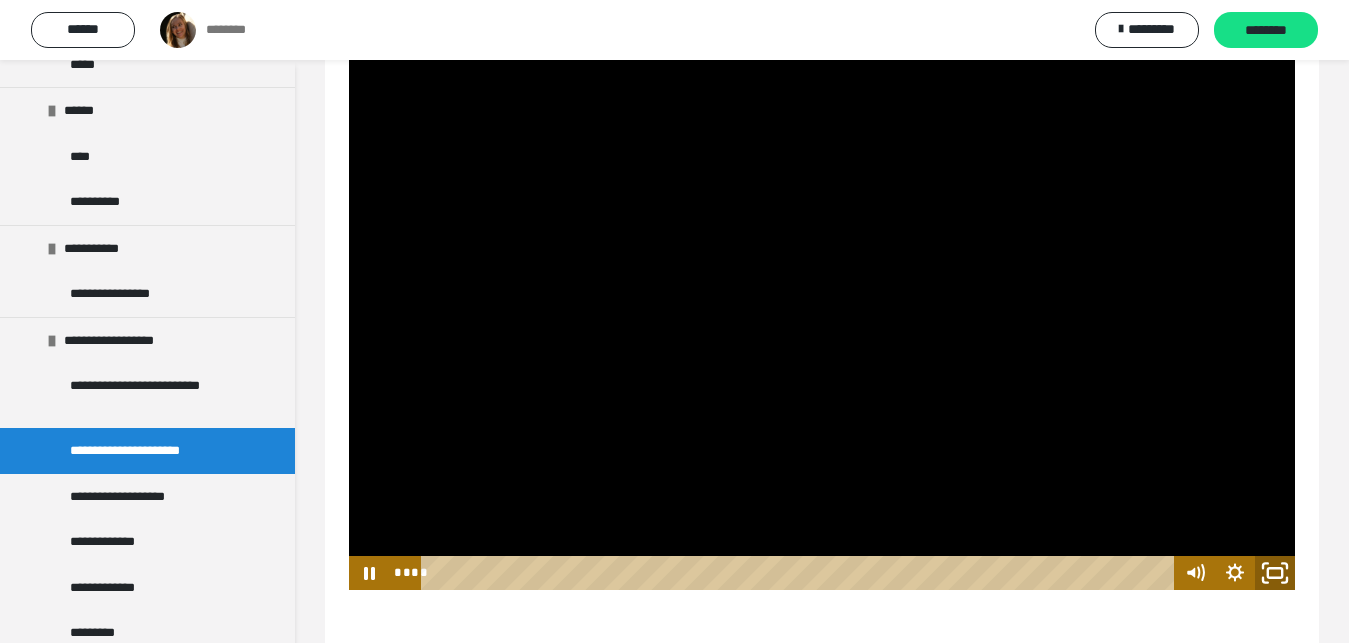 click 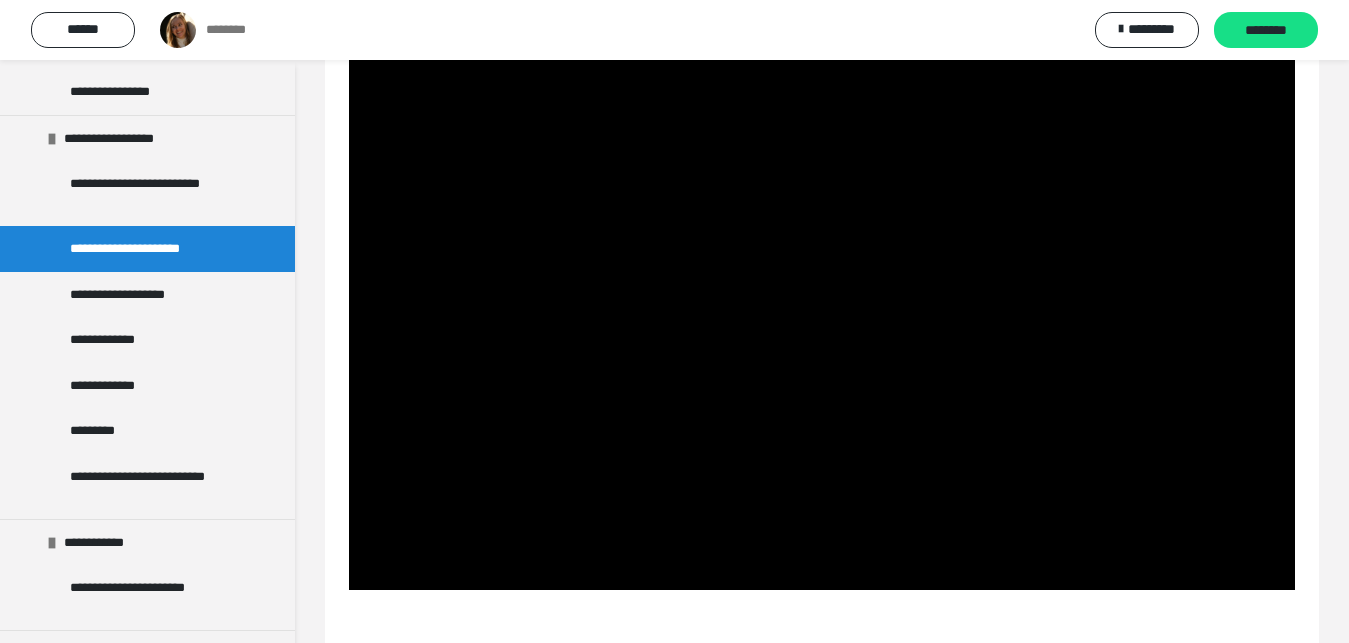 scroll, scrollTop: 904, scrollLeft: 0, axis: vertical 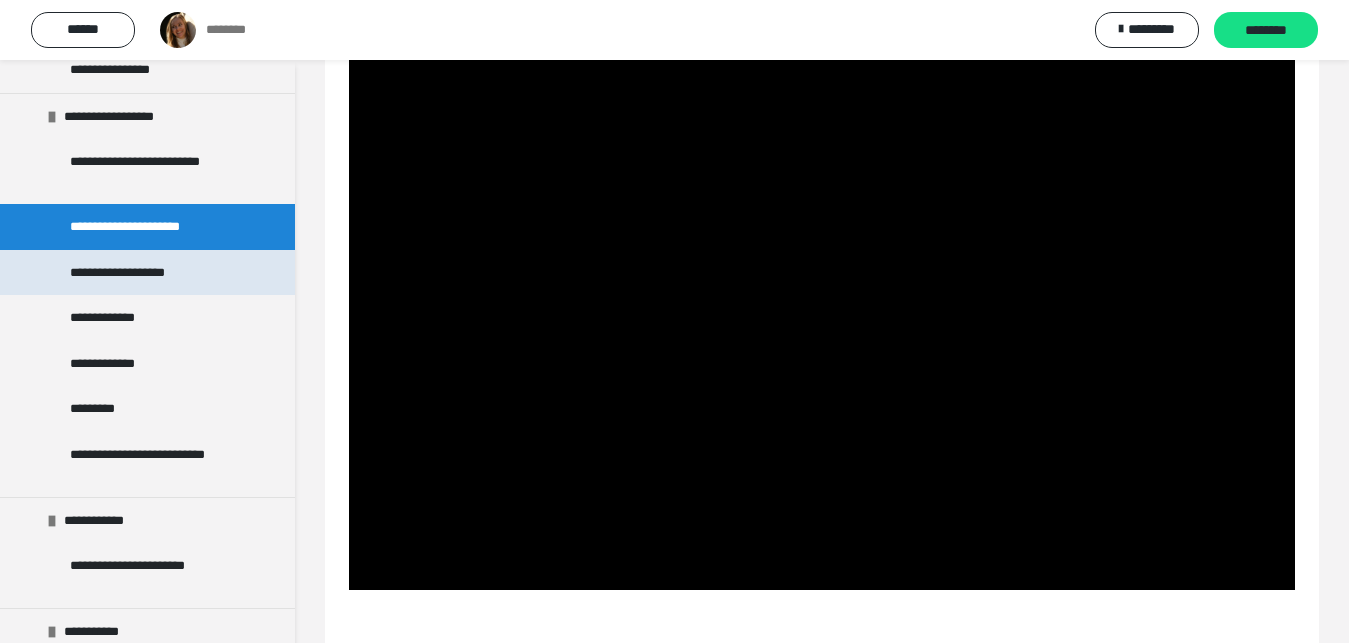 click on "**********" at bounding box center [139, 273] 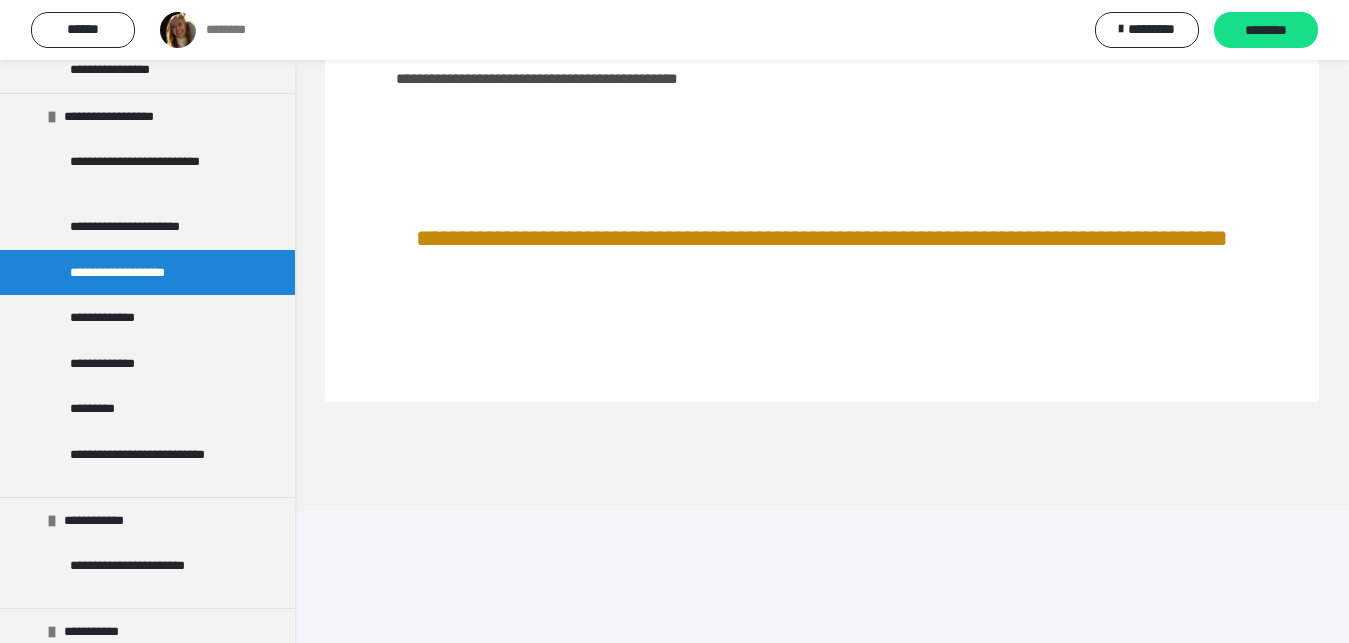 scroll, scrollTop: 84, scrollLeft: 0, axis: vertical 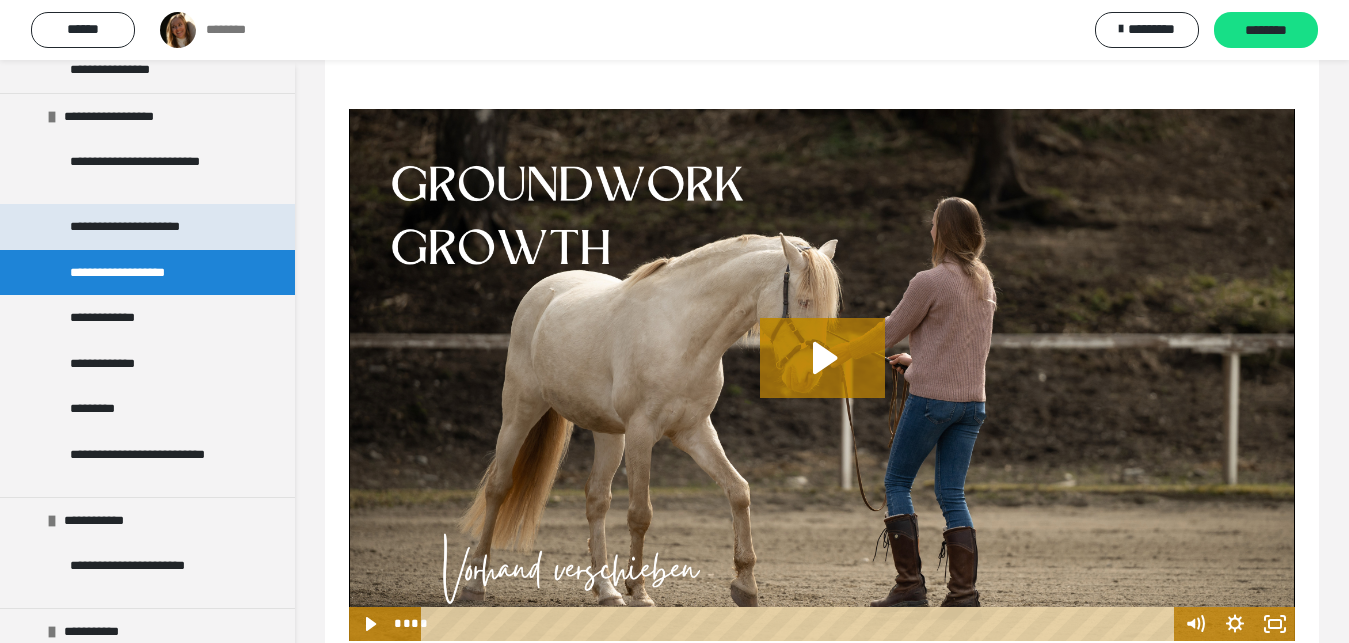 click on "**********" at bounding box center [148, 227] 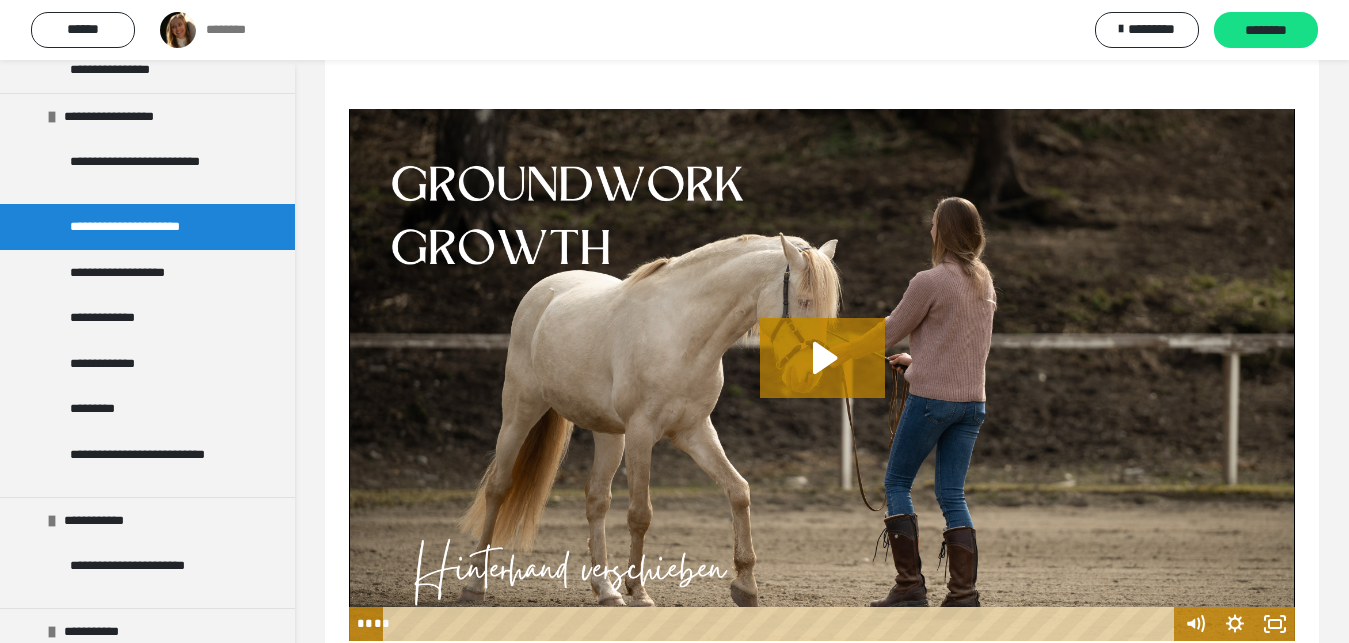 scroll, scrollTop: 84, scrollLeft: 0, axis: vertical 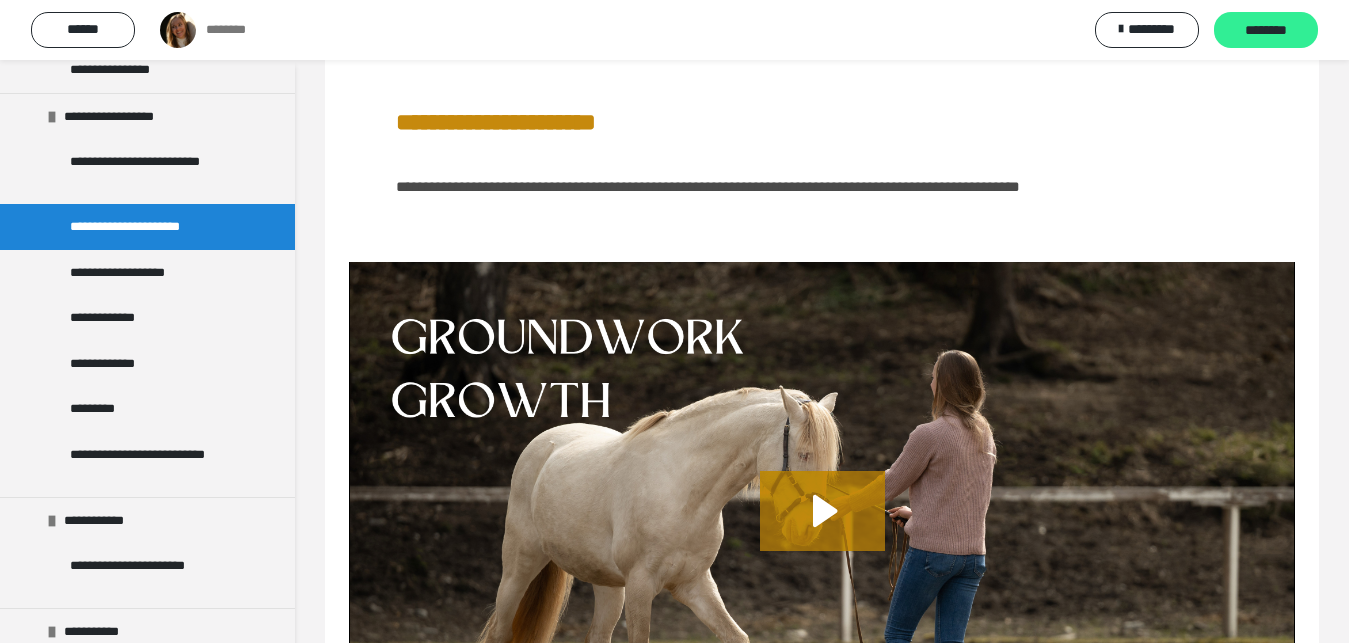 click on "********" at bounding box center (1266, 31) 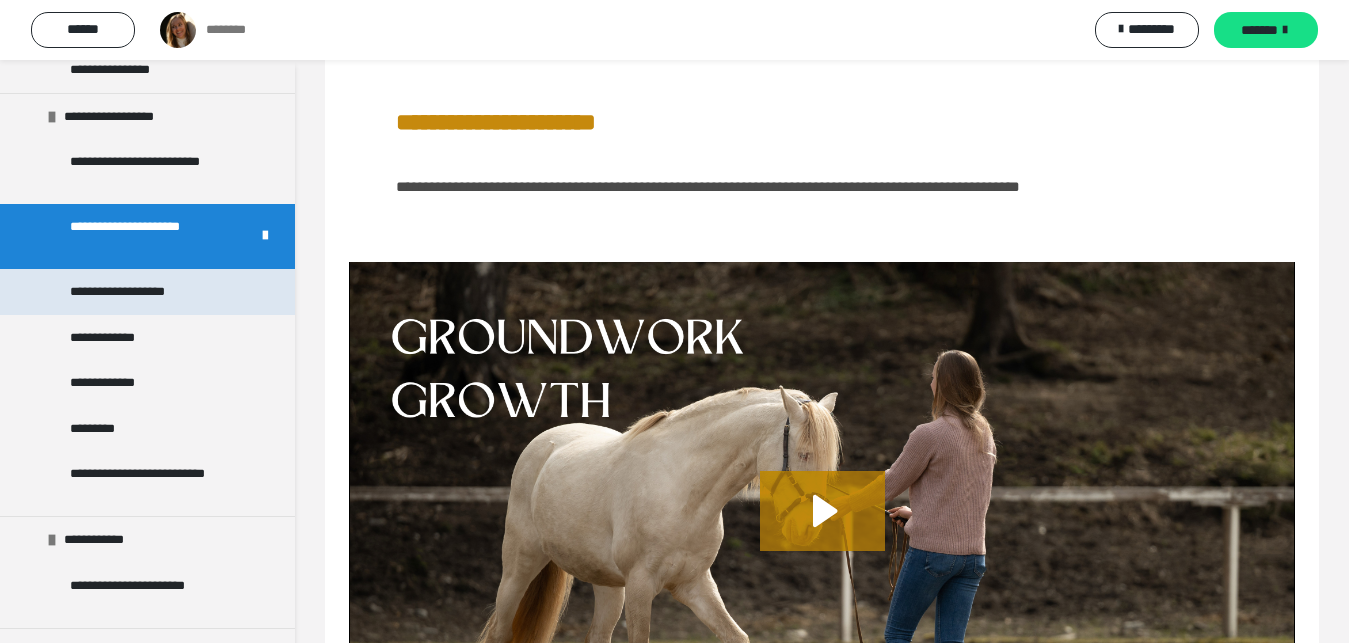 click on "**********" at bounding box center (139, 292) 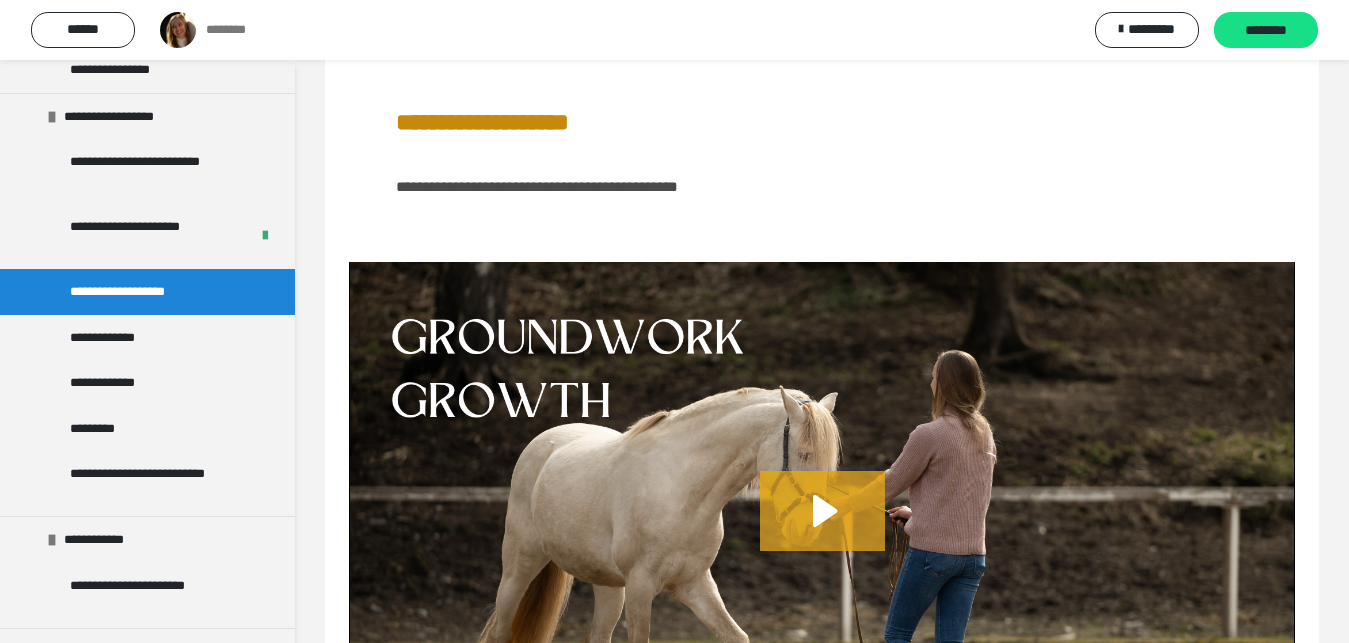 click 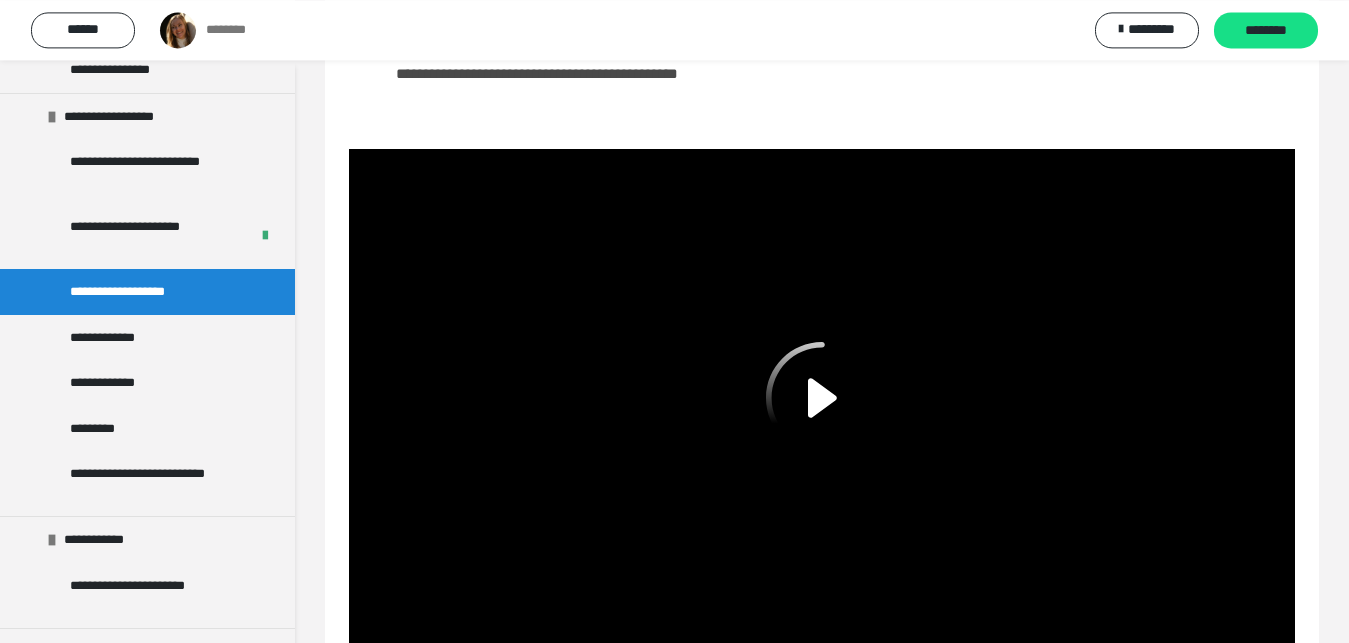 scroll, scrollTop: 237, scrollLeft: 0, axis: vertical 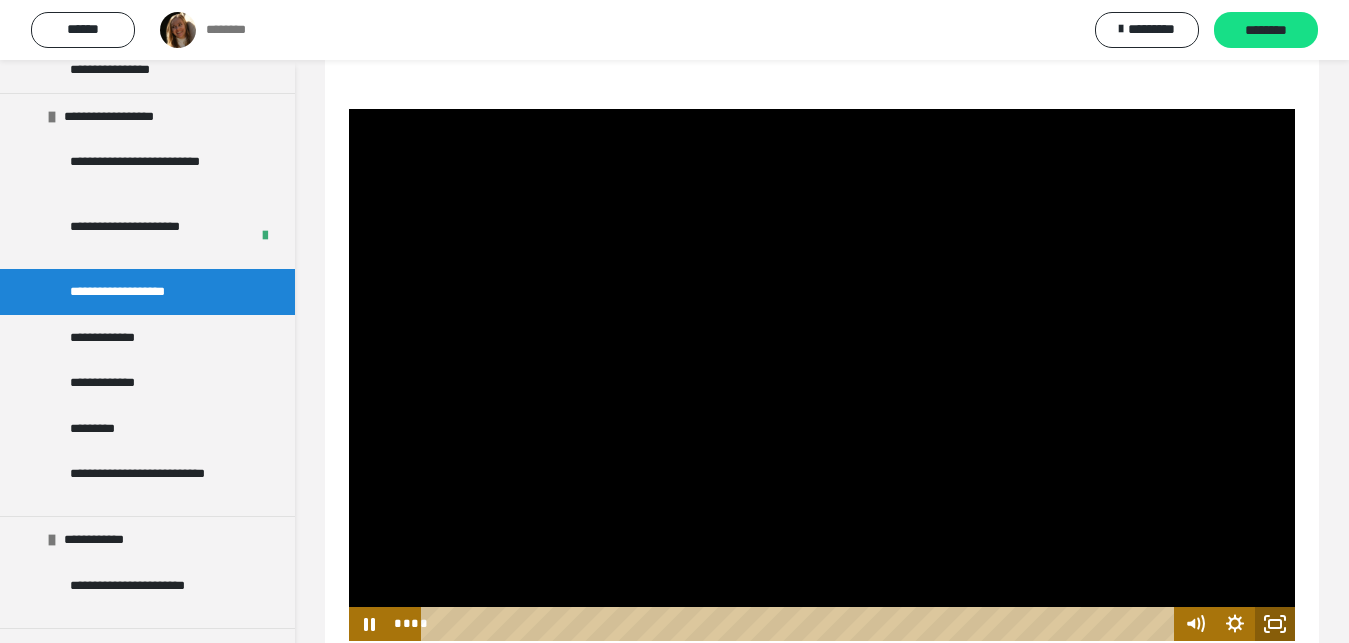 click 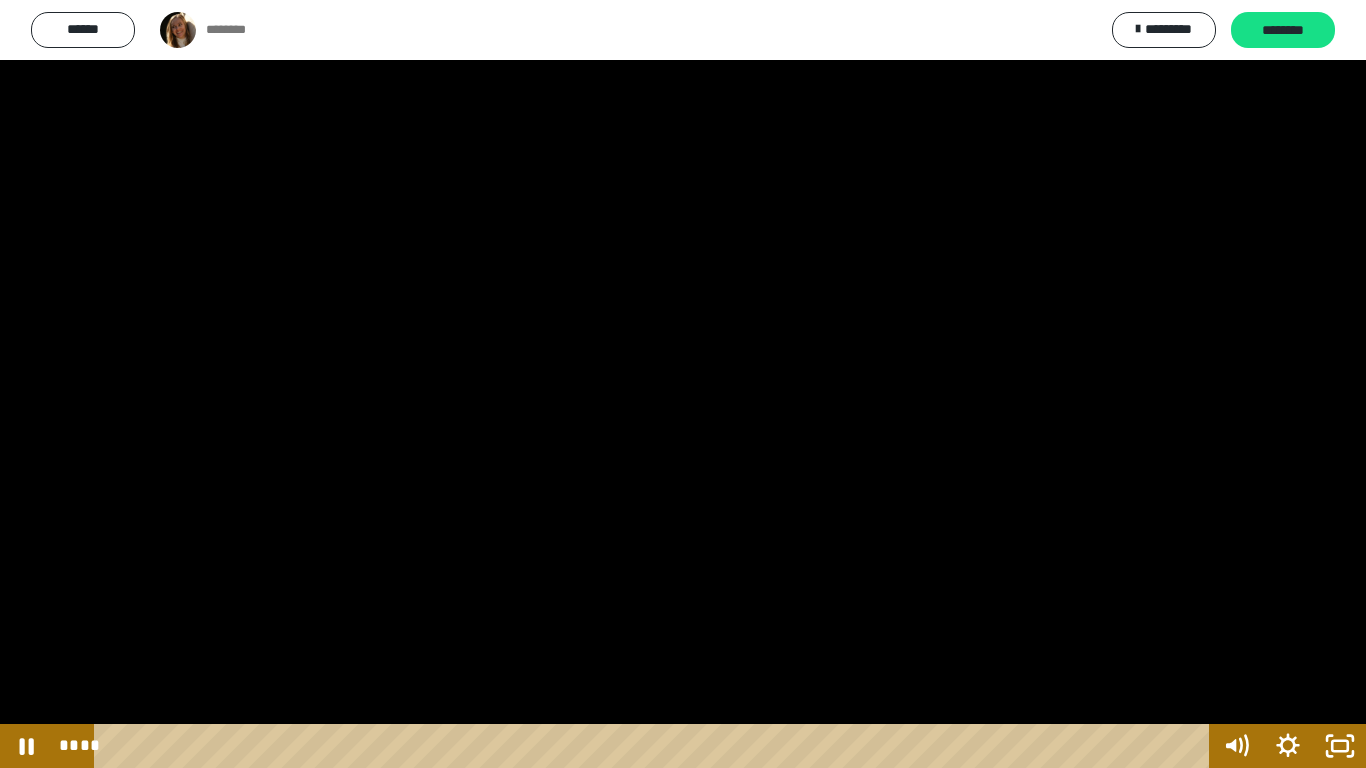 click at bounding box center [683, 384] 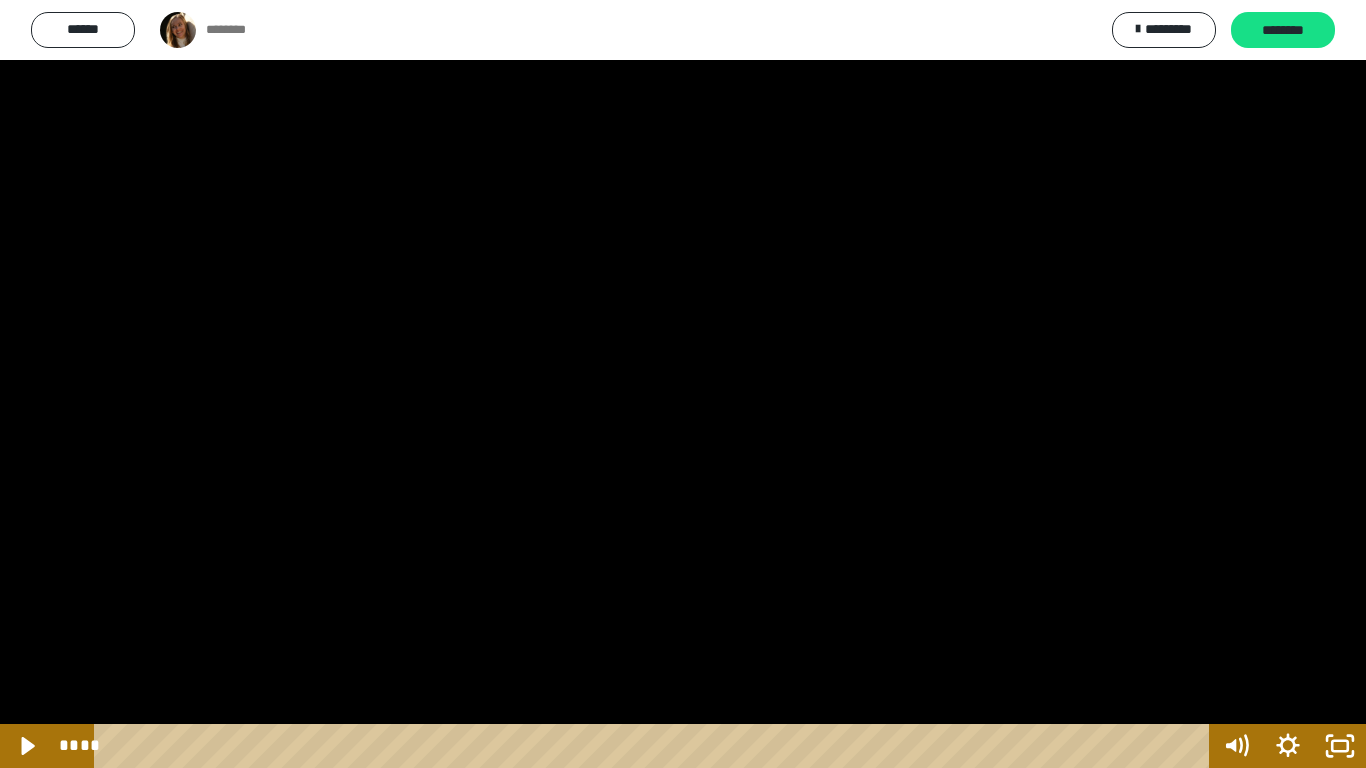 click at bounding box center [683, 384] 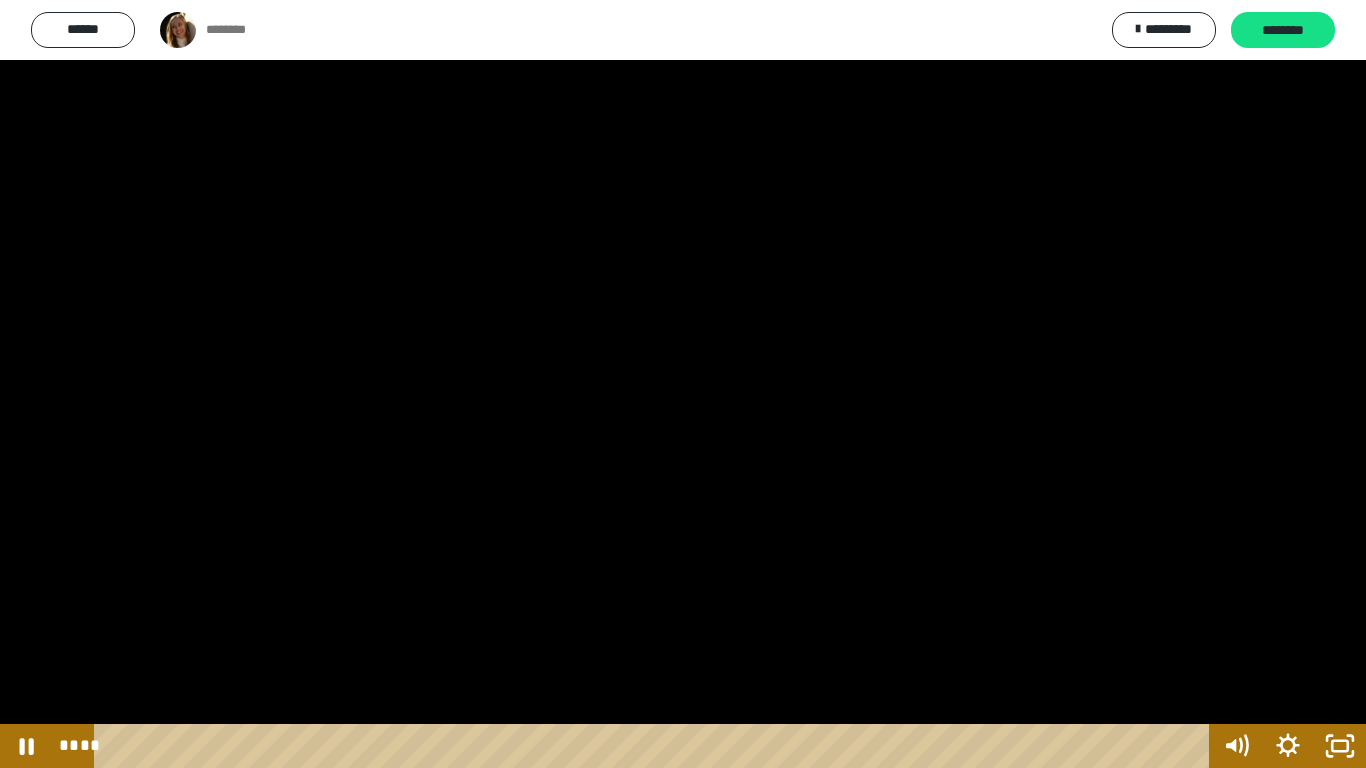click at bounding box center (683, 384) 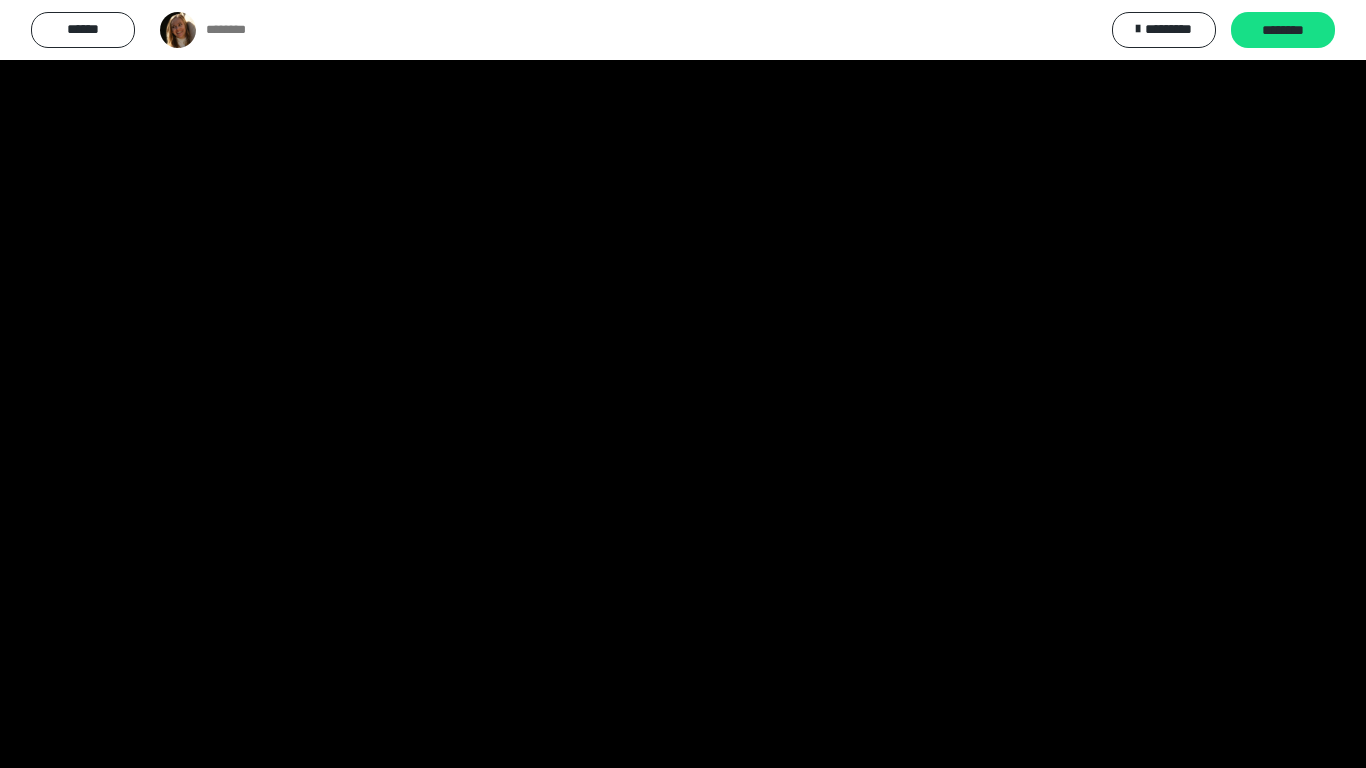 click at bounding box center [683, 384] 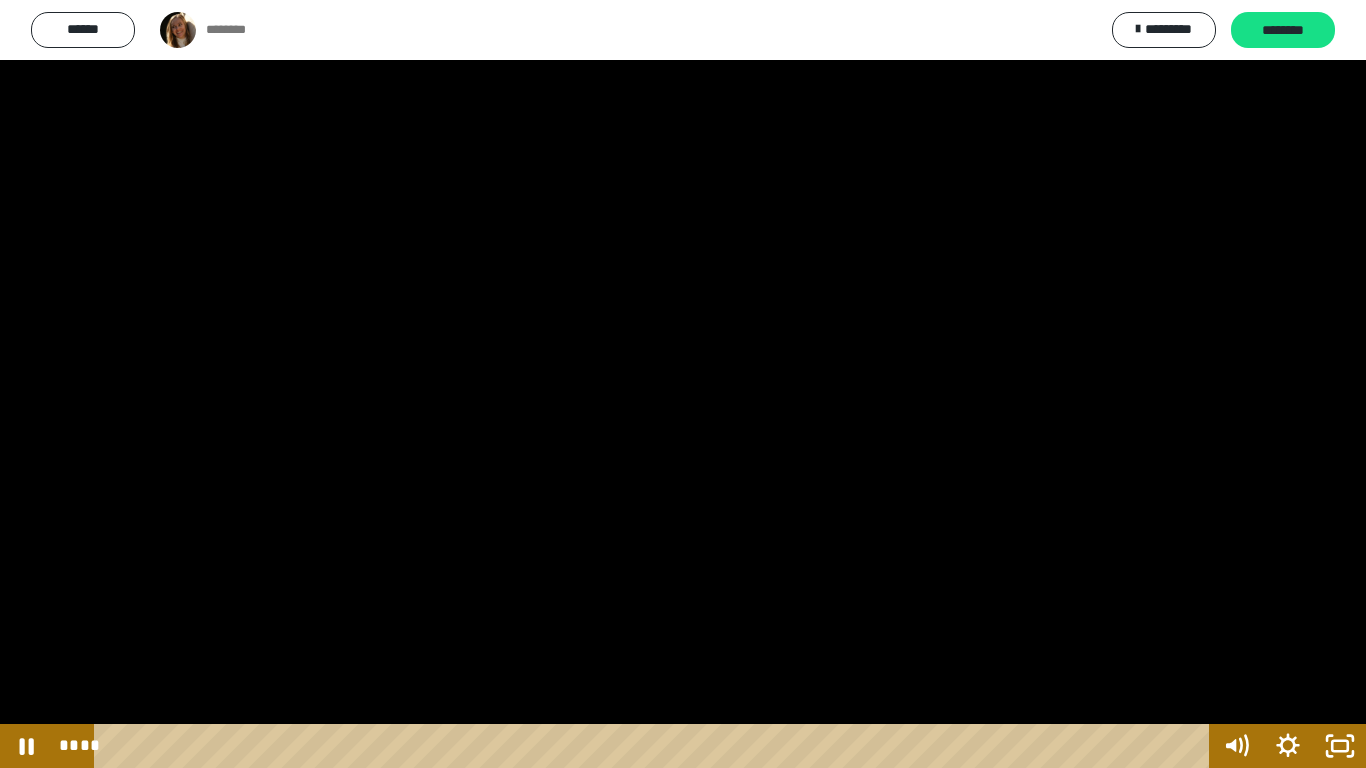 click at bounding box center (683, 384) 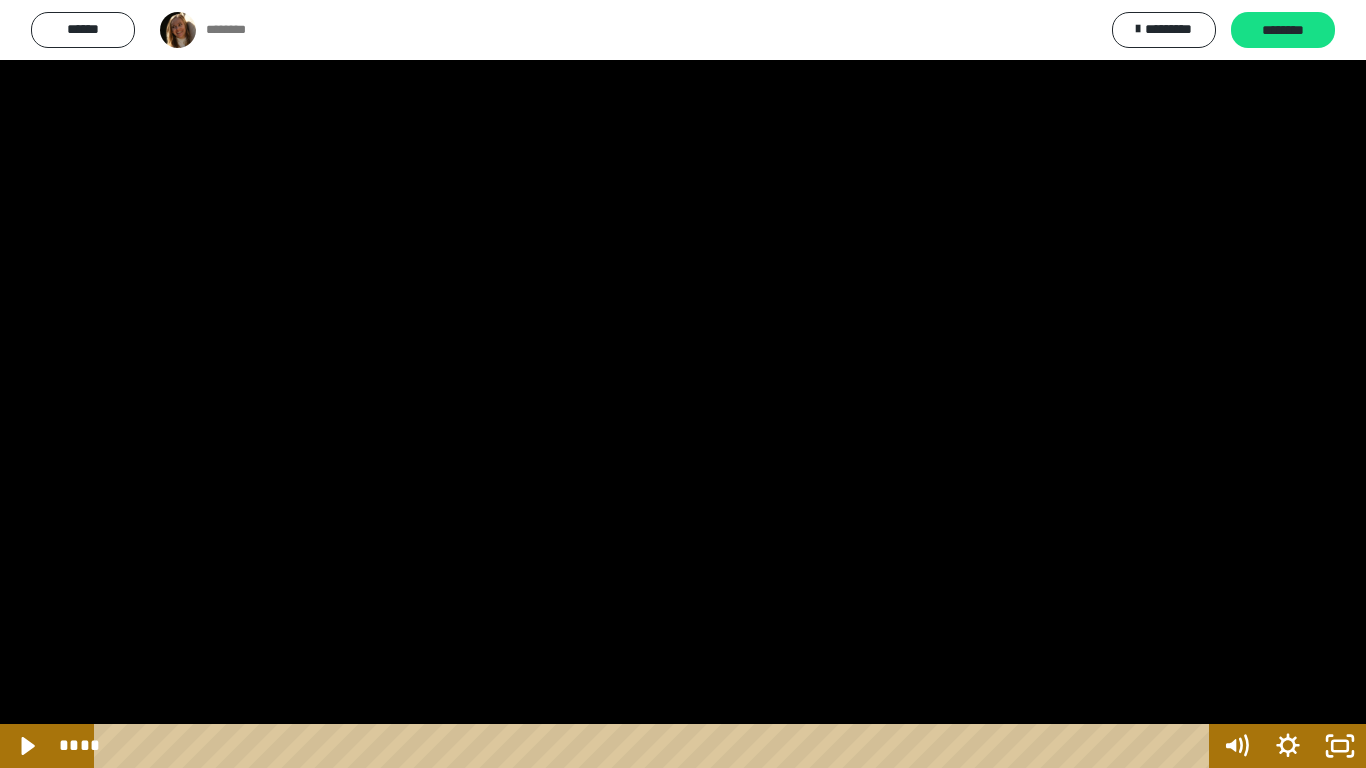 click at bounding box center (683, 384) 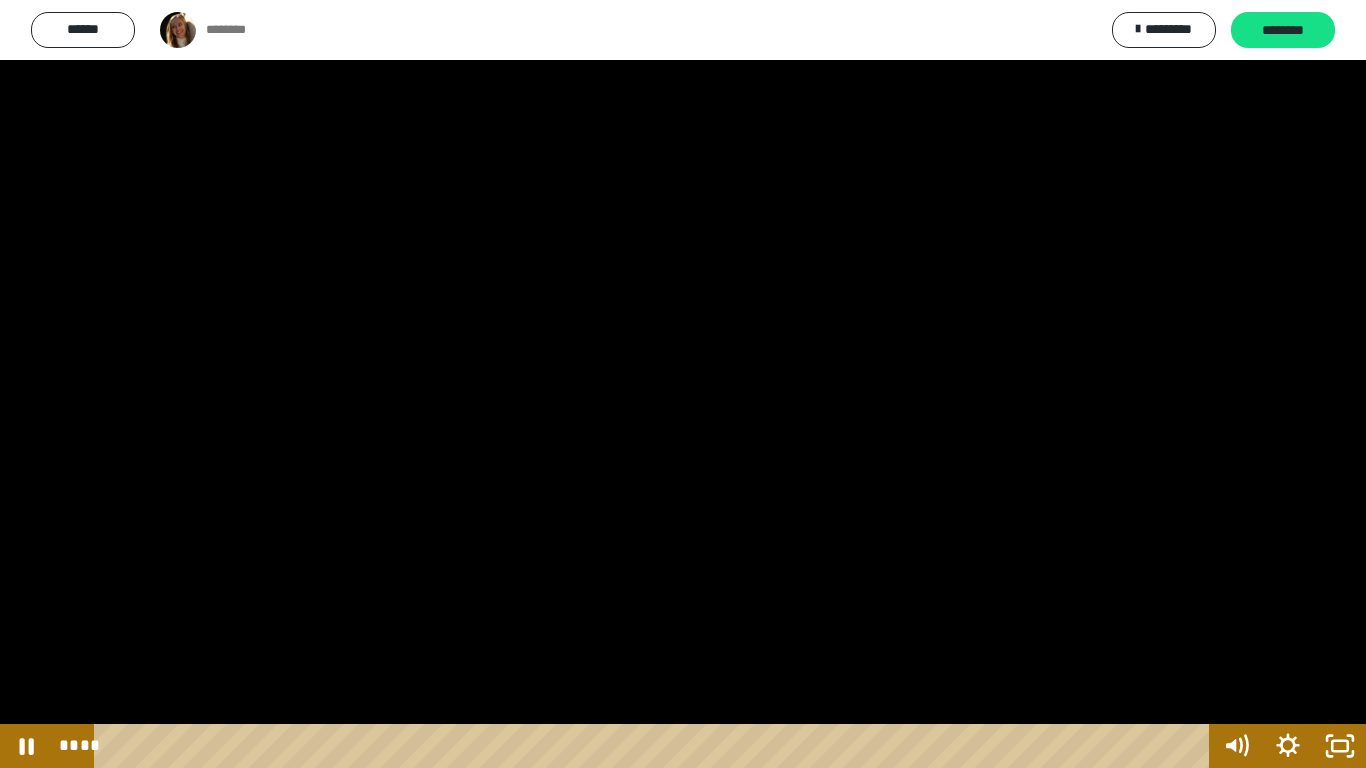 click at bounding box center [683, 384] 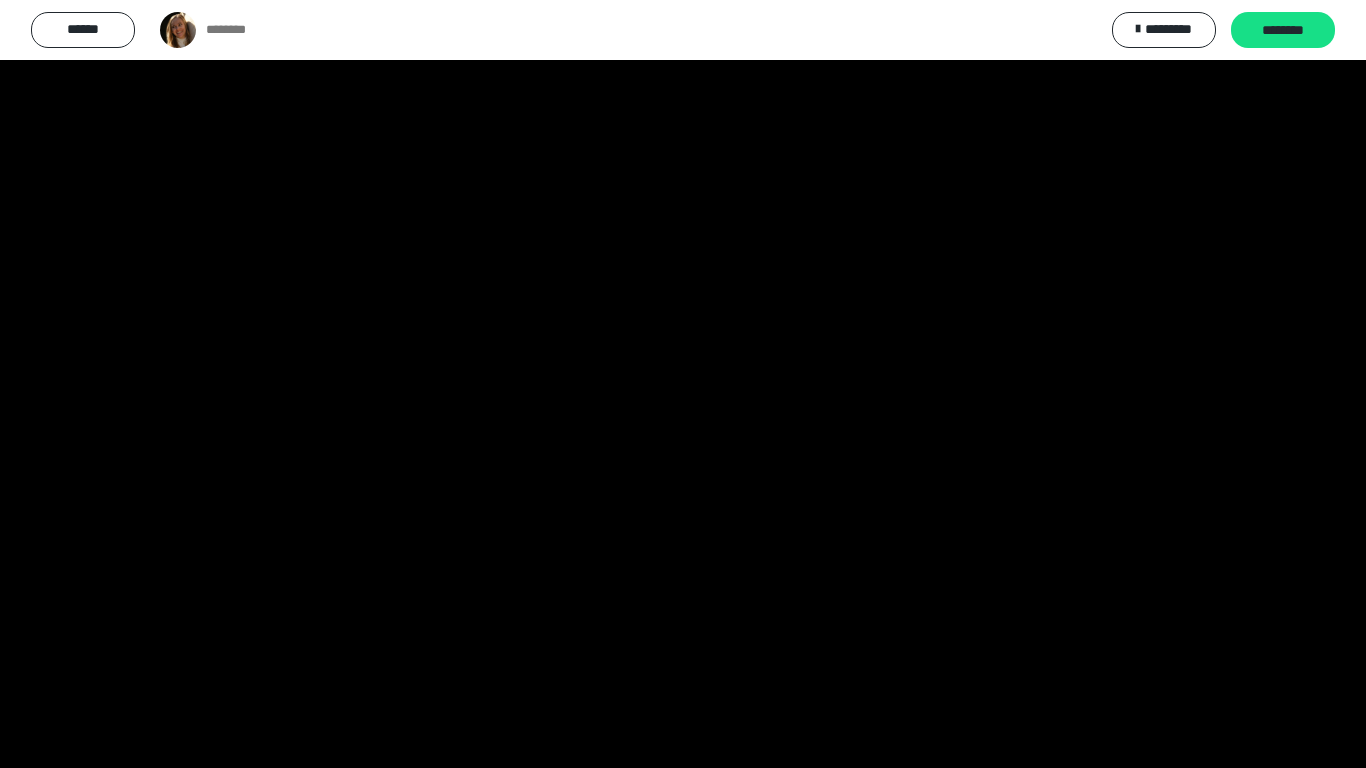 click at bounding box center [683, 384] 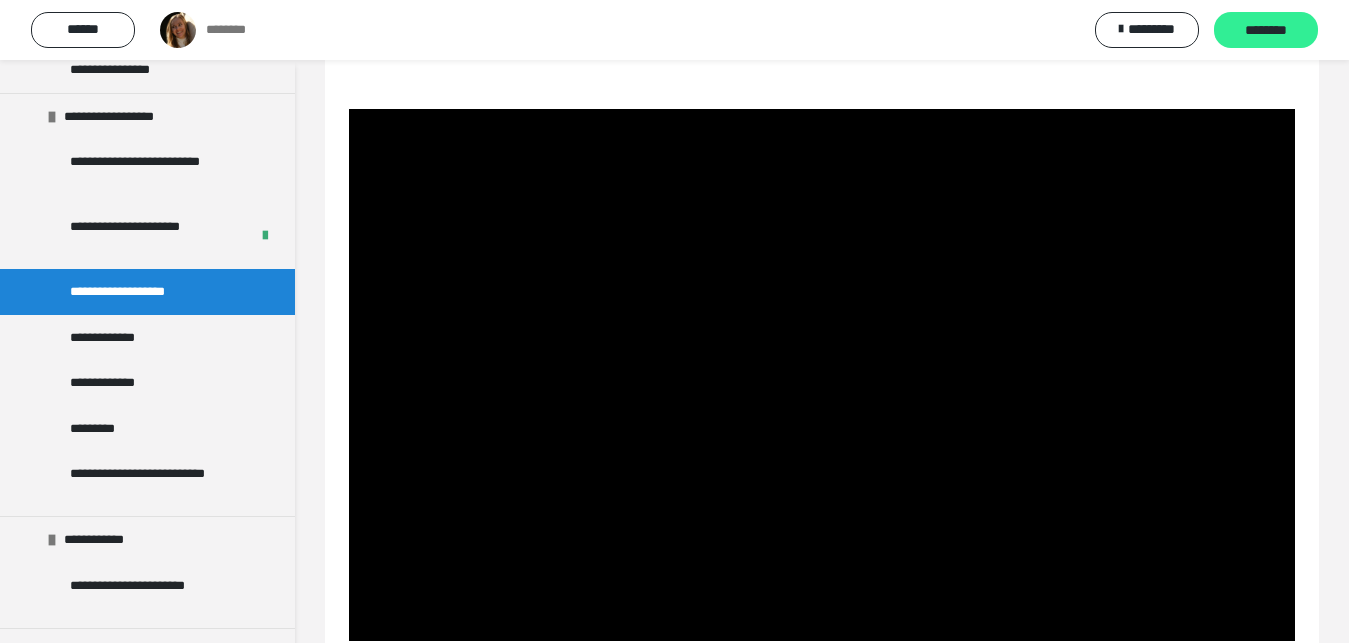 click on "********" at bounding box center [1266, 31] 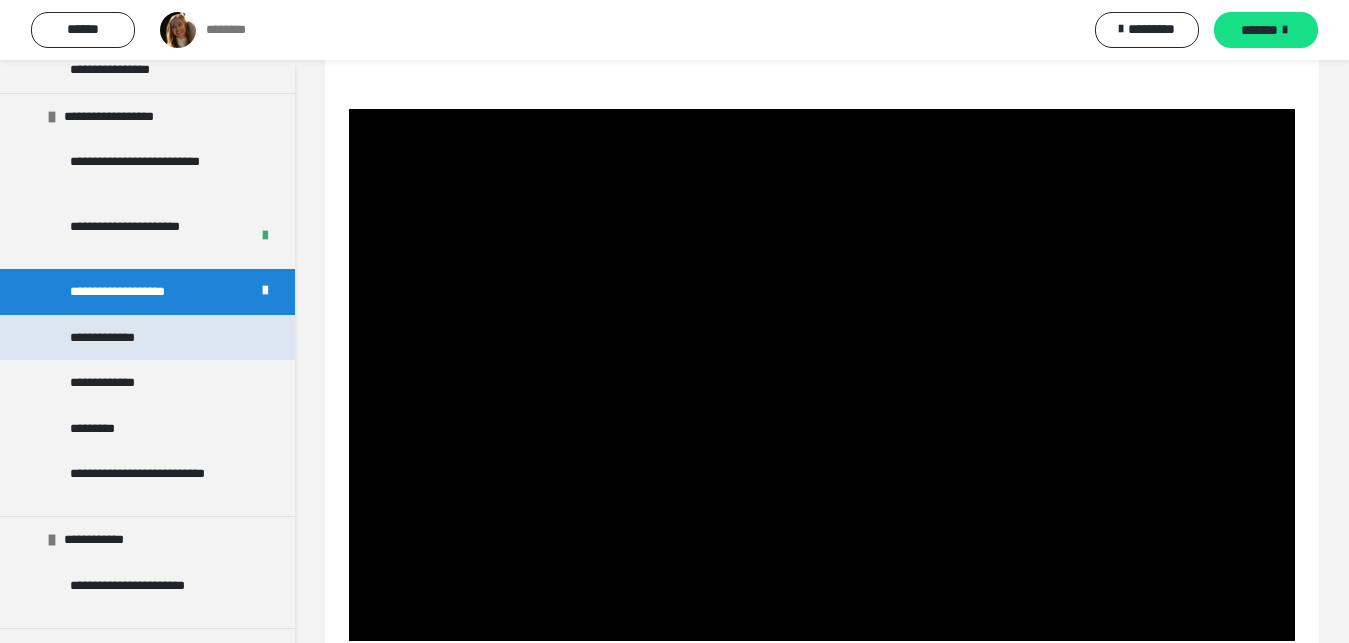 click on "**********" at bounding box center (119, 338) 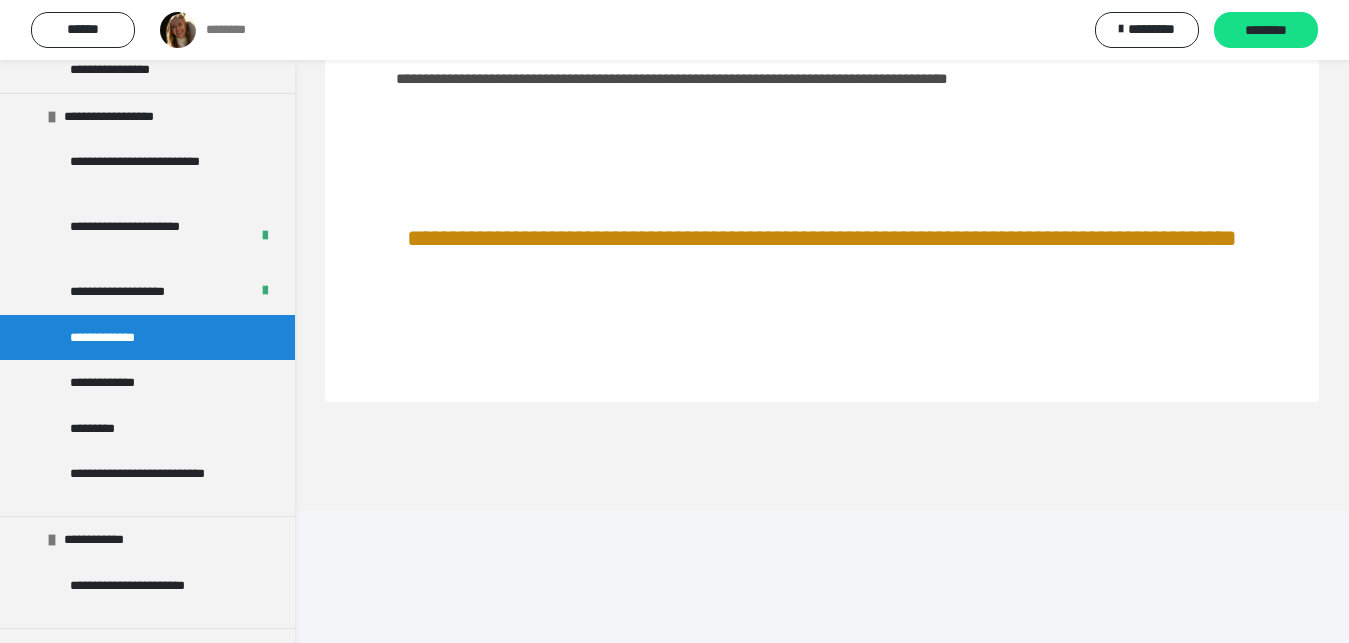 scroll, scrollTop: 84, scrollLeft: 0, axis: vertical 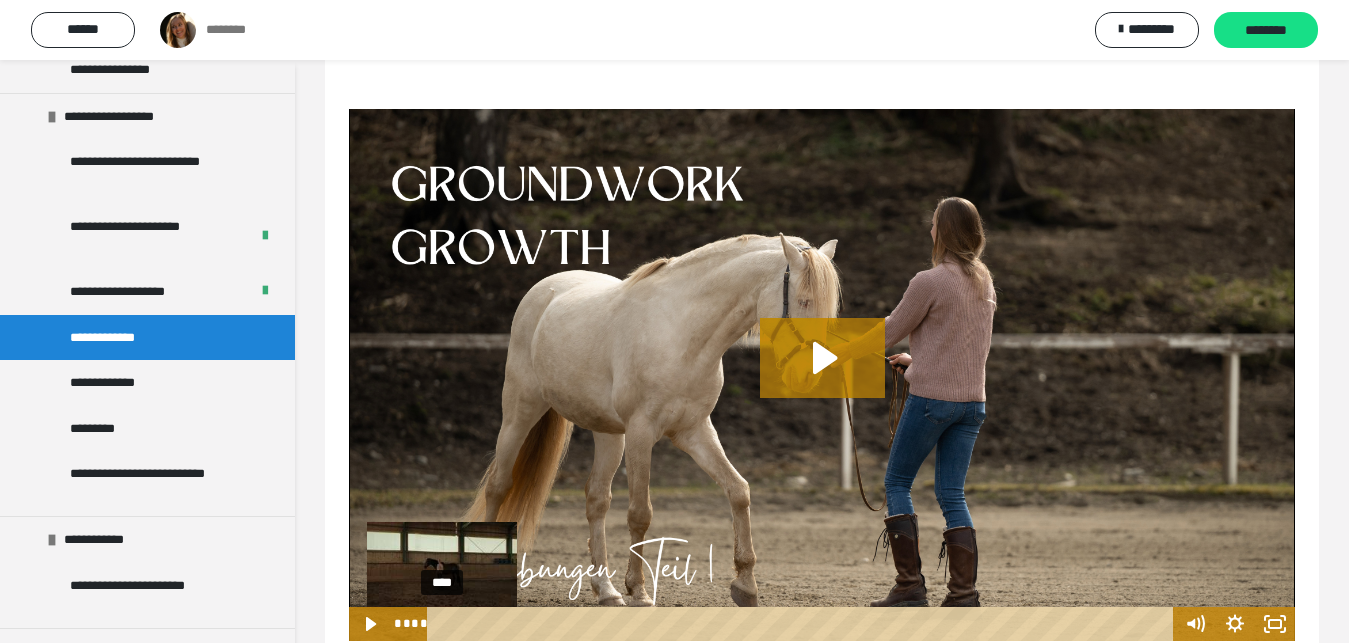 click on "****" at bounding box center [803, 624] 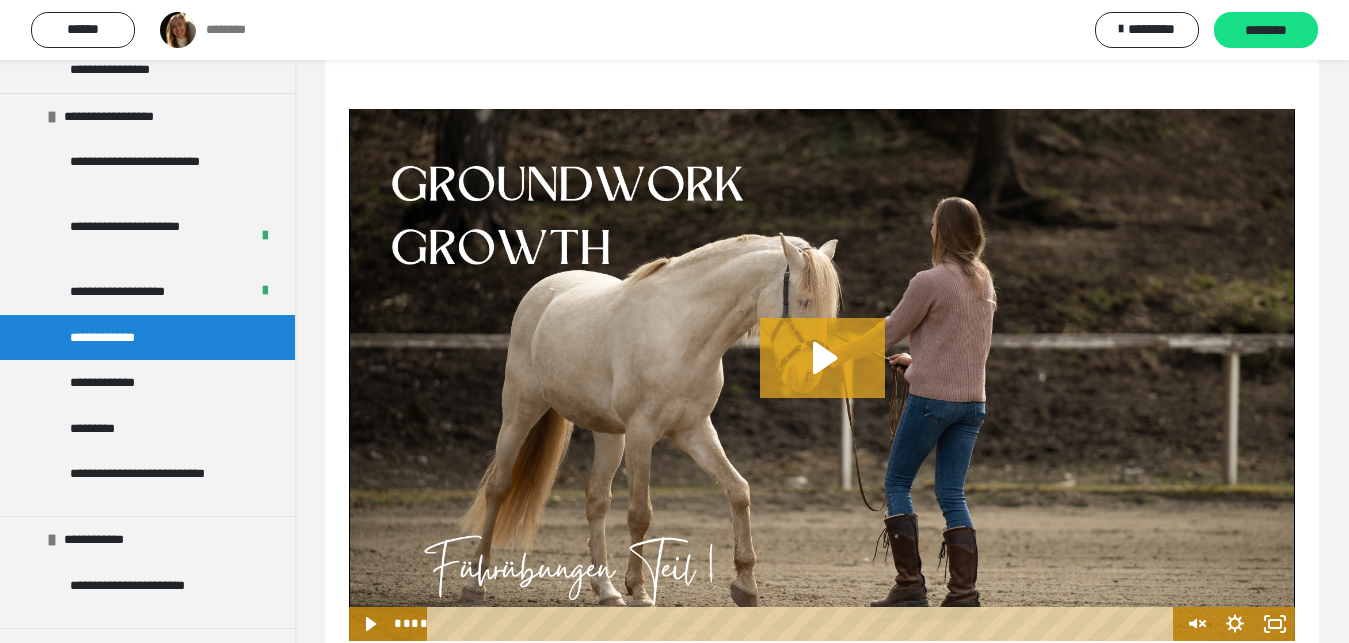 click 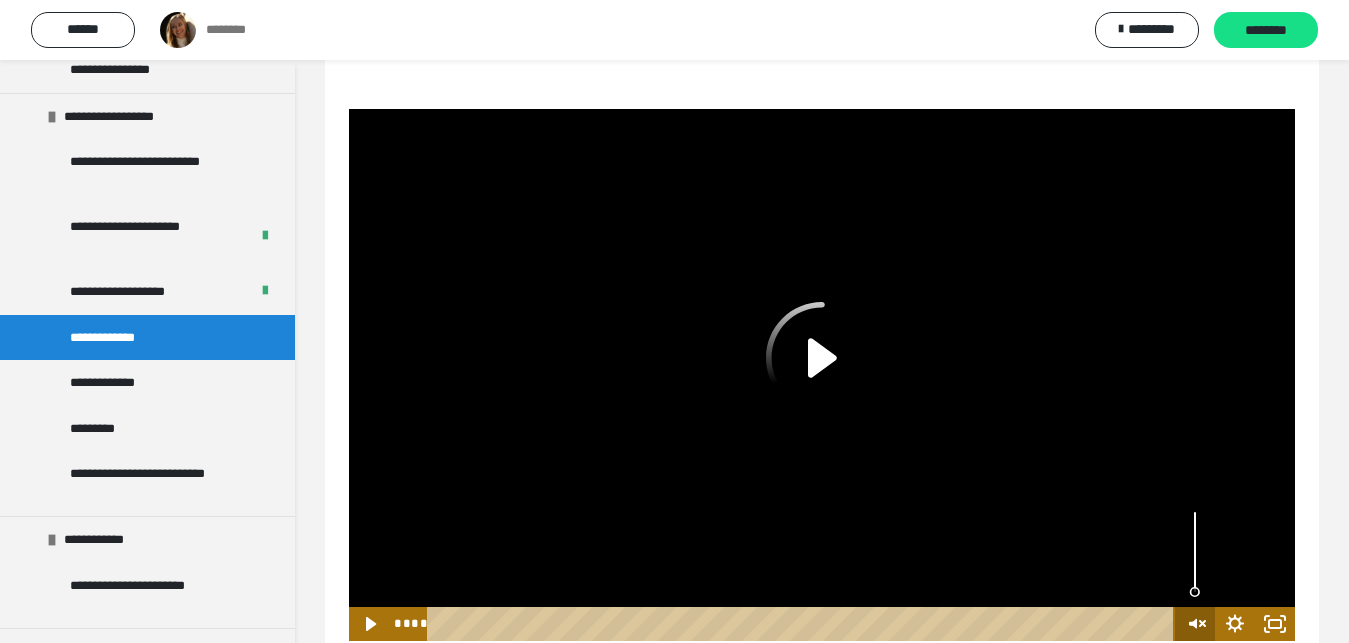 click 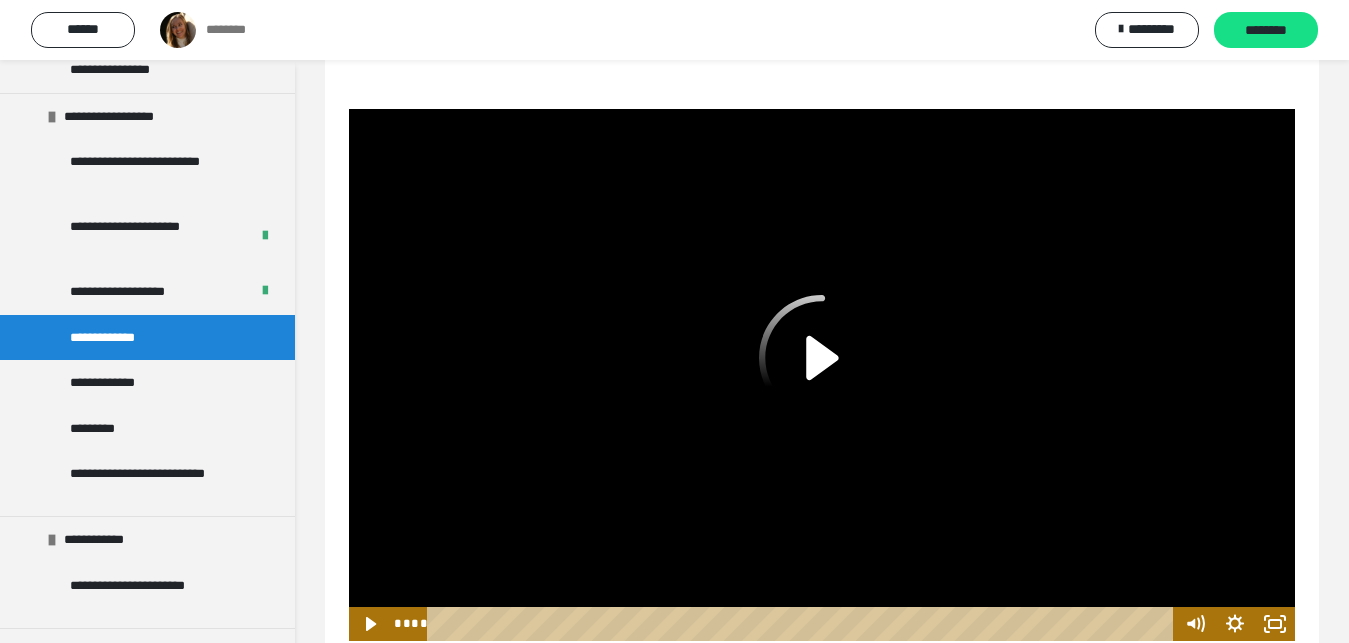 click 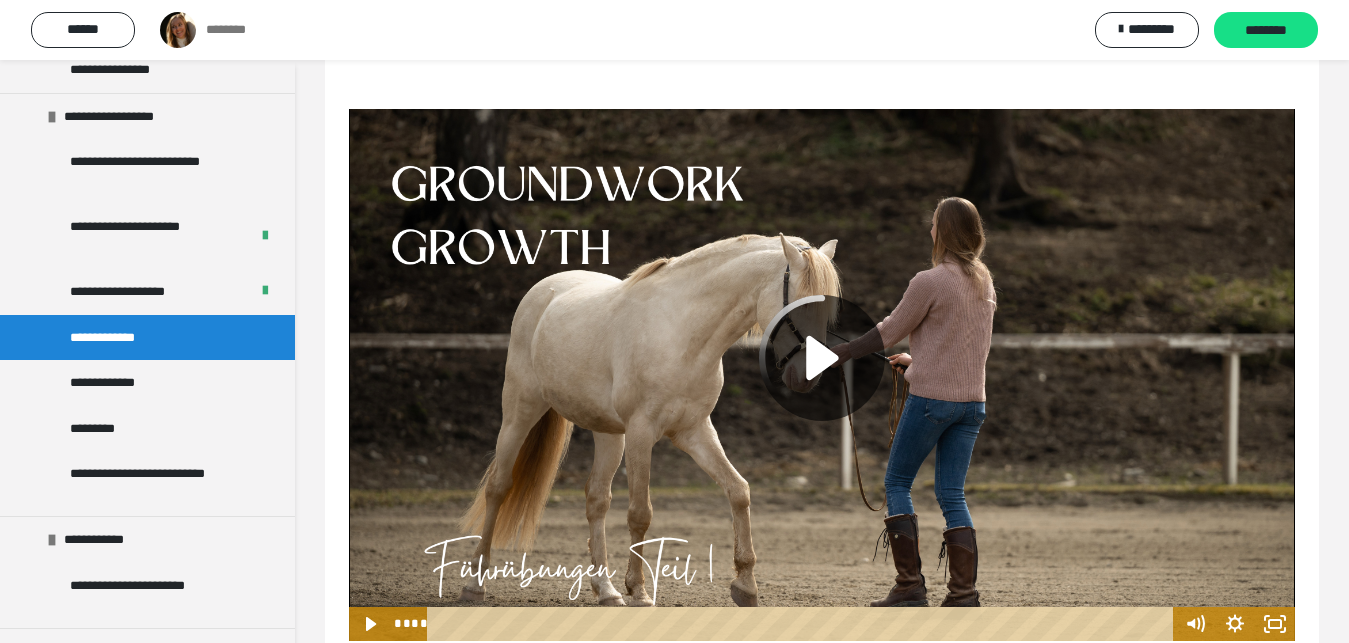 click 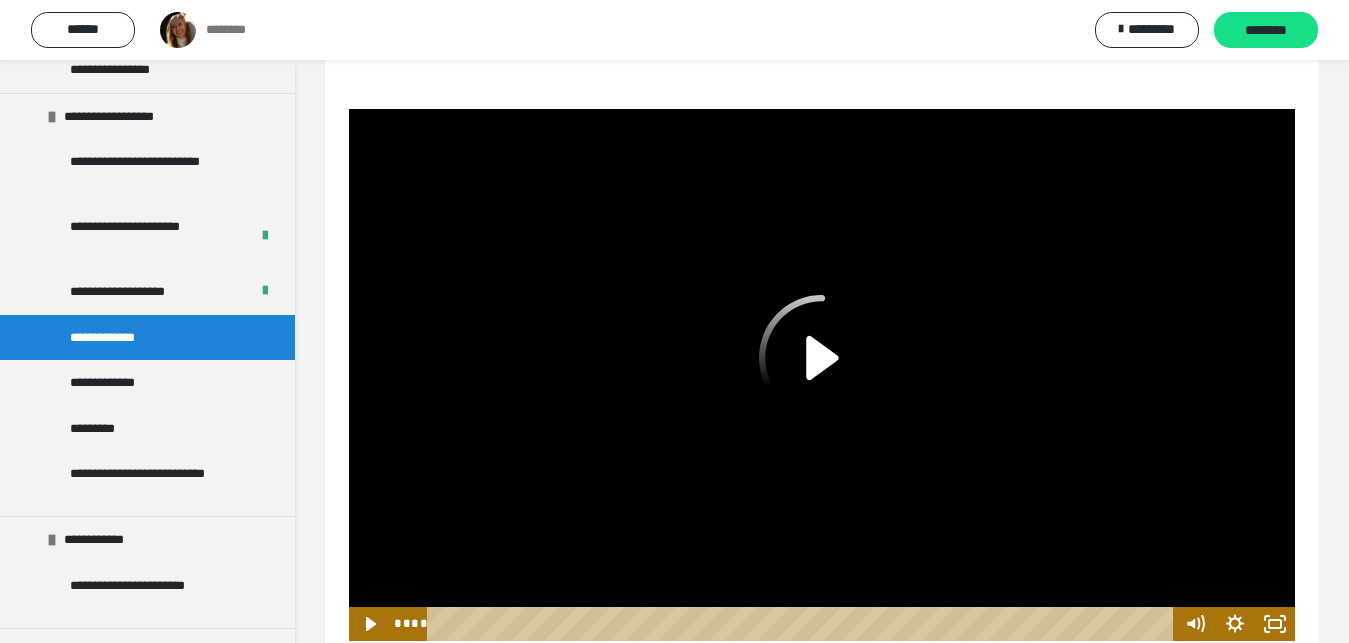click 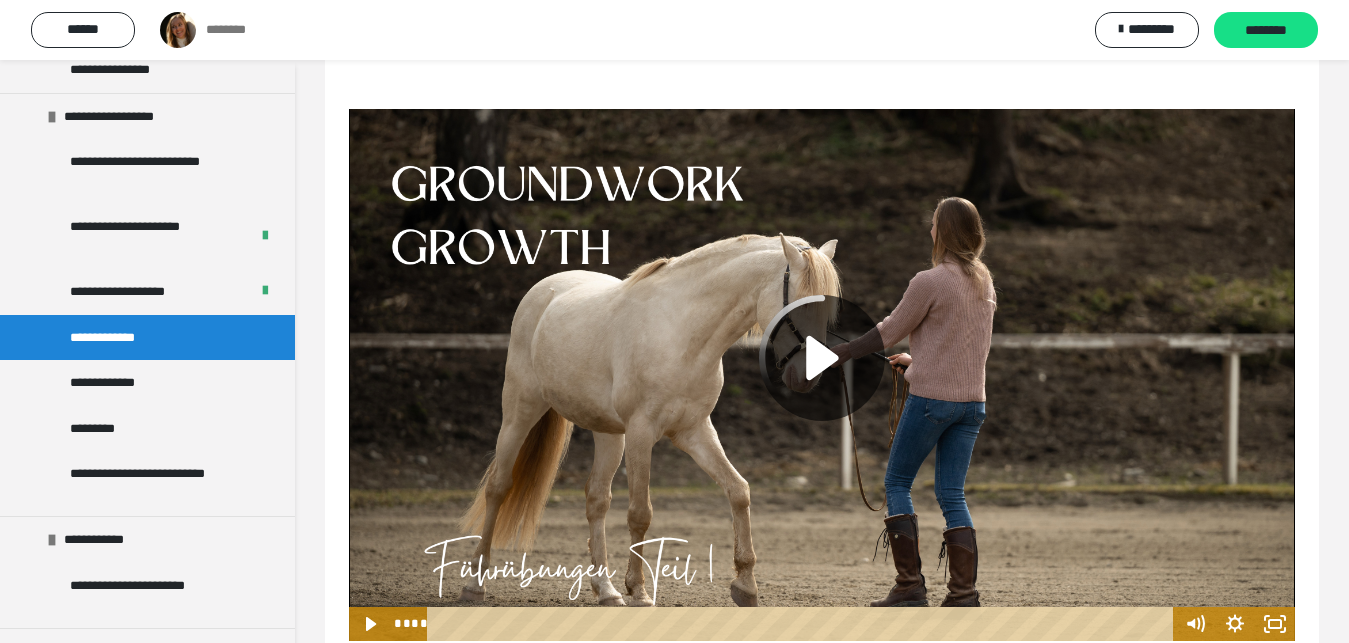 click 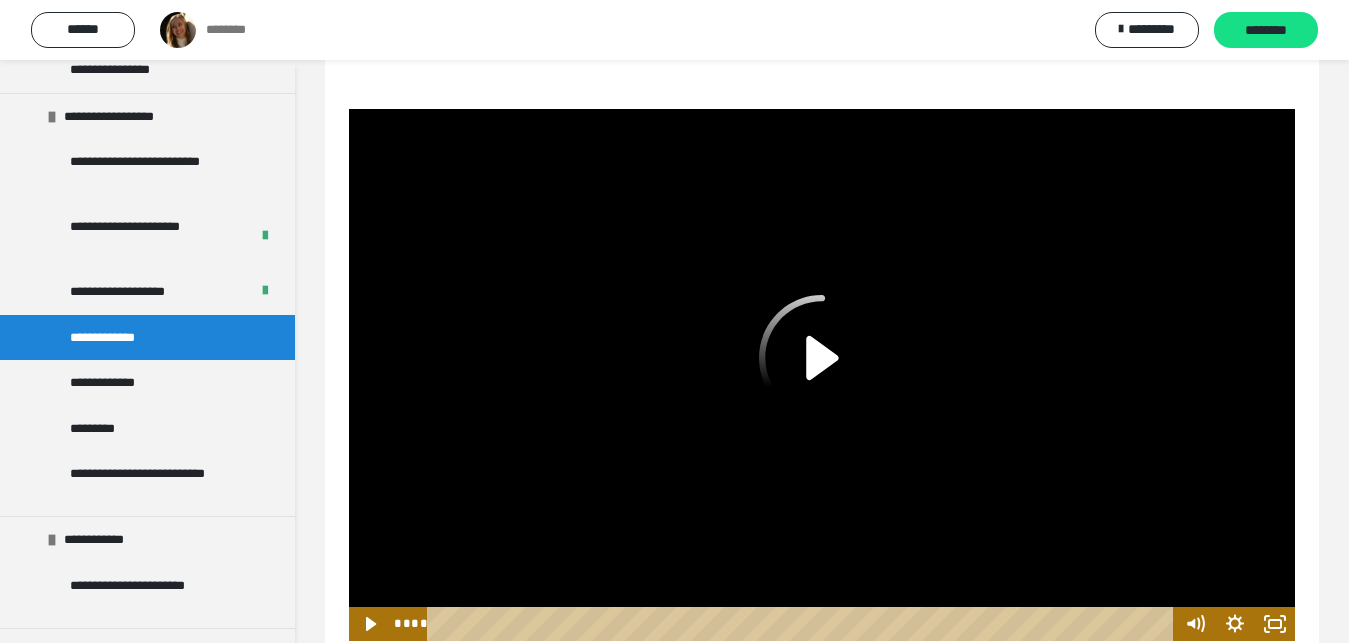 click 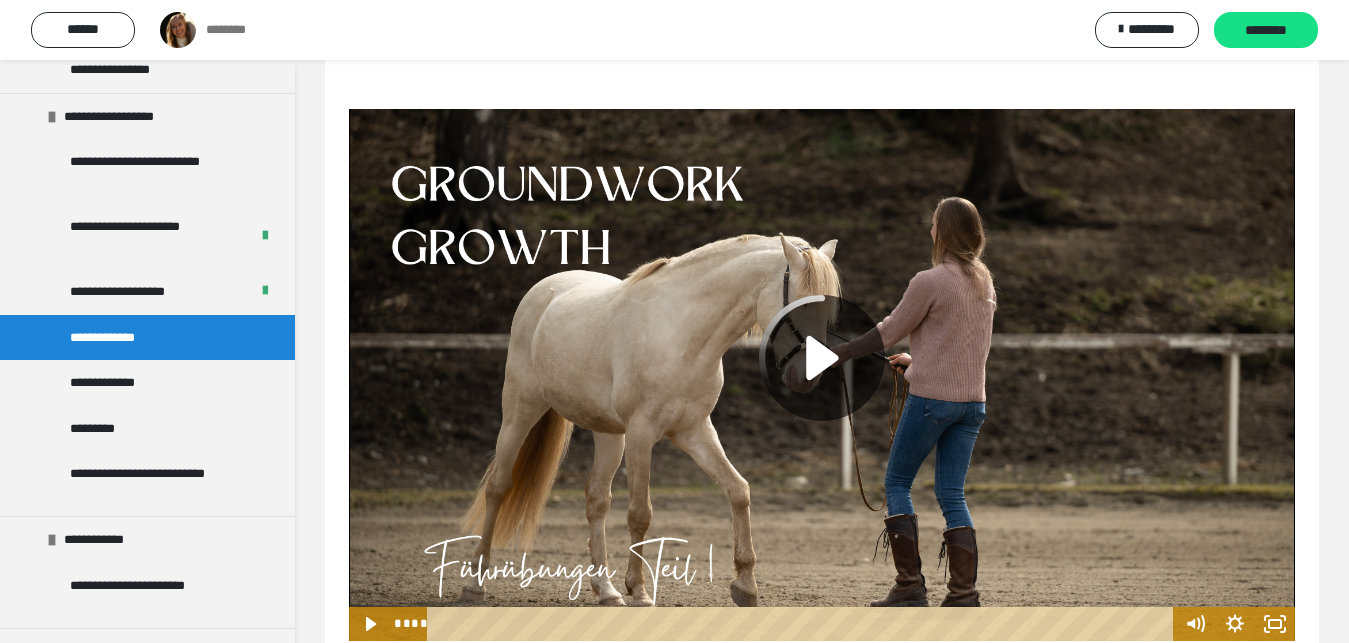 click 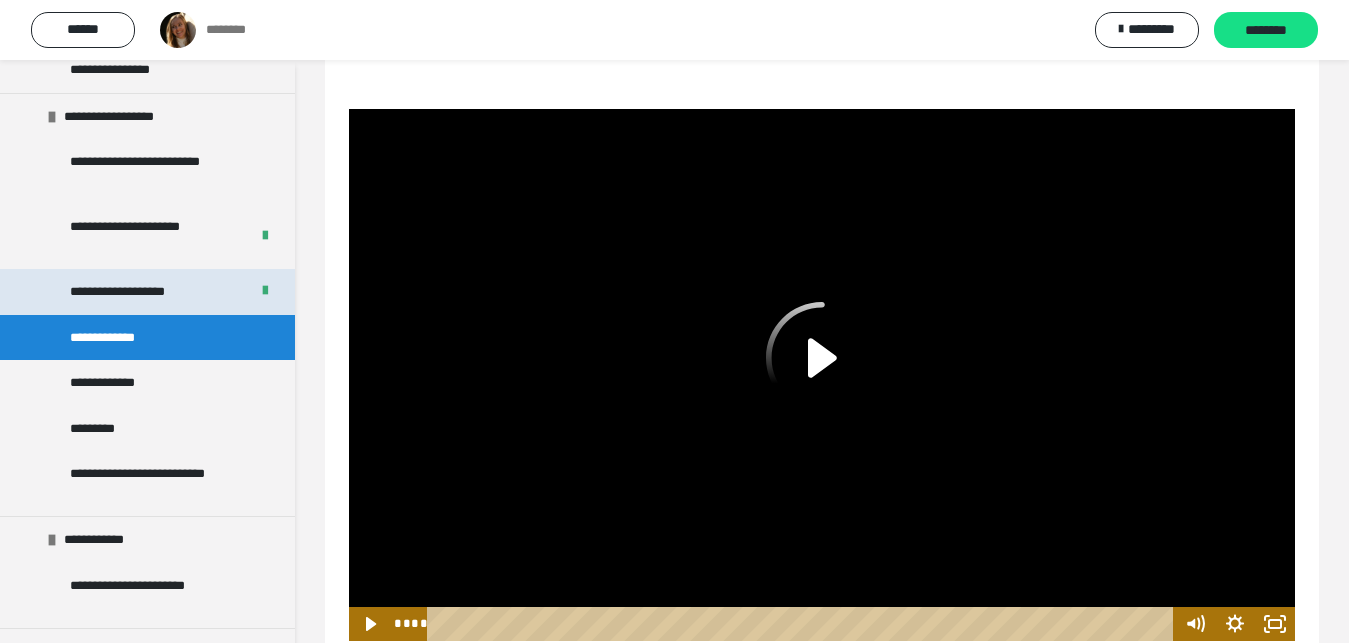 click on "**********" at bounding box center [139, 292] 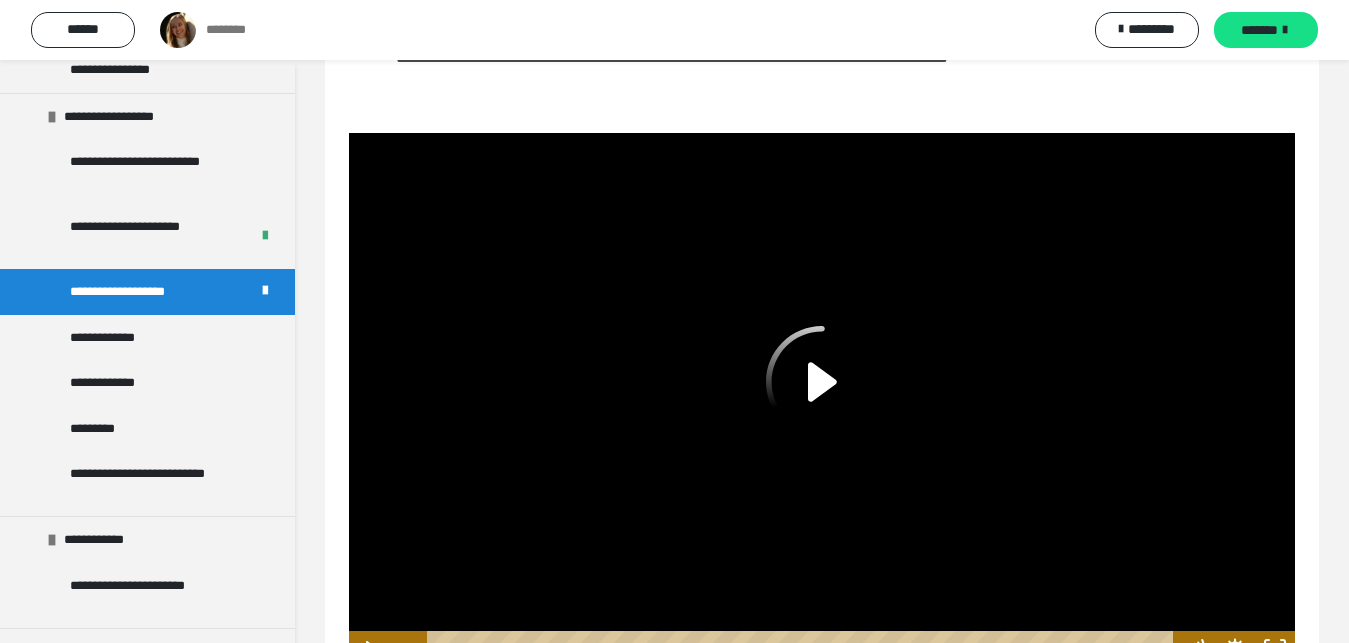 click on "**********" at bounding box center (139, 292) 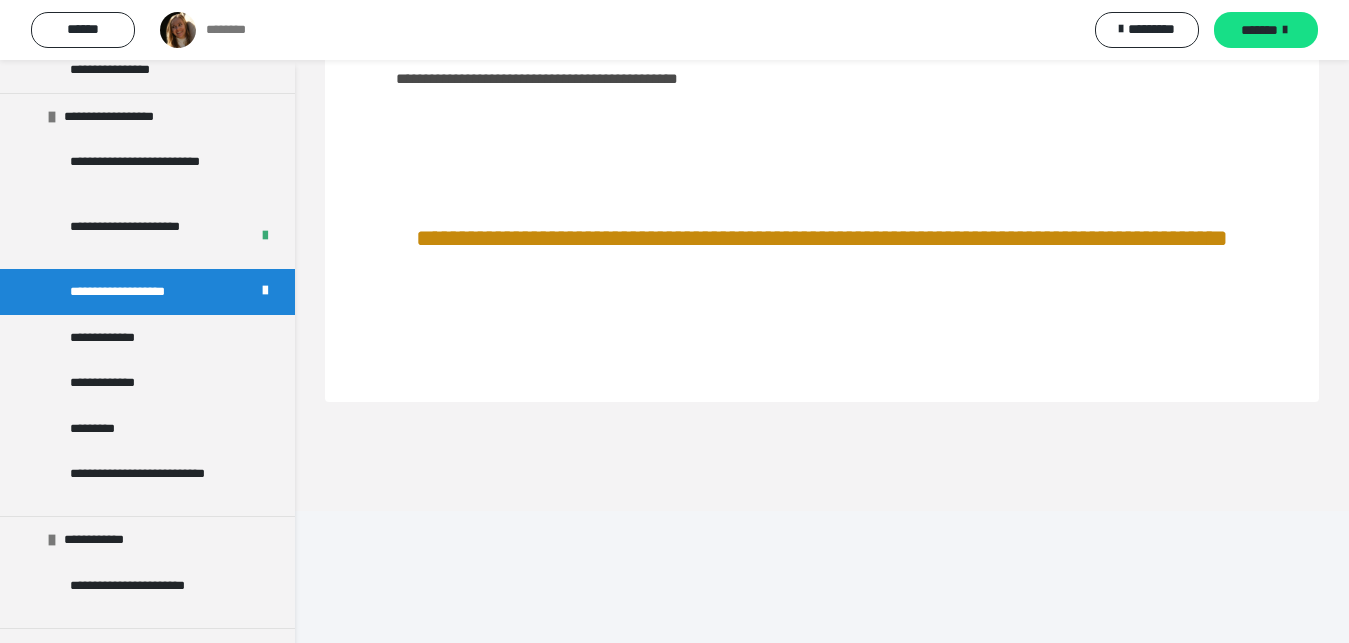 scroll, scrollTop: 84, scrollLeft: 0, axis: vertical 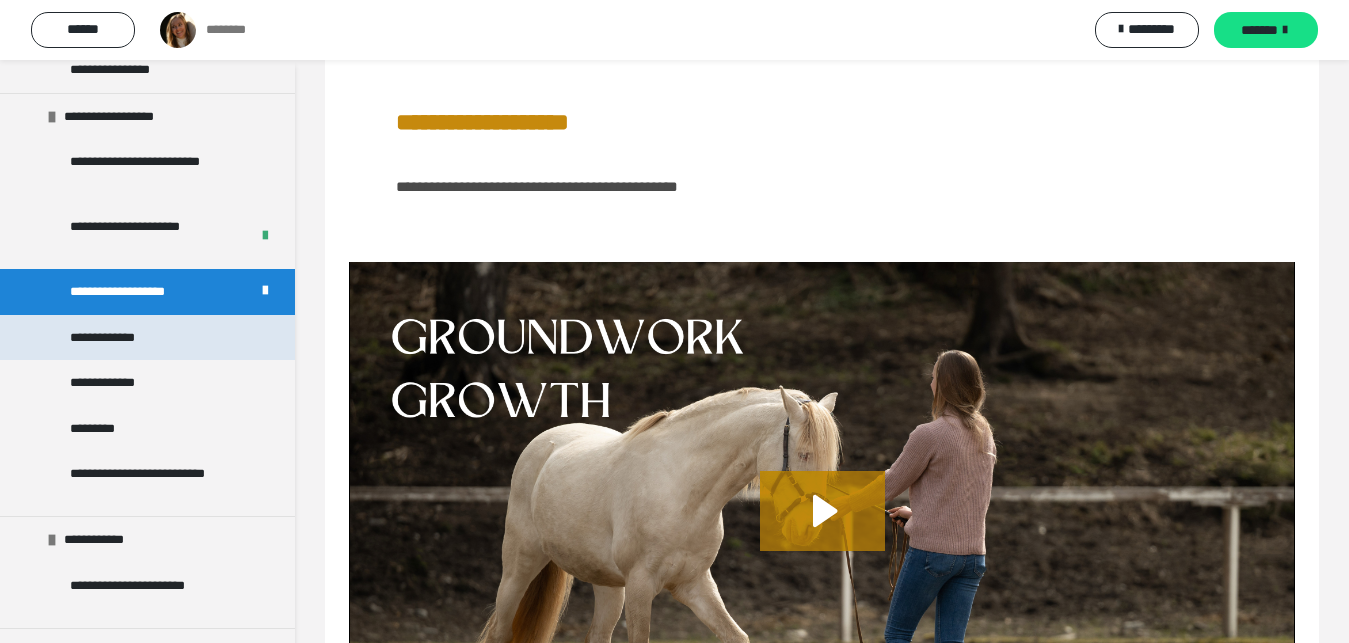 click on "**********" at bounding box center (147, 338) 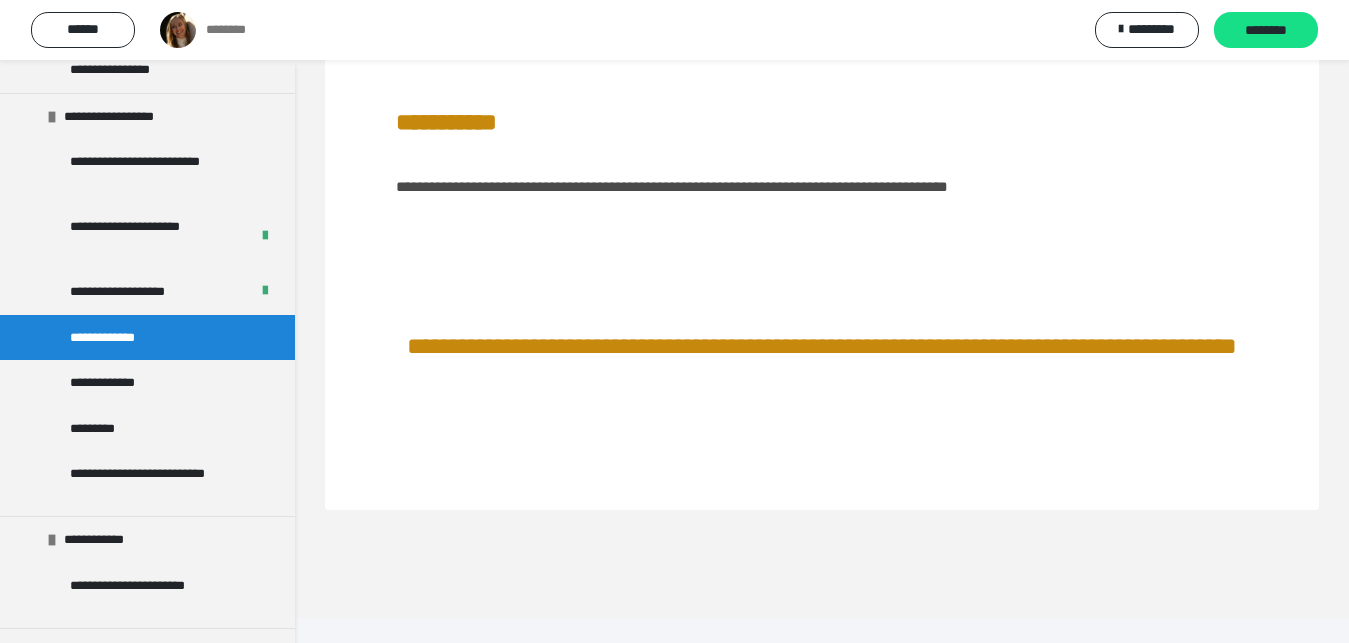 click on "**********" at bounding box center (147, 338) 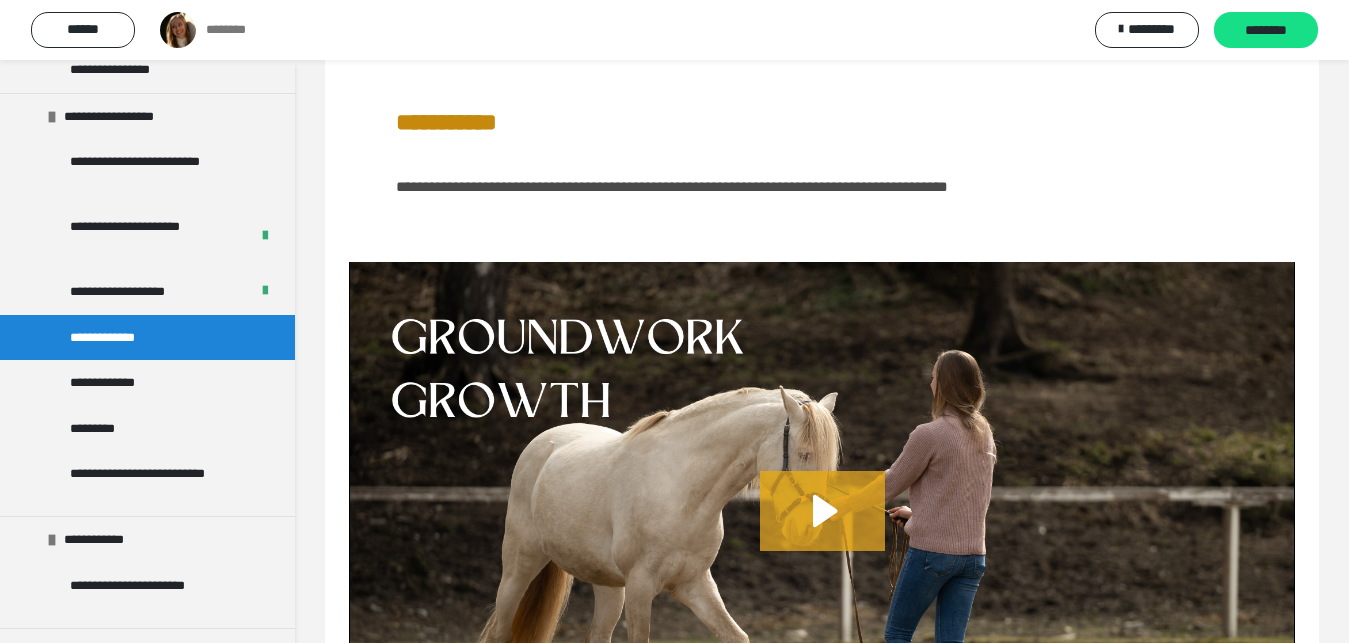 click 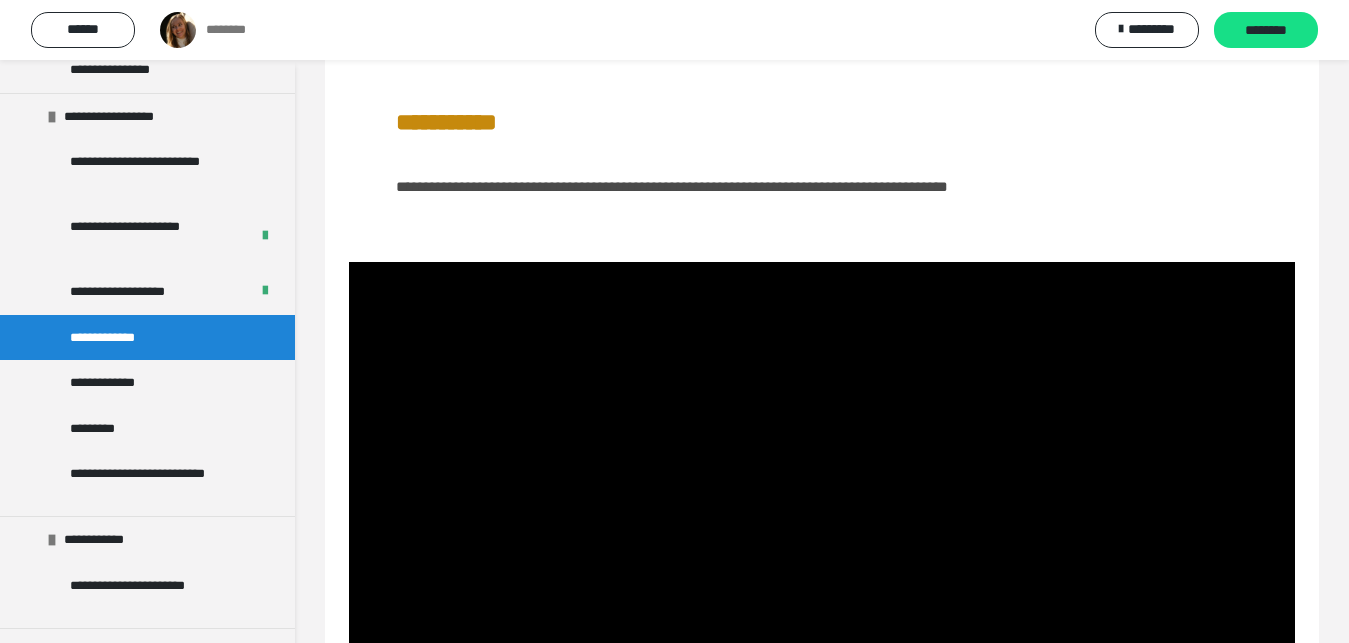 click at bounding box center [822, 528] 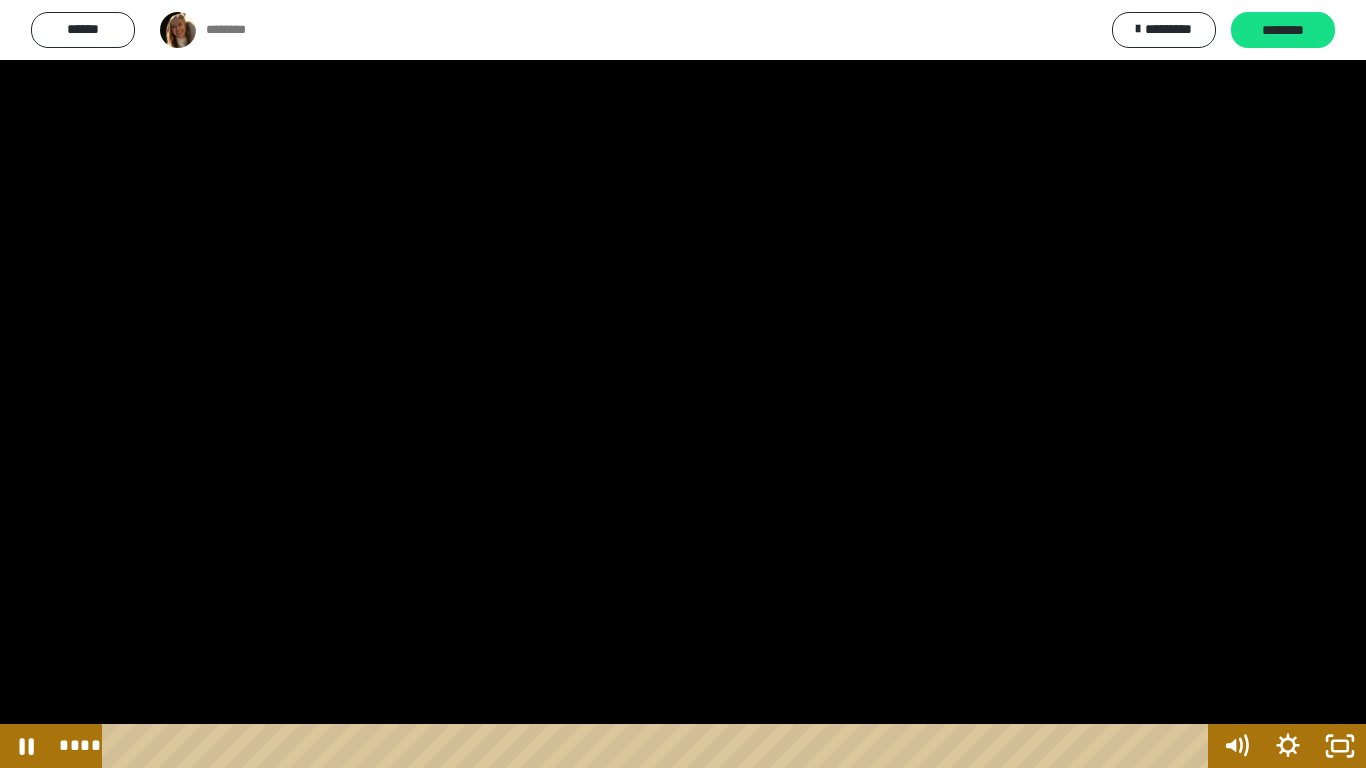 click at bounding box center [683, 384] 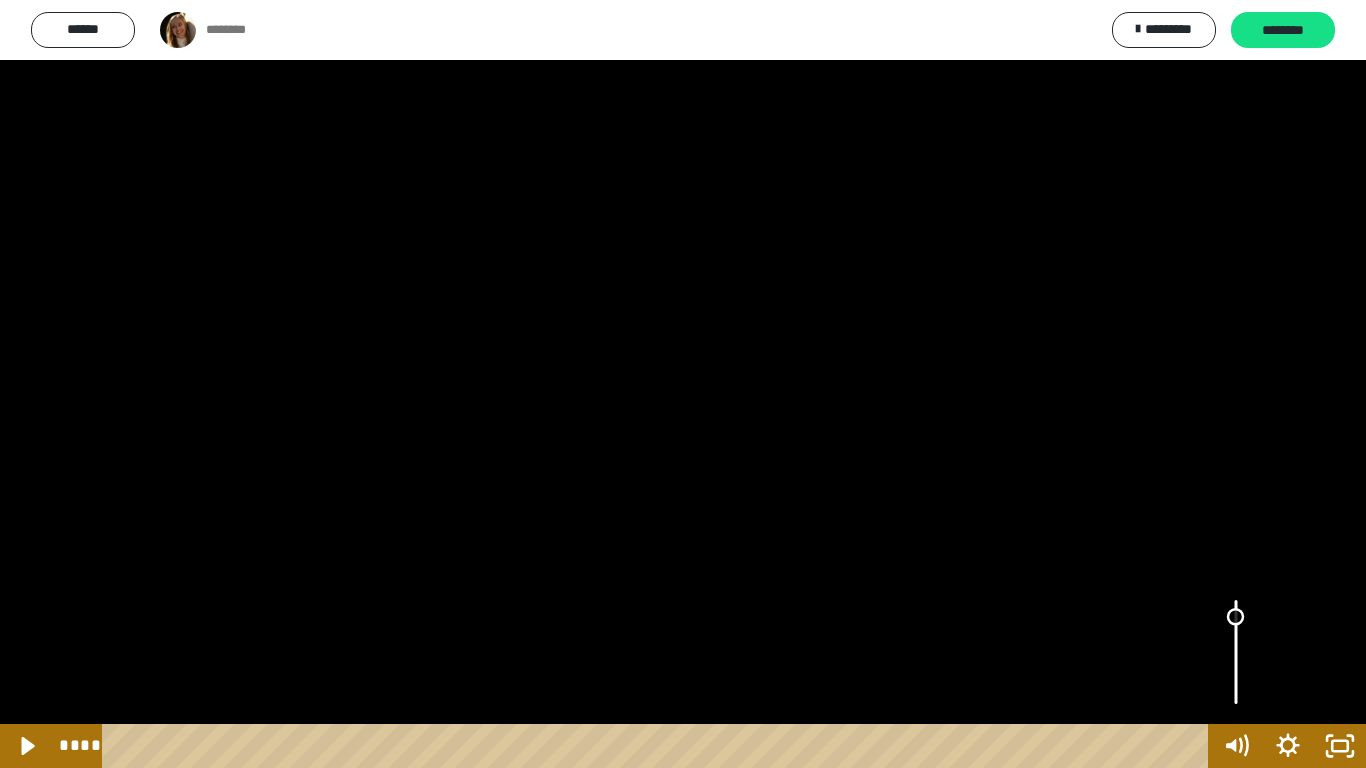 click at bounding box center [1236, 652] 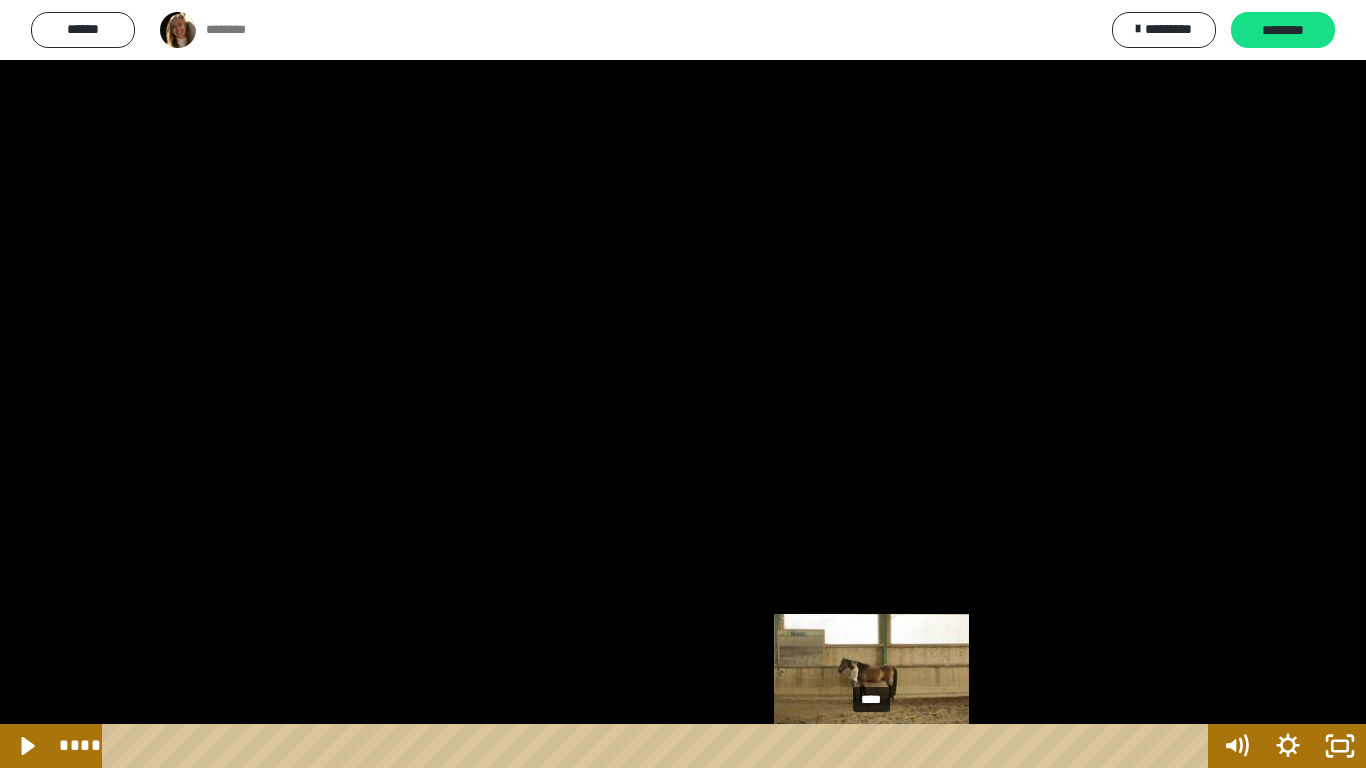 click on "****" at bounding box center (659, 746) 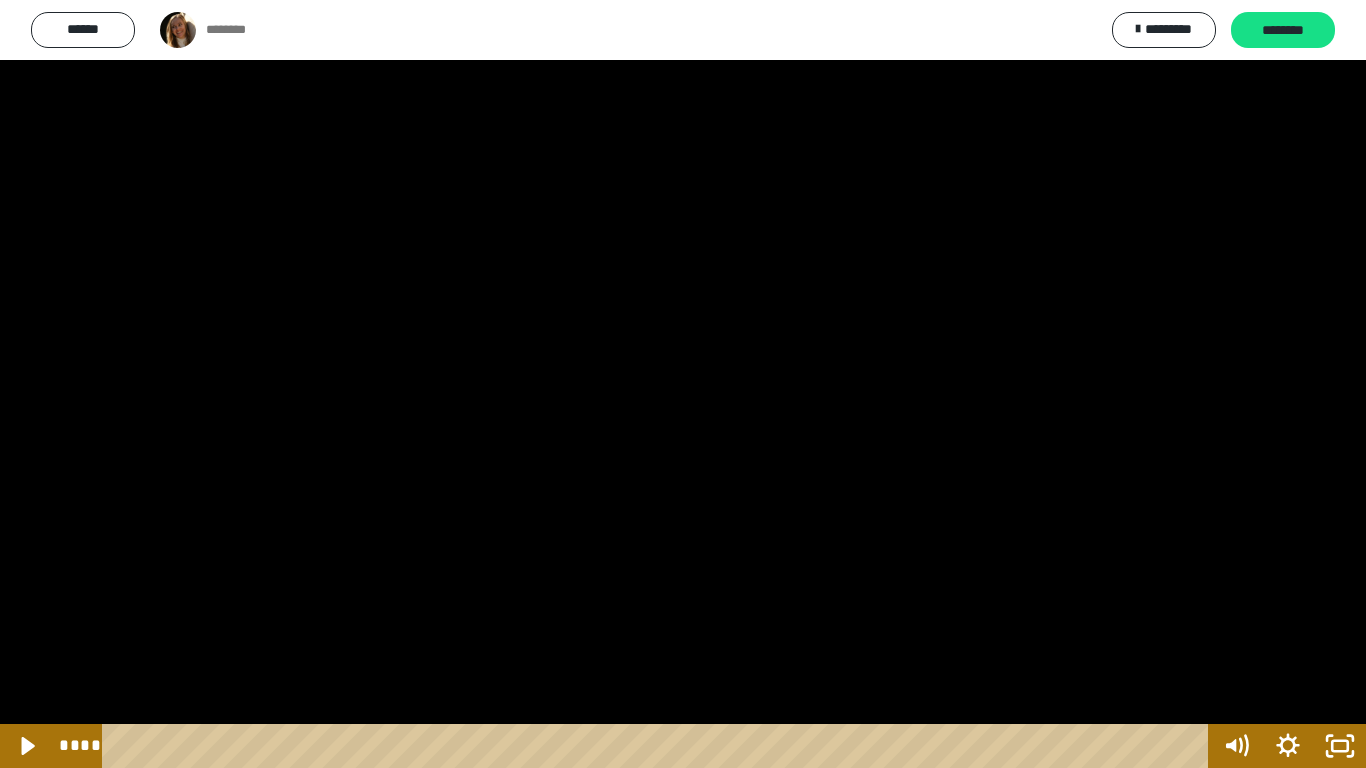 click at bounding box center (683, 384) 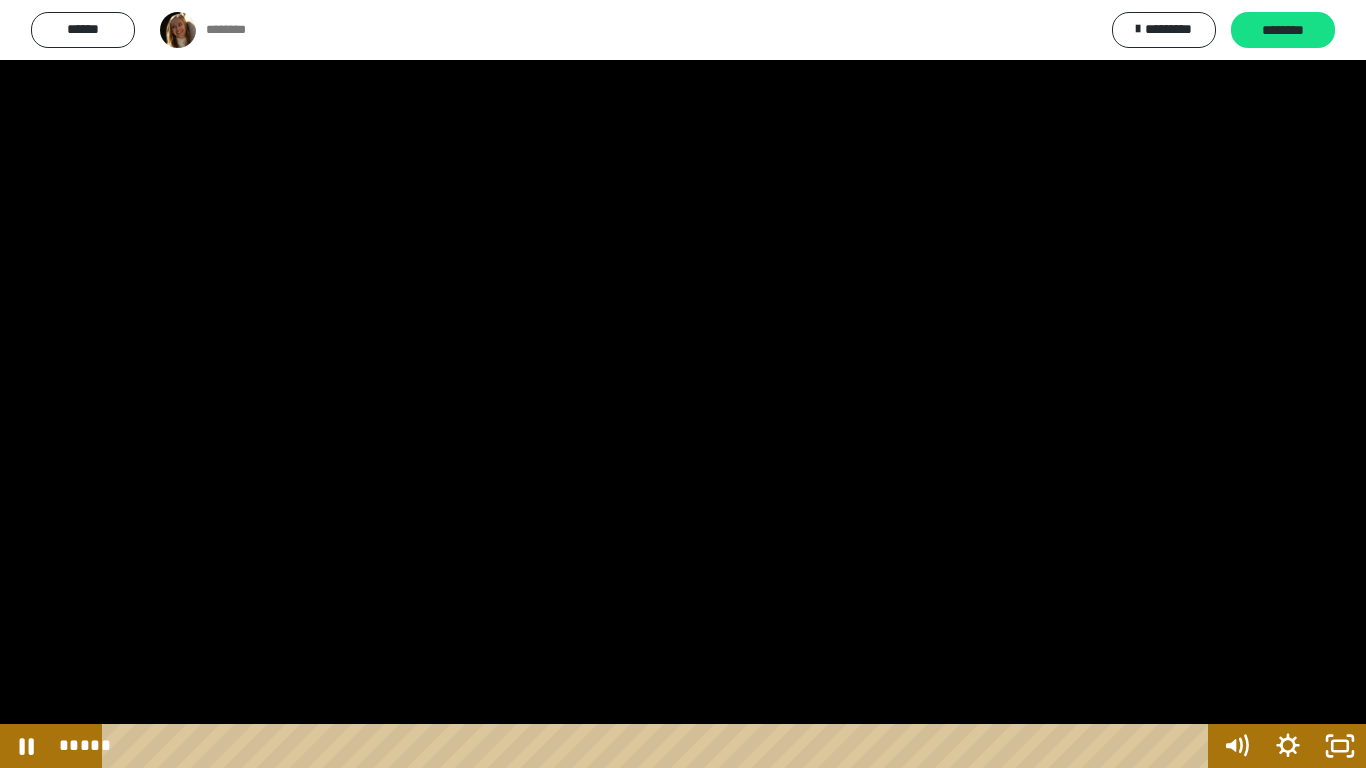 click at bounding box center (683, 384) 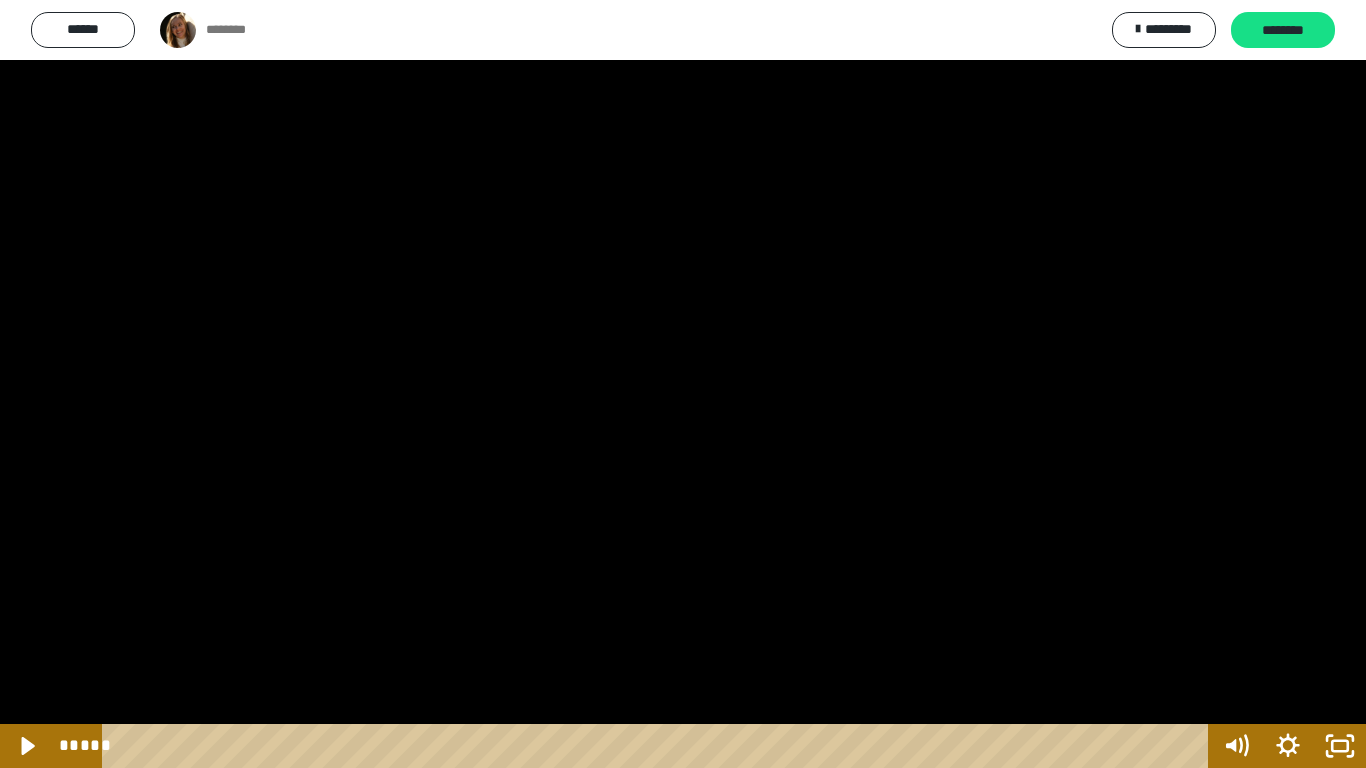 click at bounding box center (683, 384) 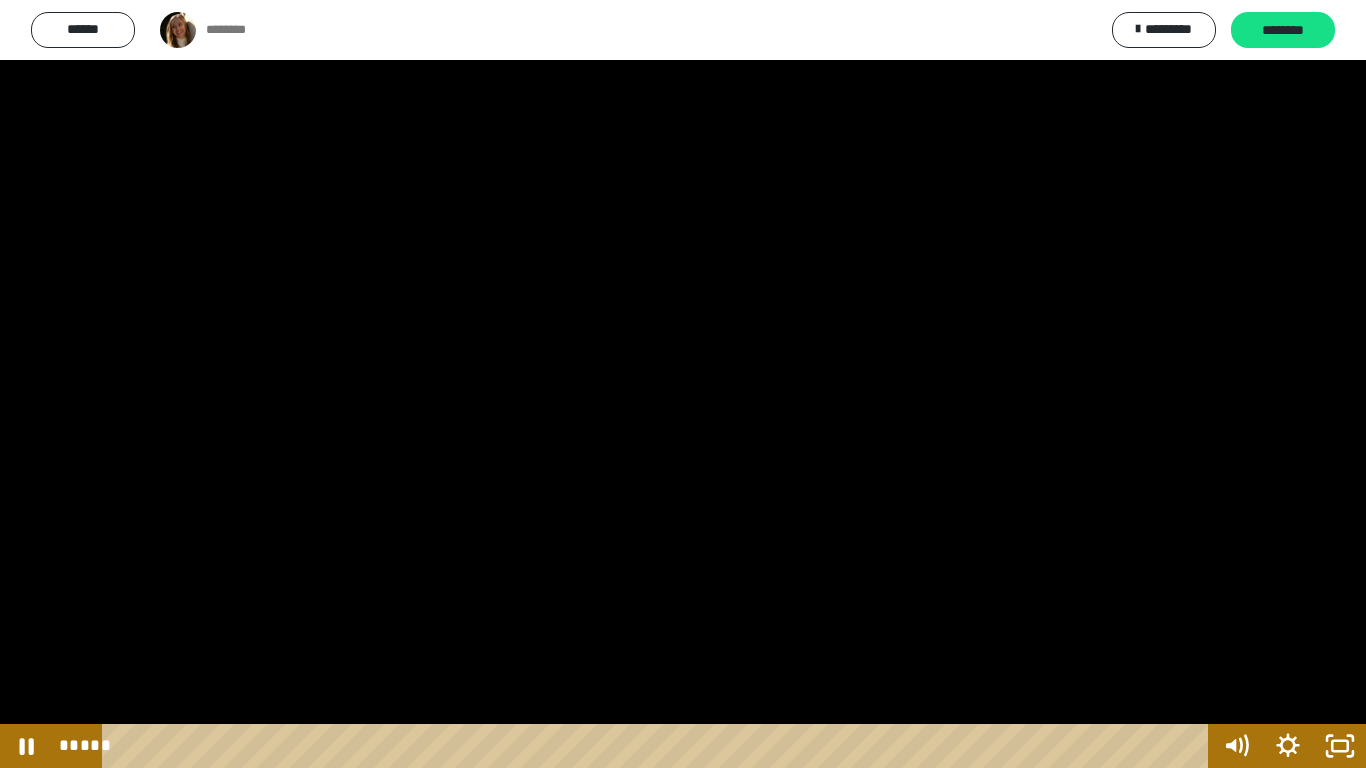 click at bounding box center (683, 384) 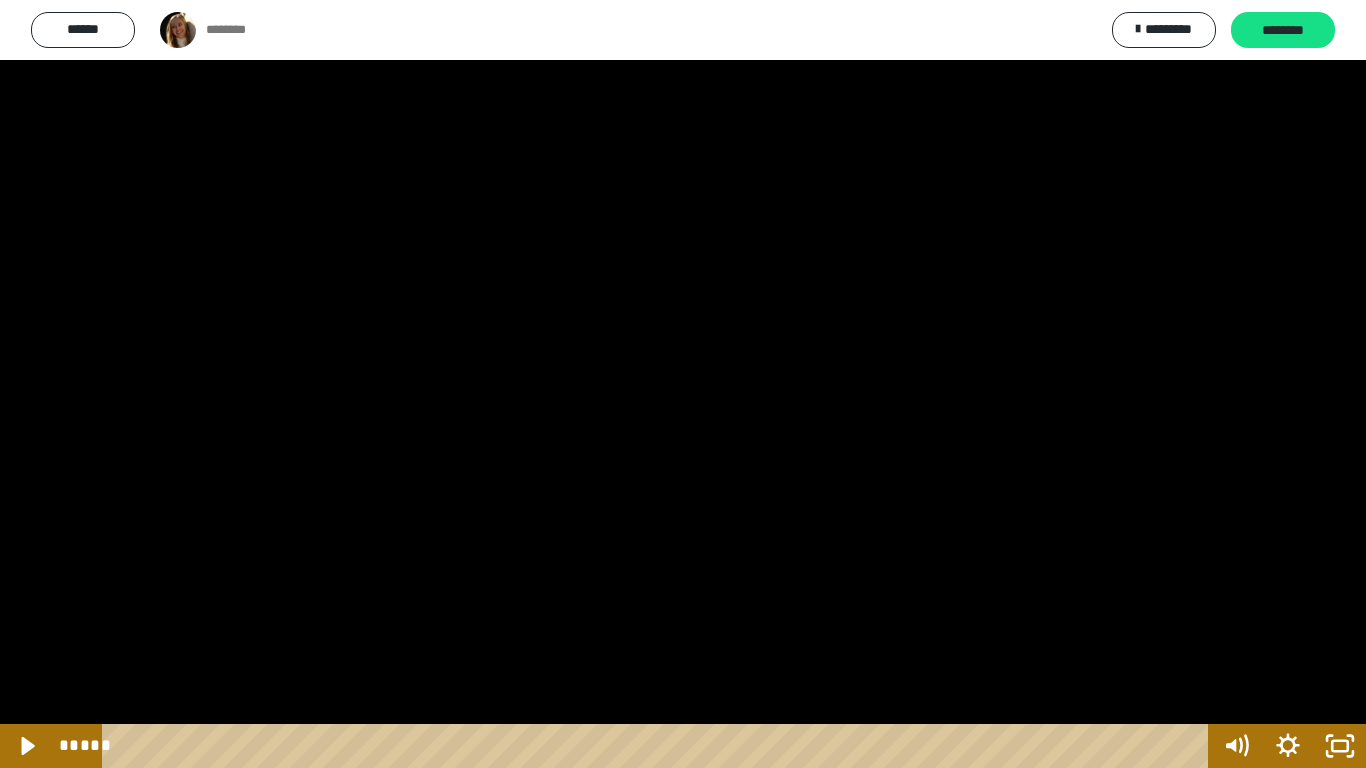 click at bounding box center (683, 384) 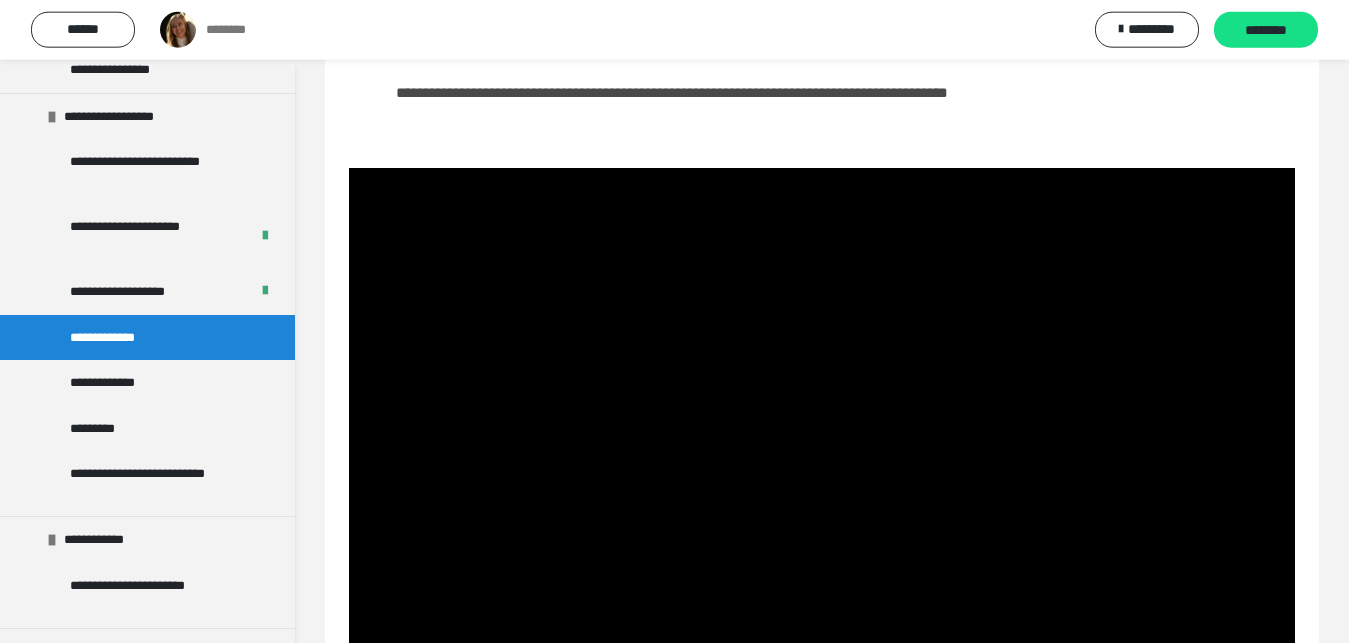 scroll, scrollTop: 186, scrollLeft: 0, axis: vertical 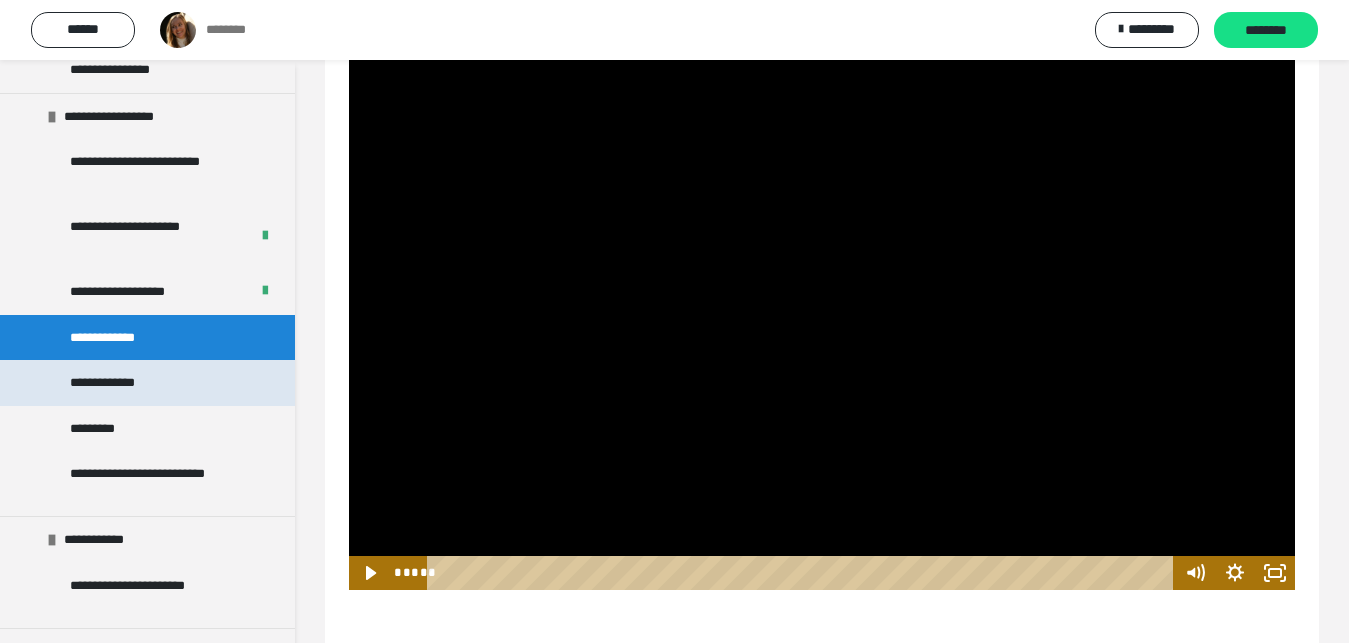 click on "**********" at bounding box center (147, 383) 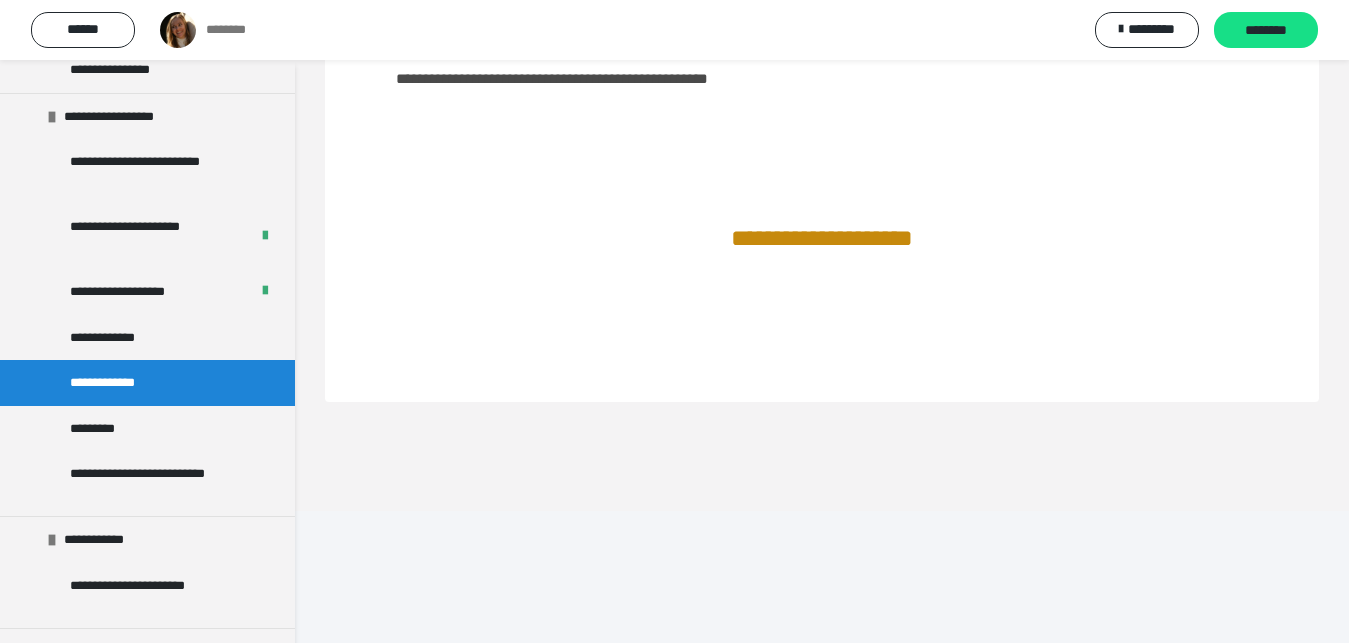 scroll, scrollTop: 84, scrollLeft: 0, axis: vertical 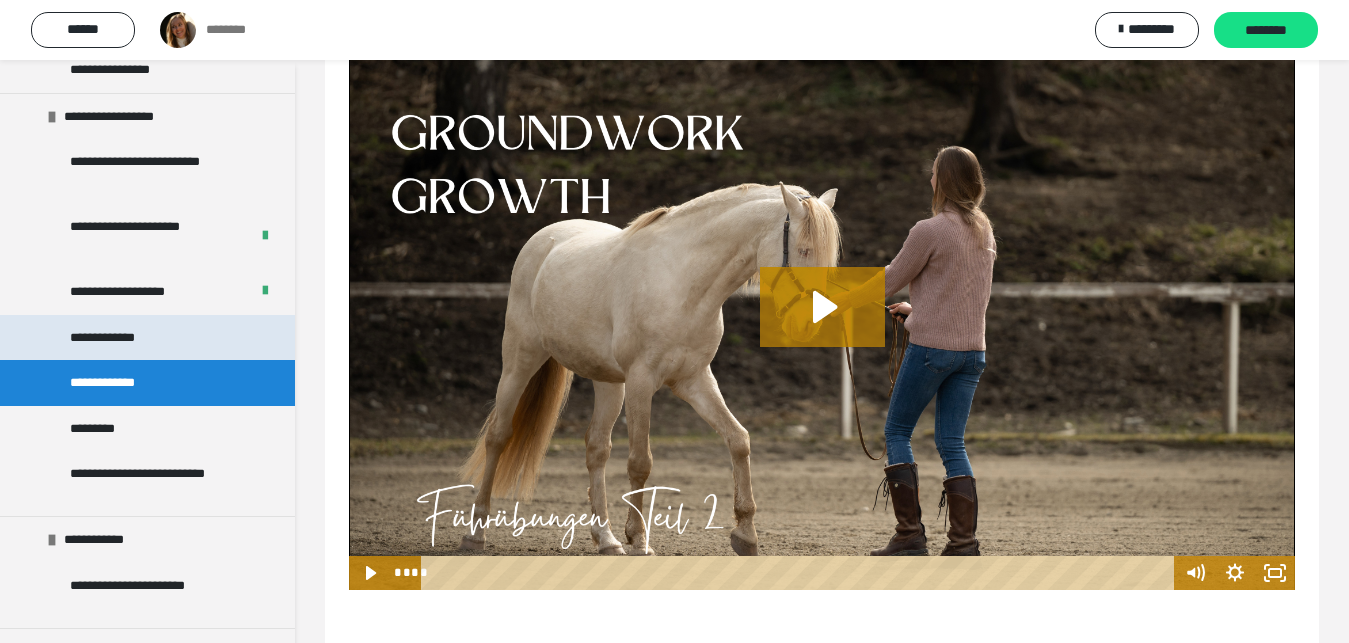 click on "**********" at bounding box center [147, 338] 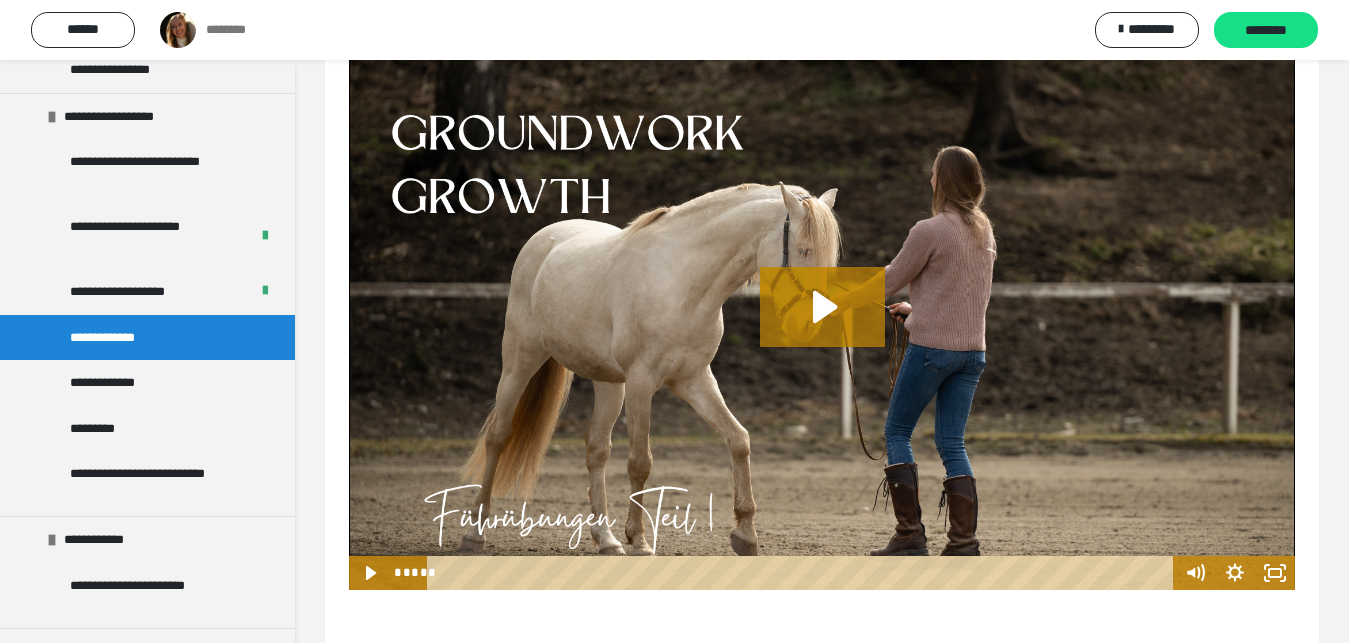 scroll, scrollTop: 84, scrollLeft: 0, axis: vertical 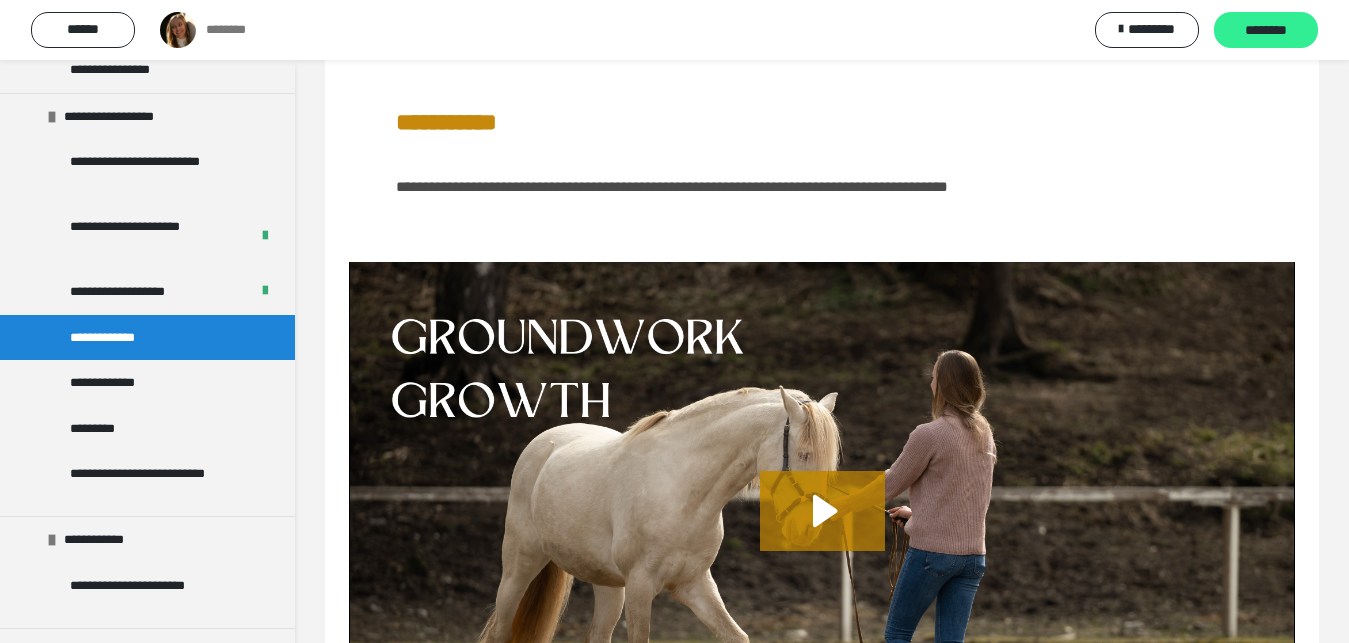 click on "********" at bounding box center [1266, 30] 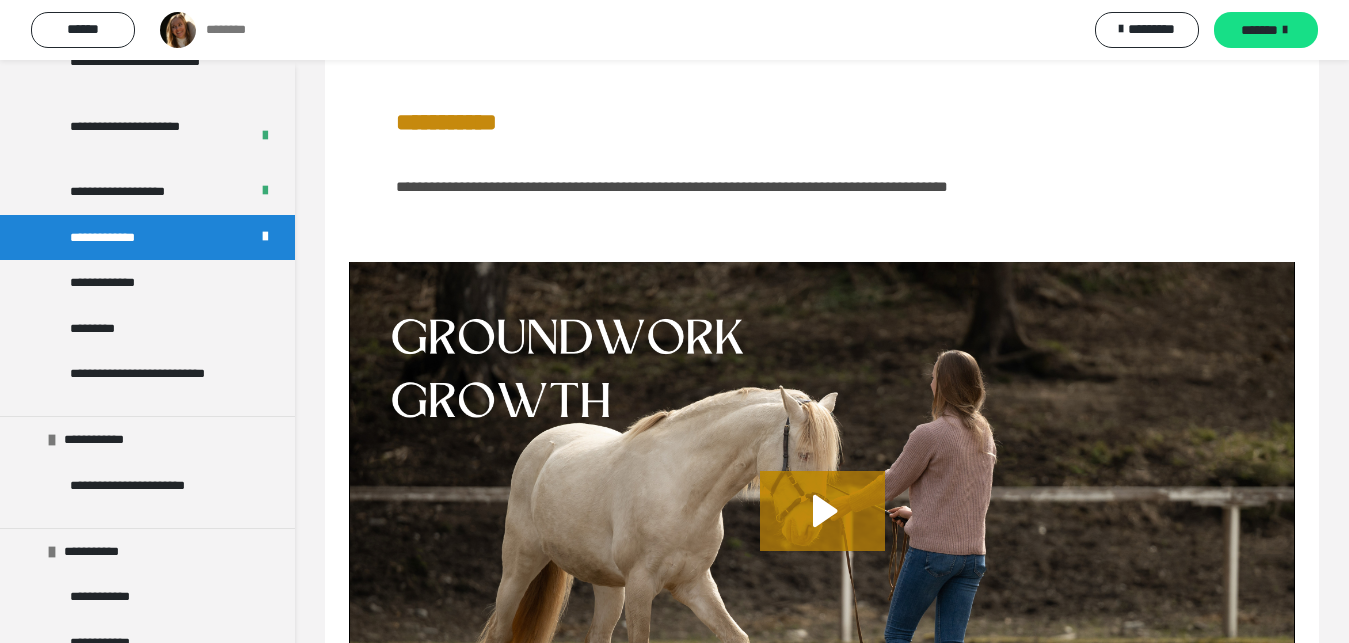 scroll, scrollTop: 1017, scrollLeft: 0, axis: vertical 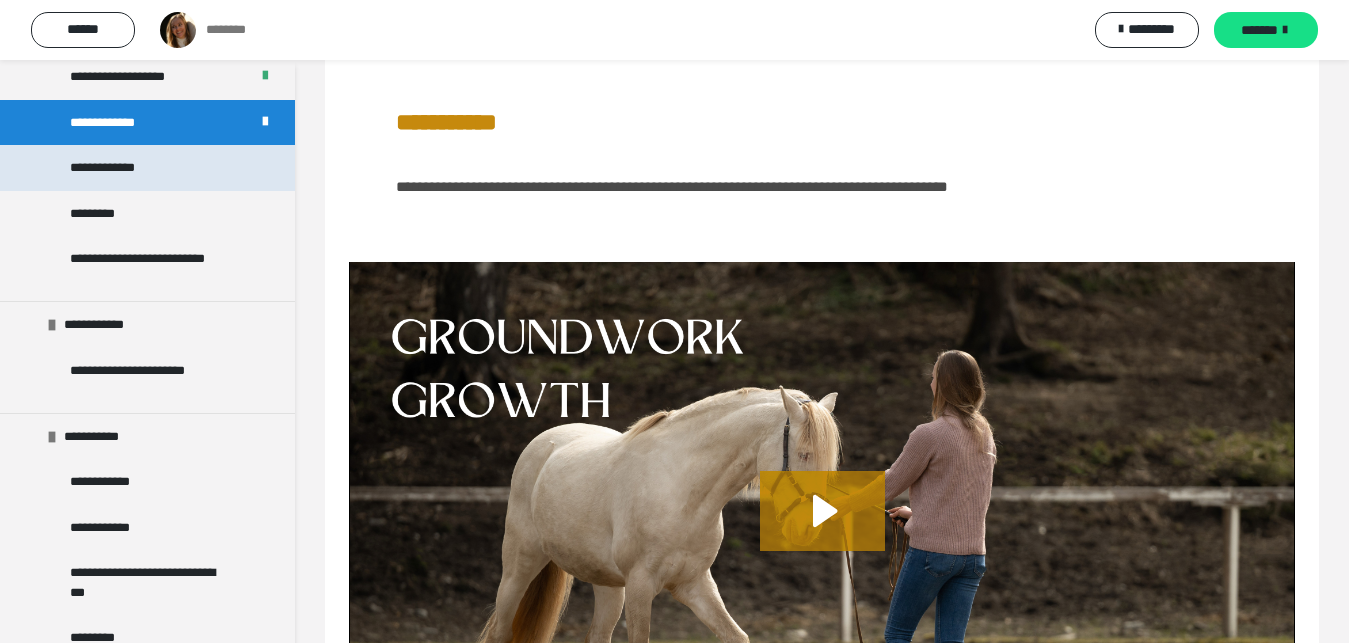 click on "**********" at bounding box center (121, 168) 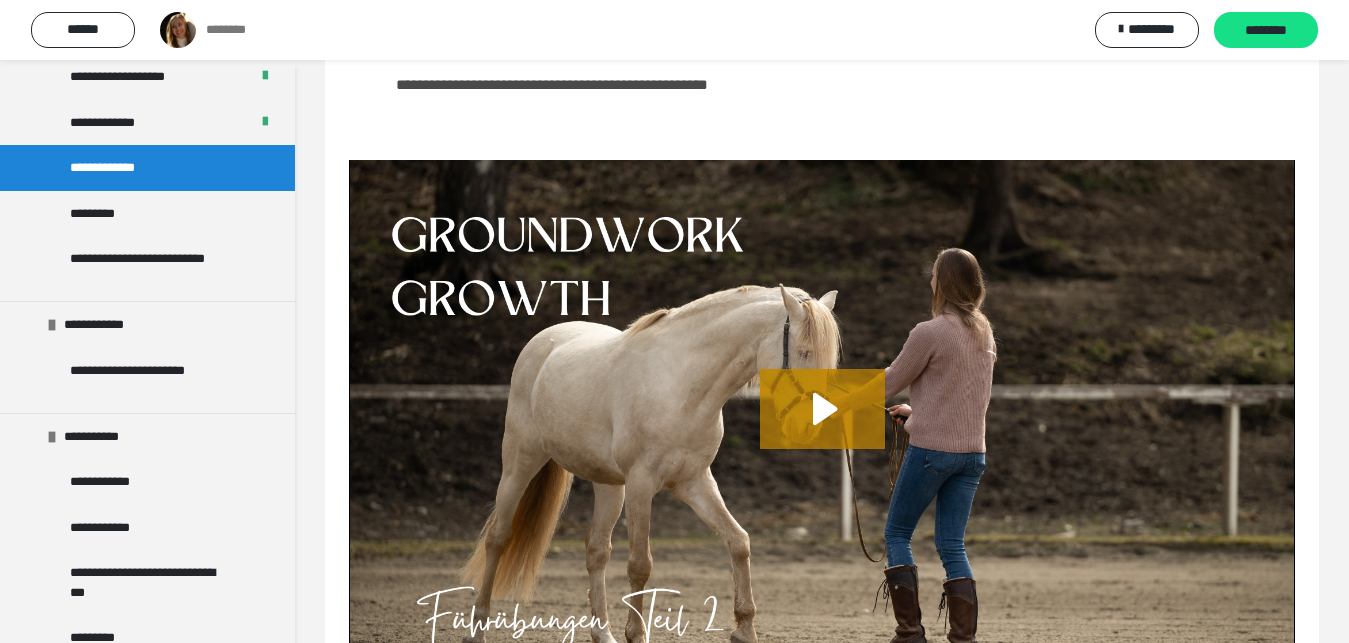 scroll, scrollTop: 237, scrollLeft: 0, axis: vertical 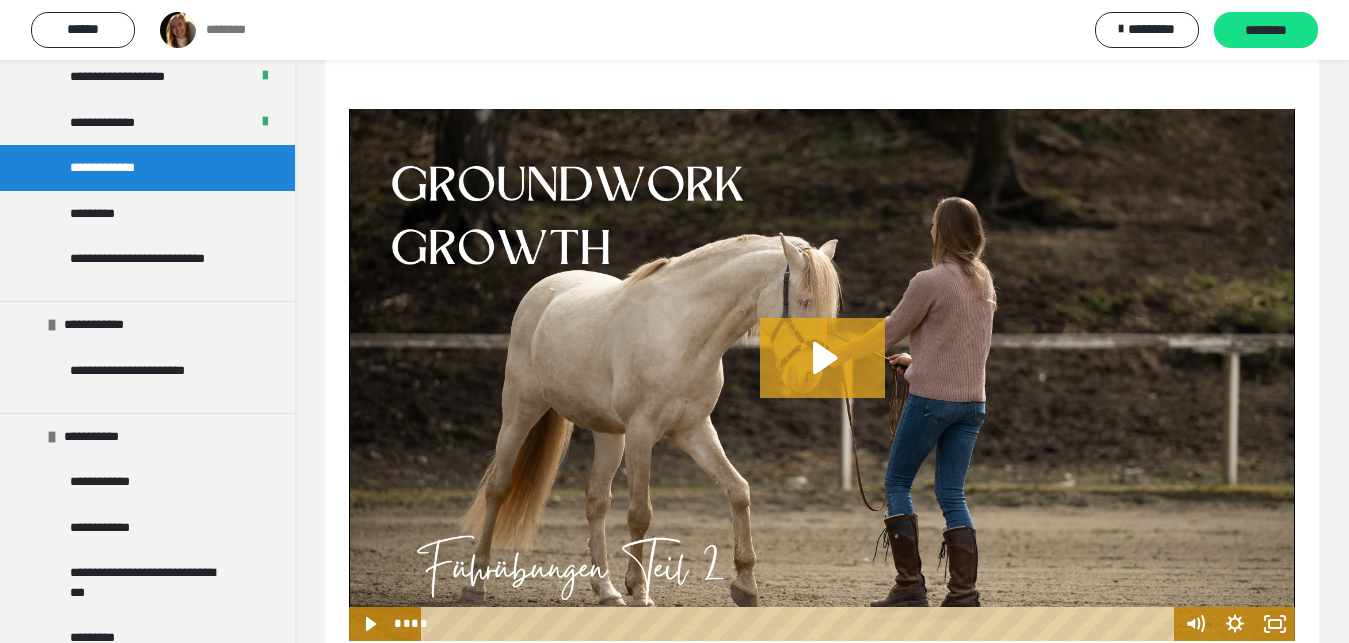 click 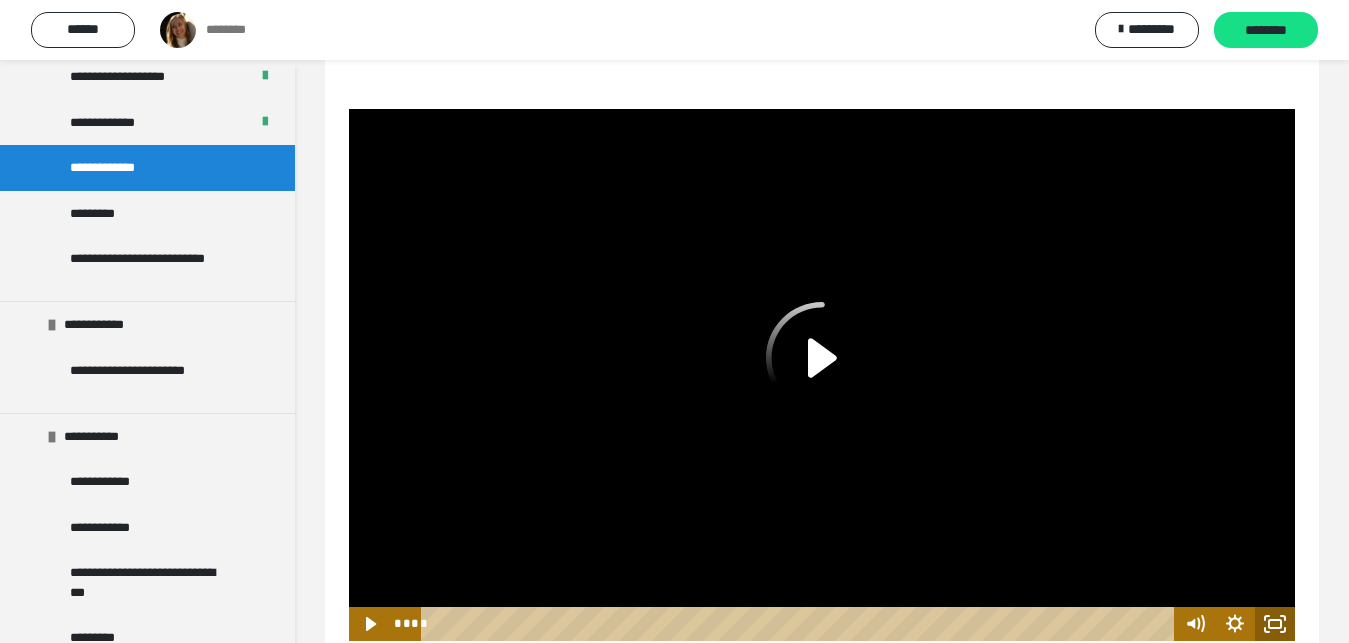 click 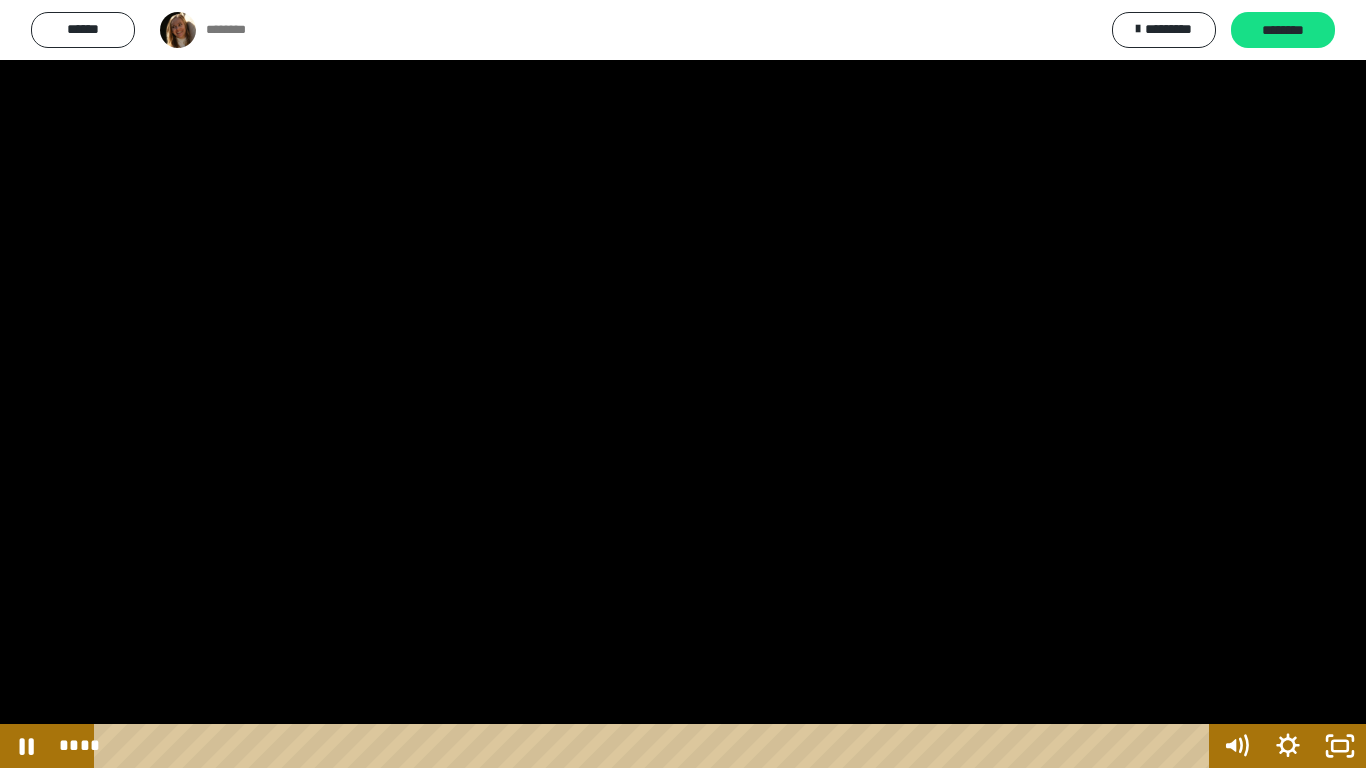 click at bounding box center (683, 384) 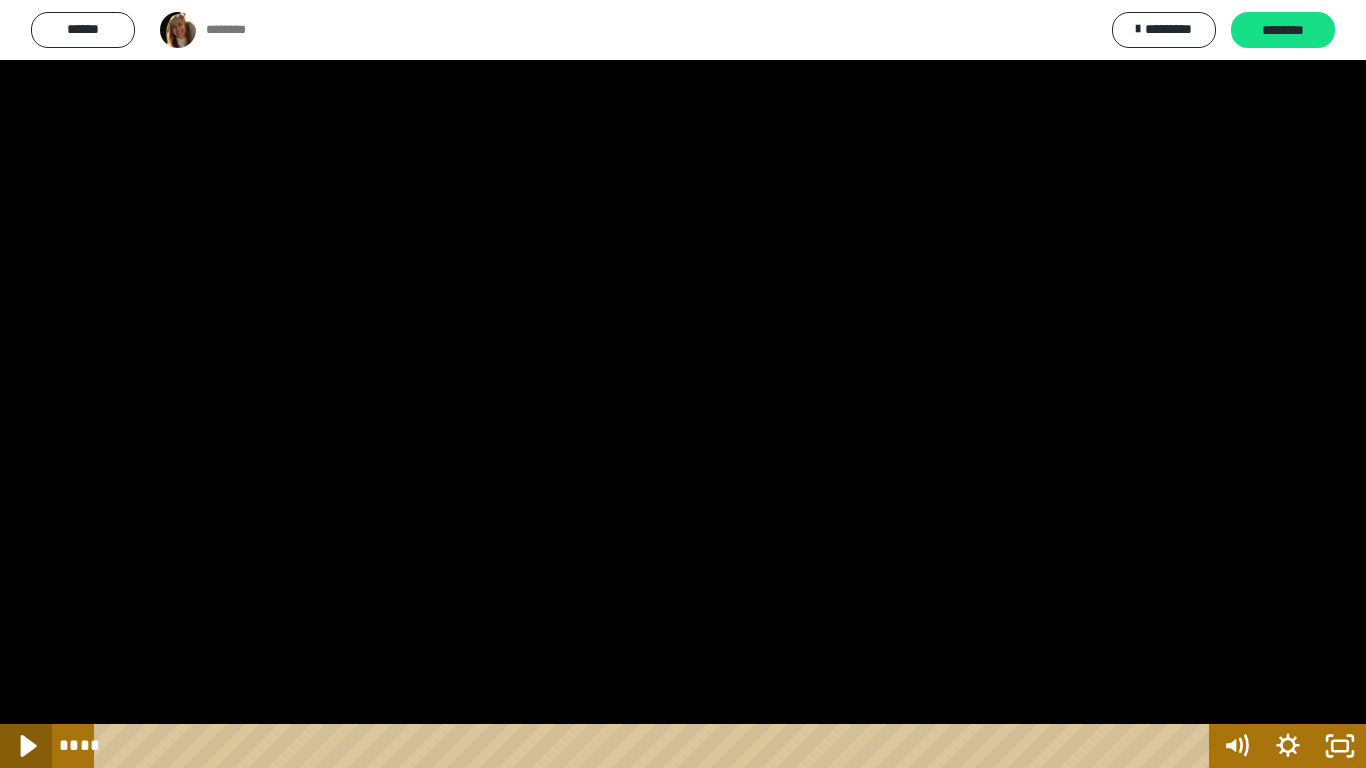 click 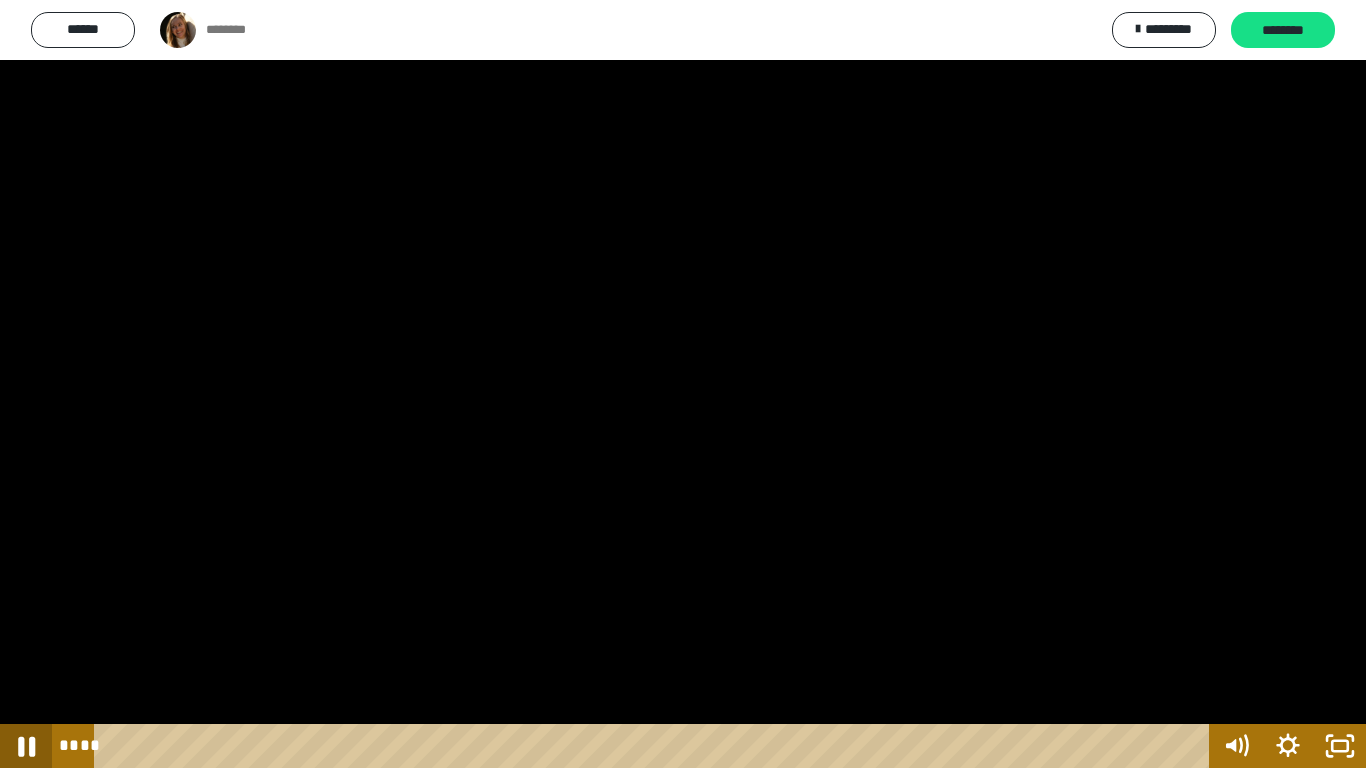 click 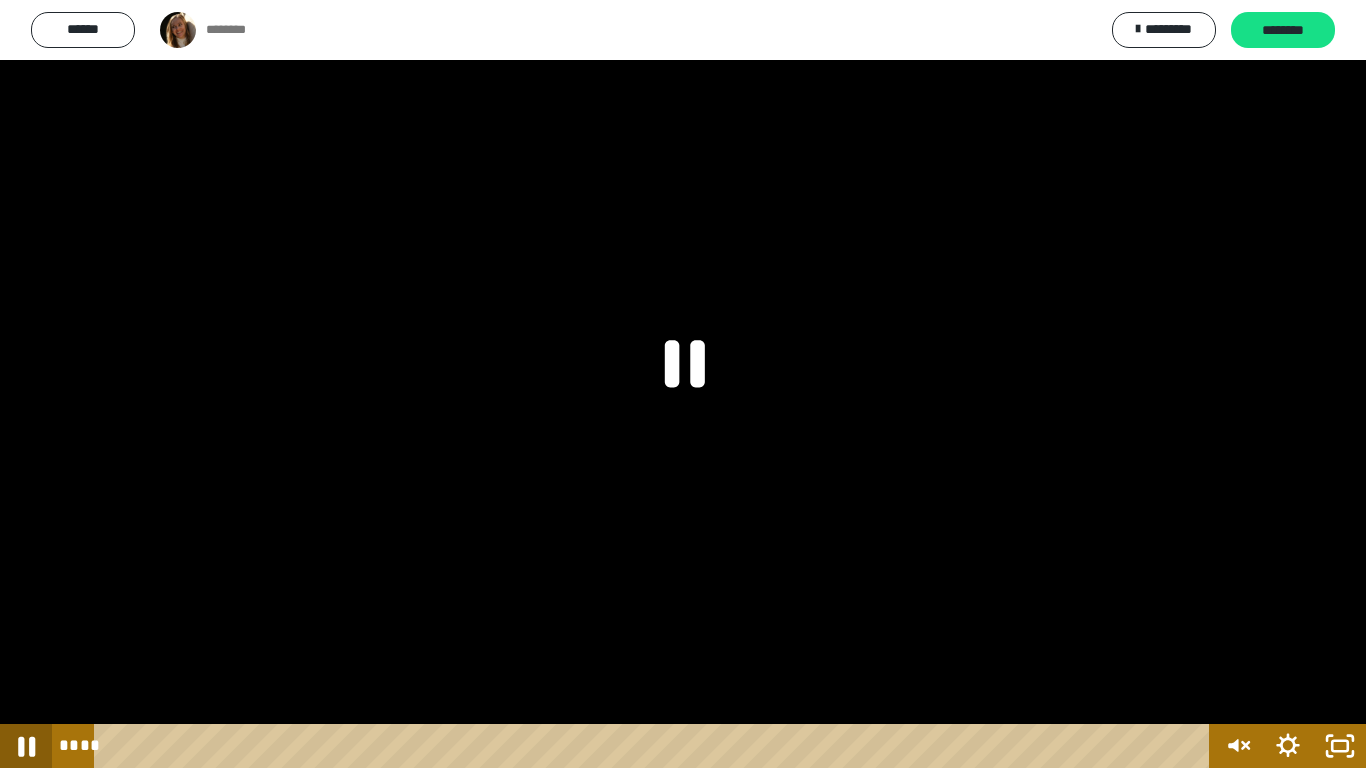 click 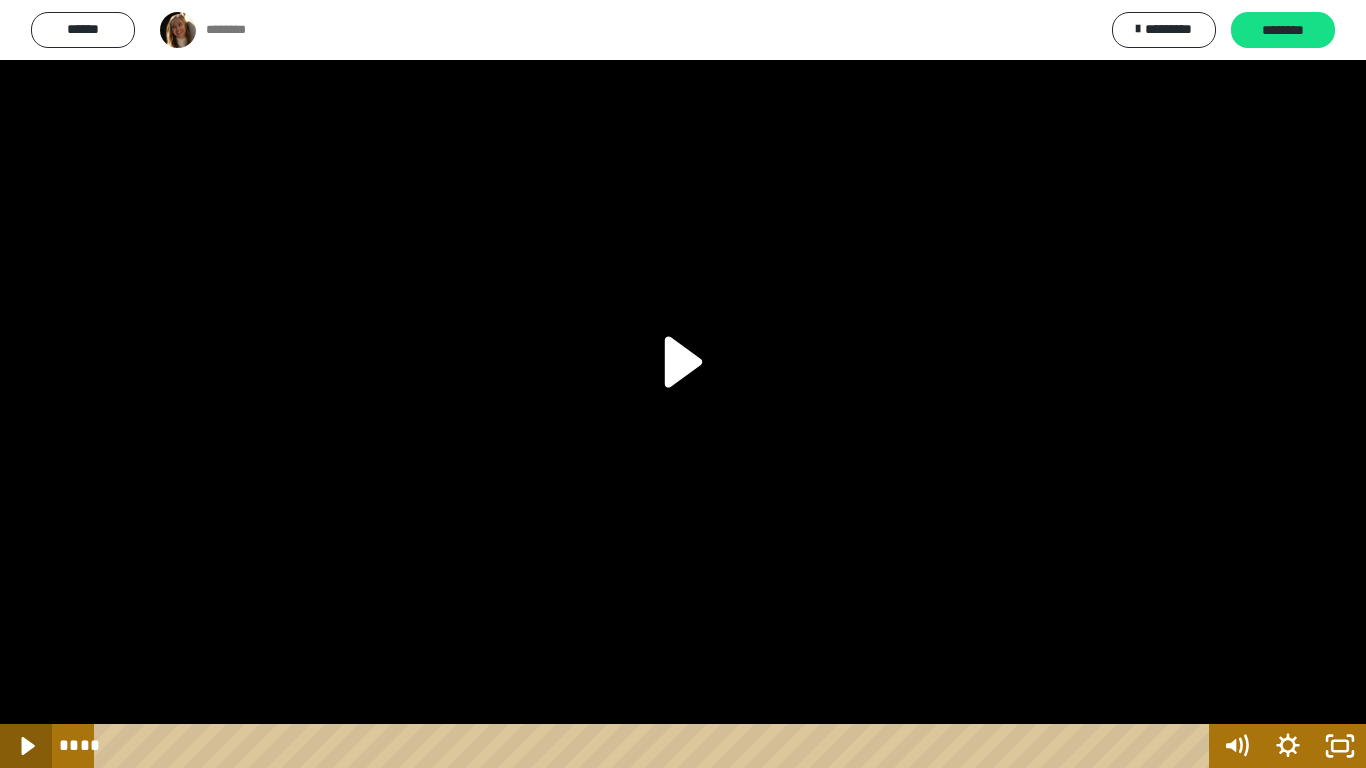 click 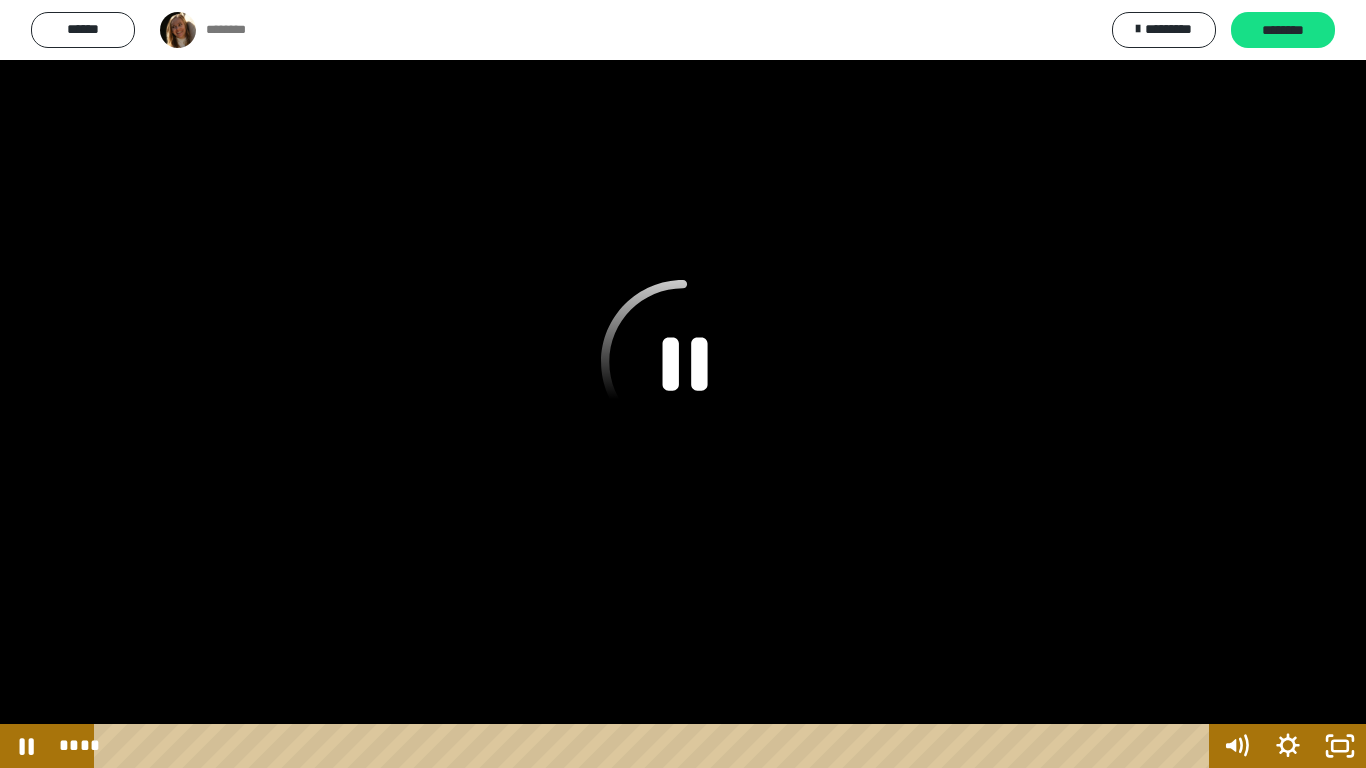 click 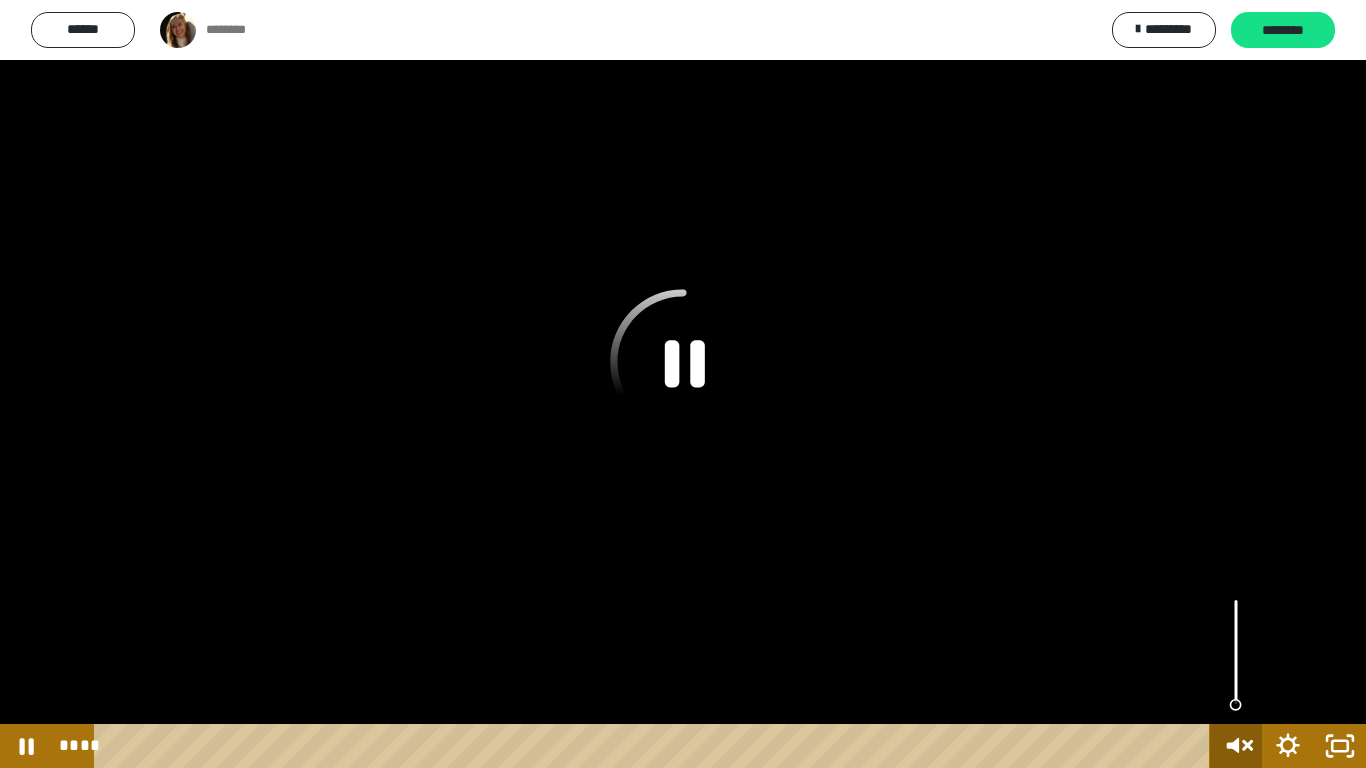 click 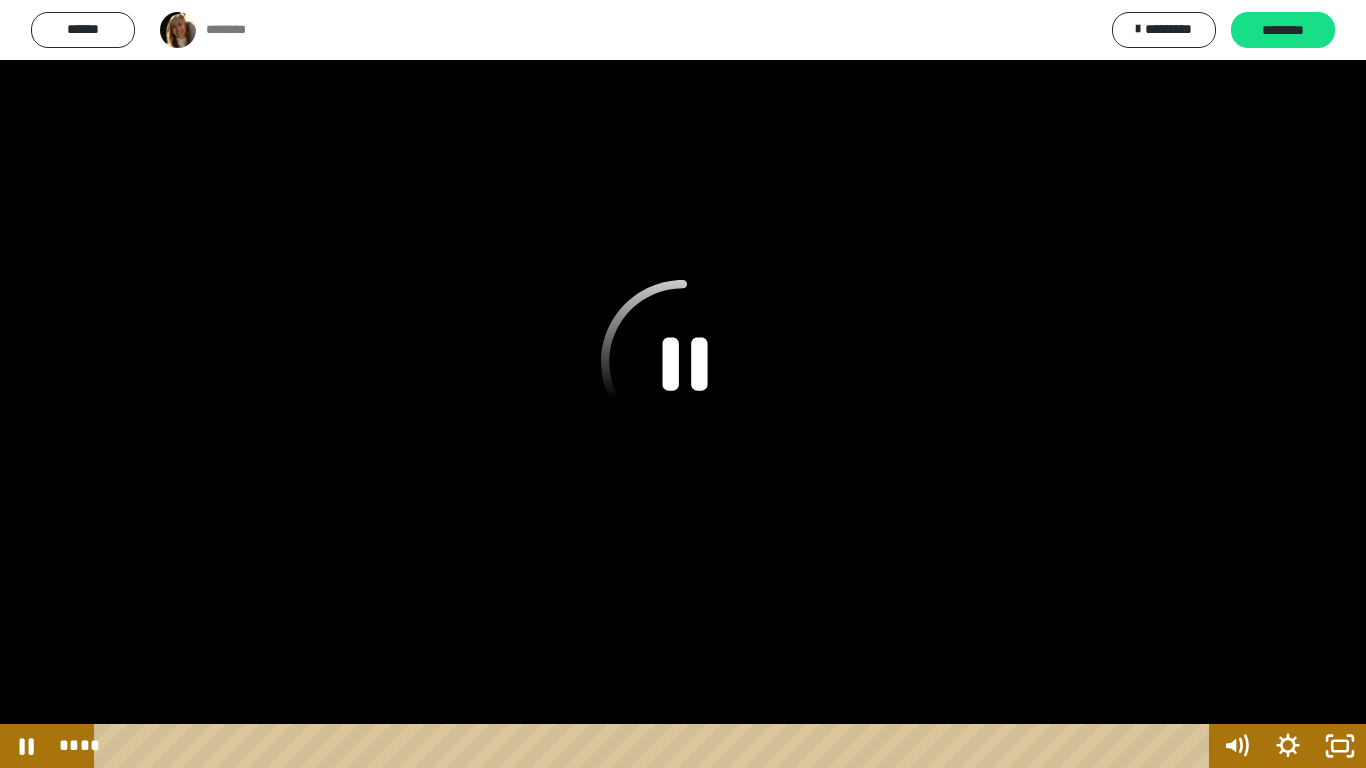 click 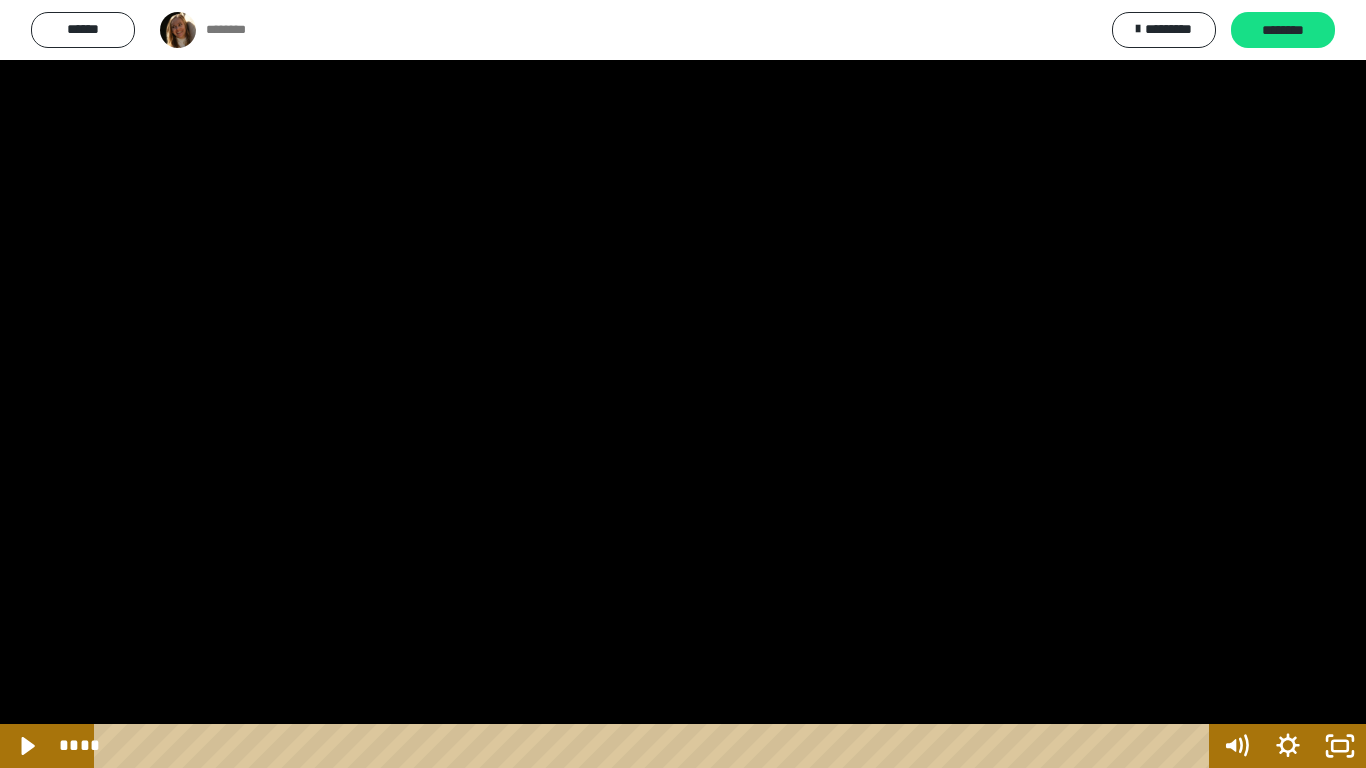 click at bounding box center [683, 384] 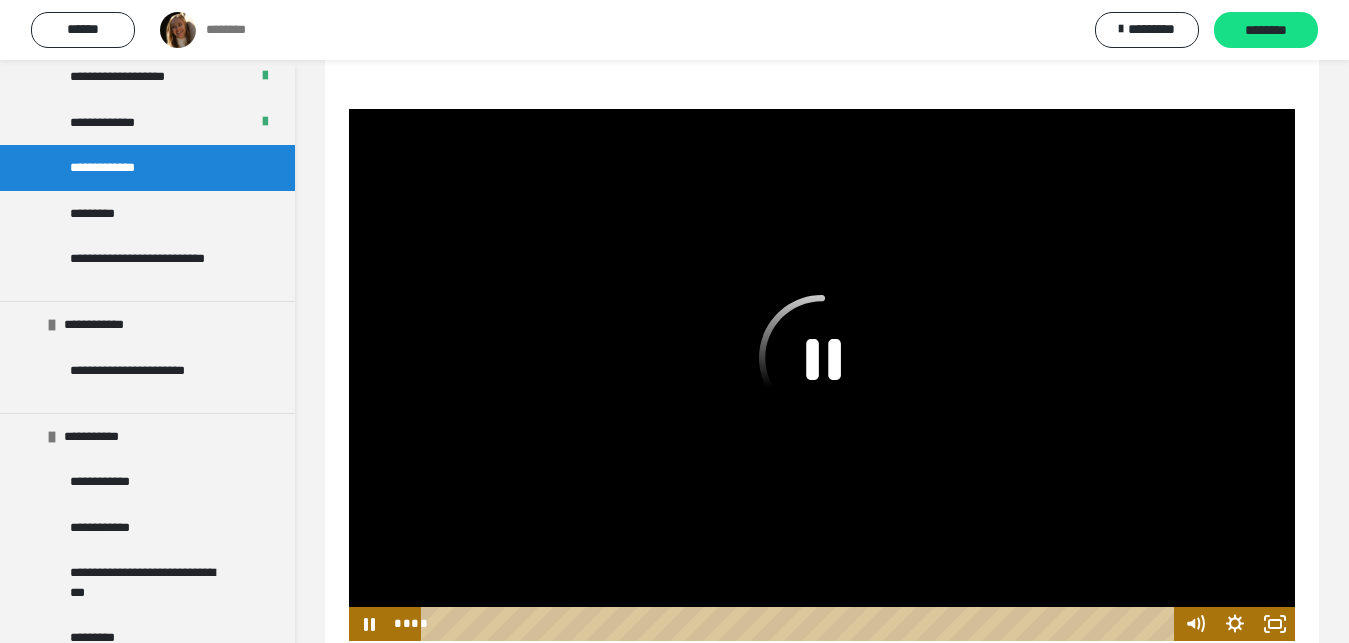 click 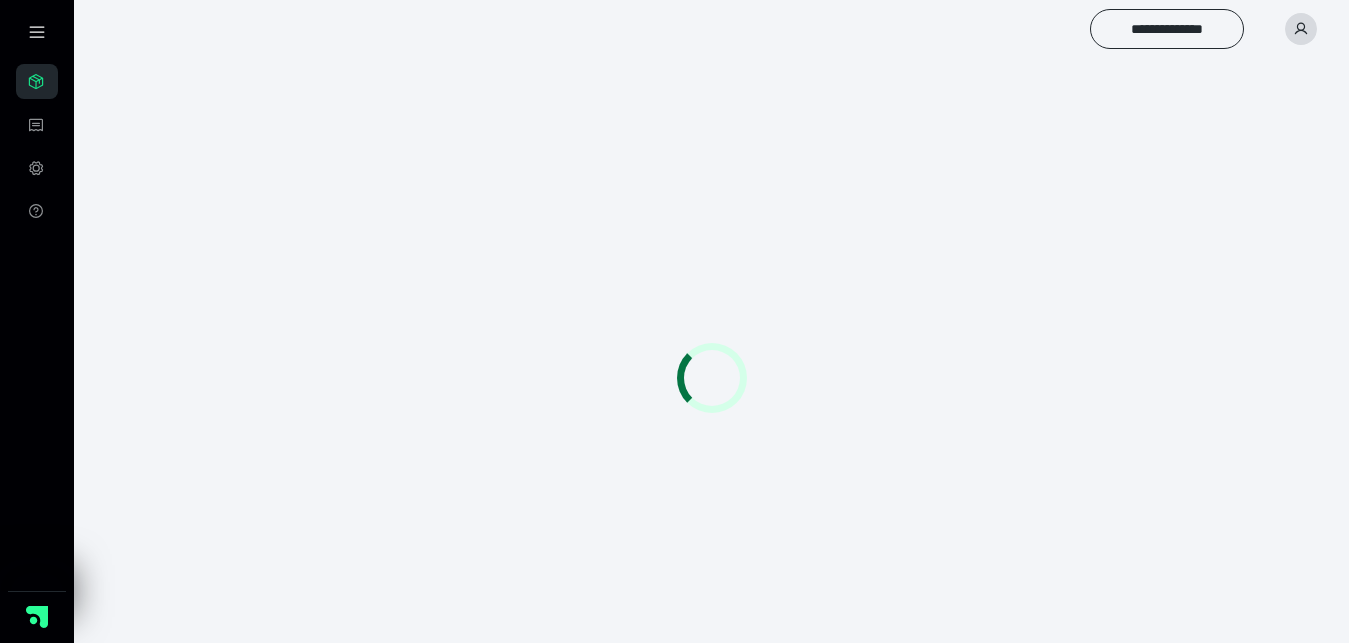 scroll, scrollTop: 24, scrollLeft: 0, axis: vertical 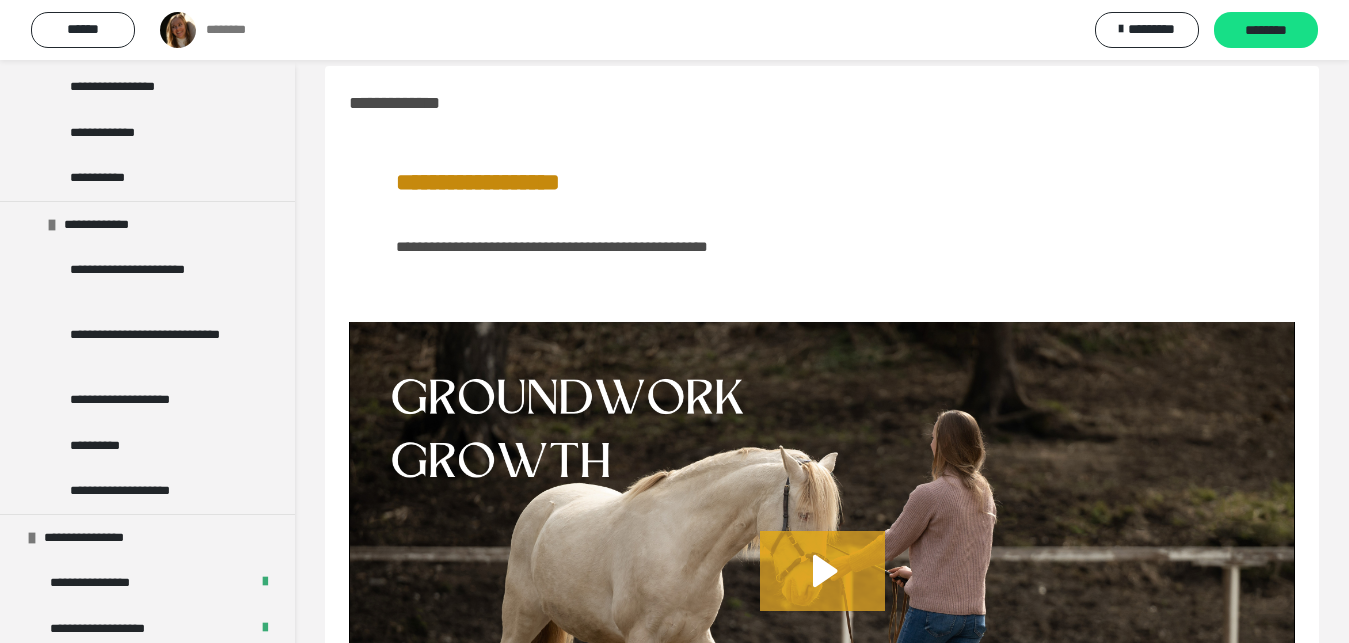 click 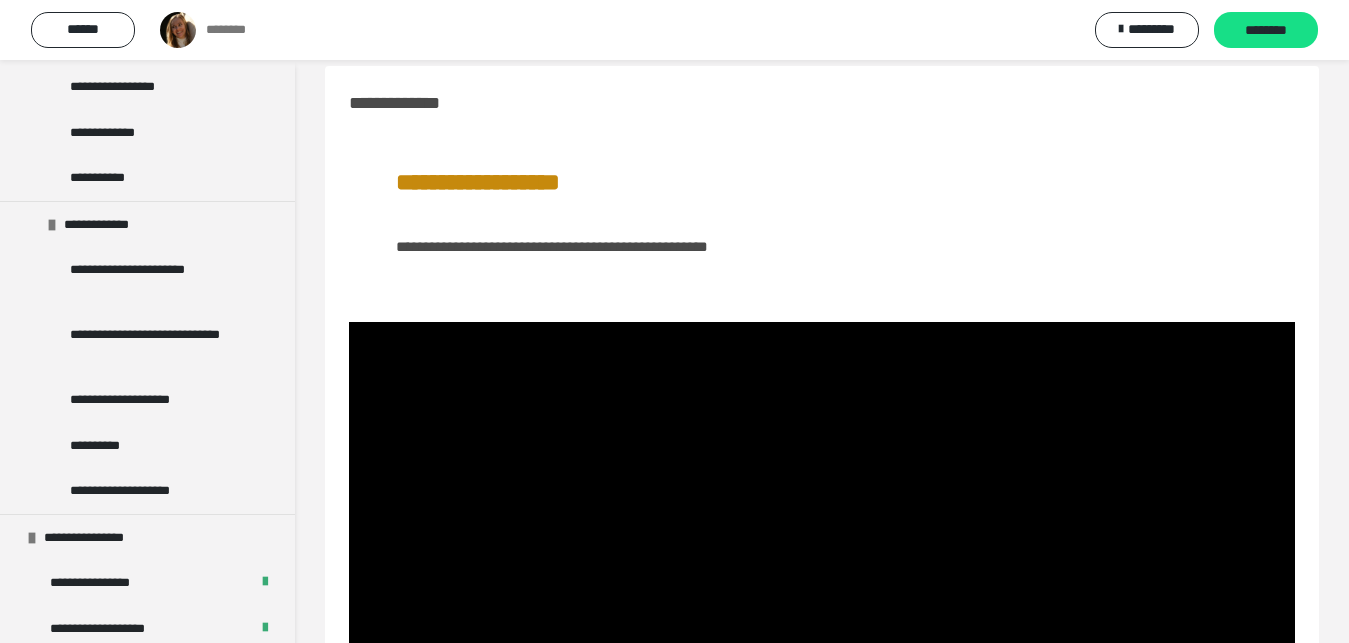 click at bounding box center [822, 588] 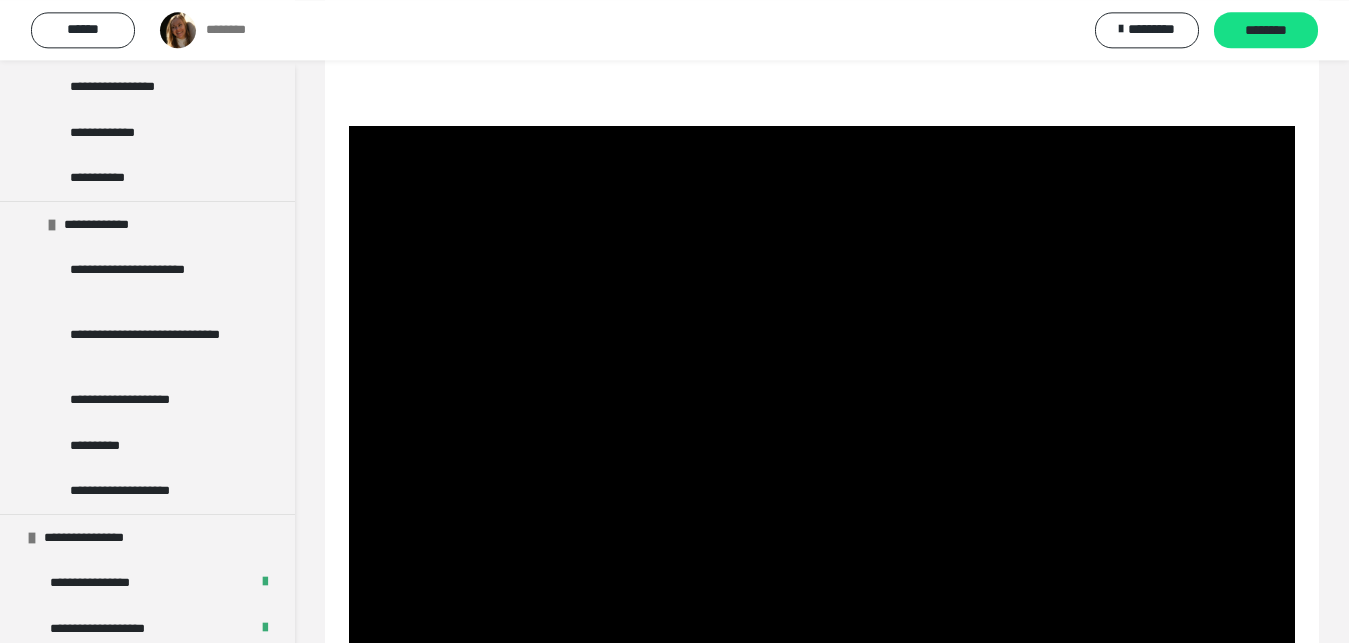 scroll, scrollTop: 228, scrollLeft: 0, axis: vertical 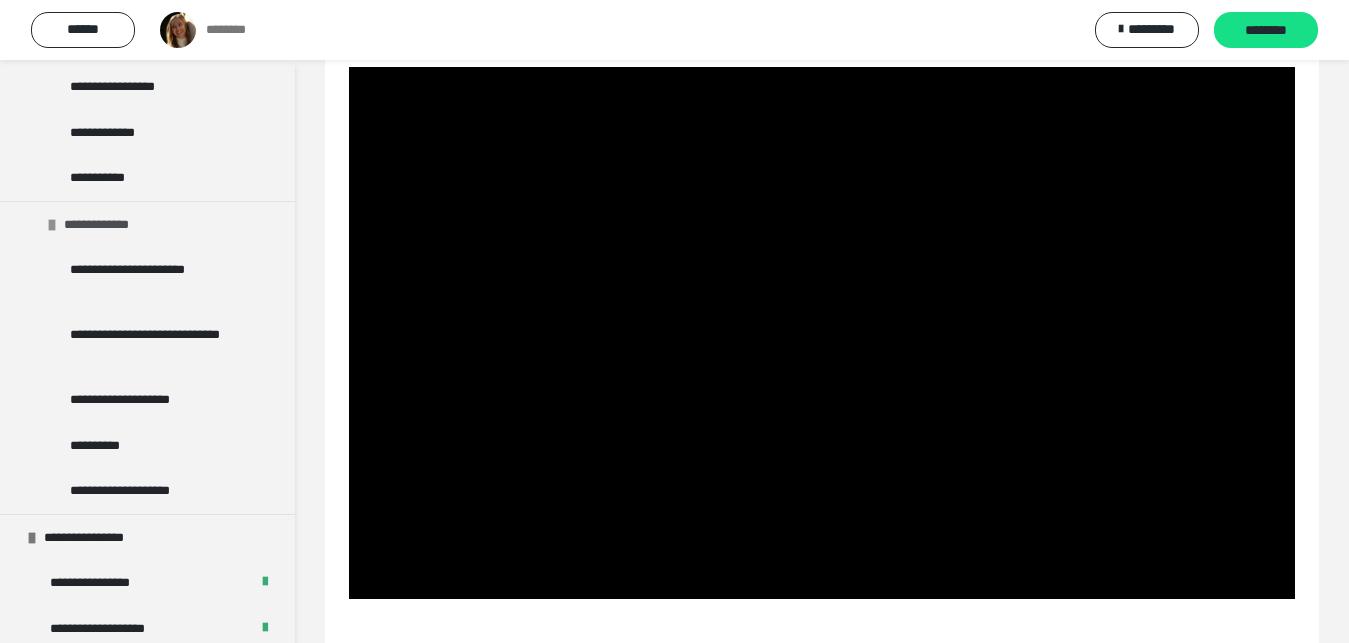 click on "**********" at bounding box center (147, 224) 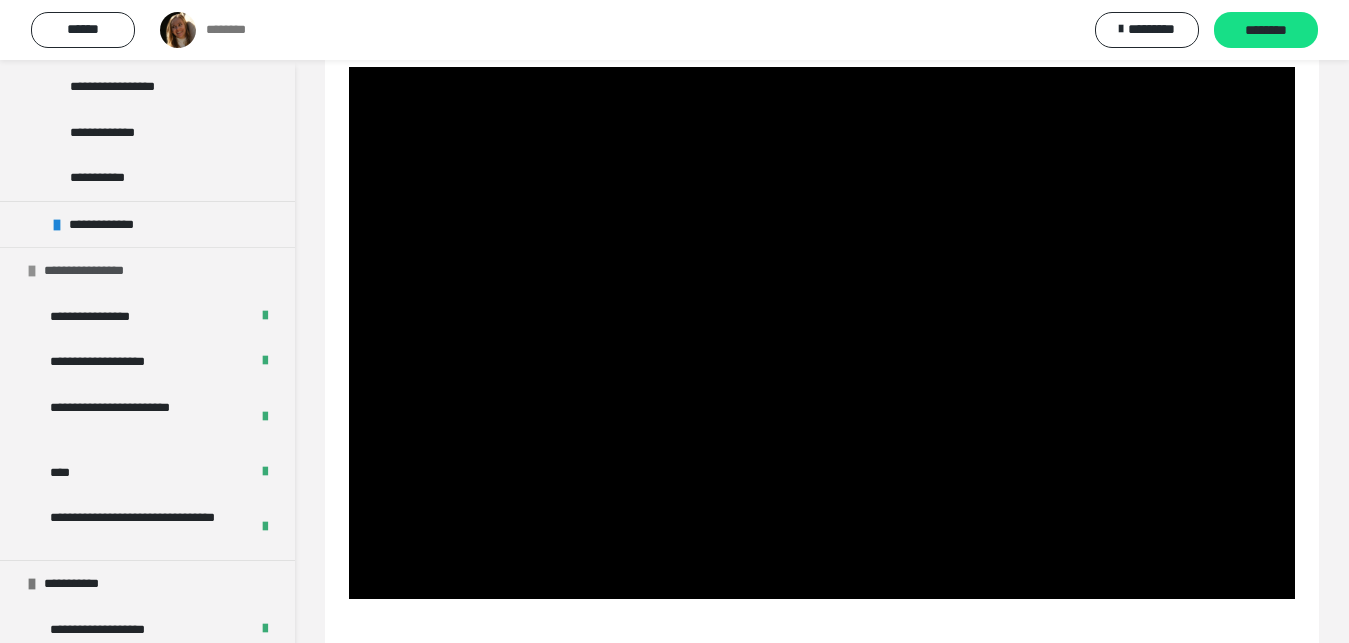 click on "**********" at bounding box center [98, 271] 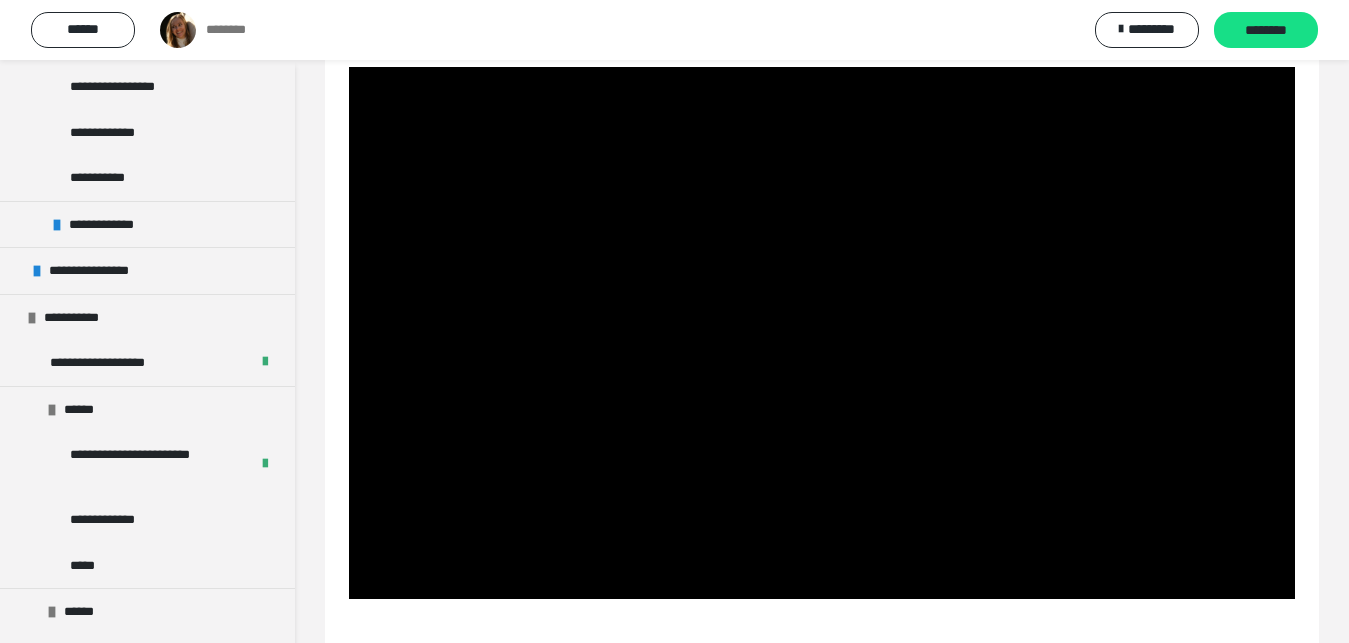 scroll, scrollTop: 508, scrollLeft: 0, axis: vertical 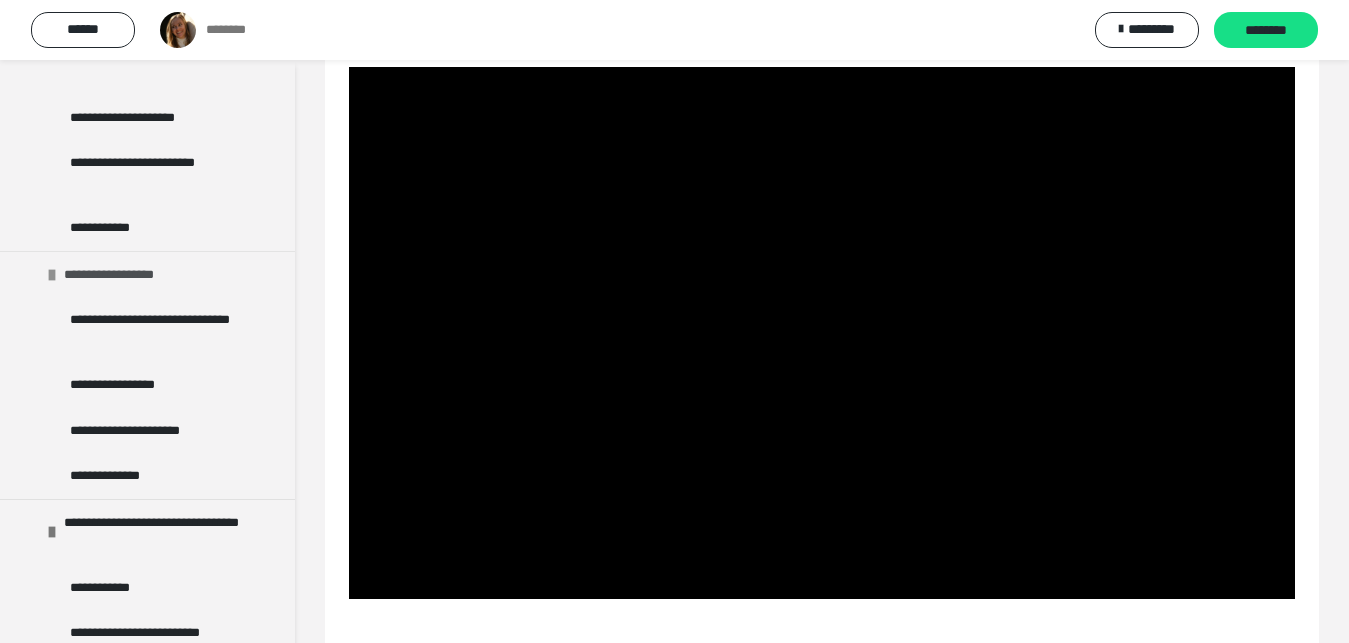 click on "**********" at bounding box center [147, 274] 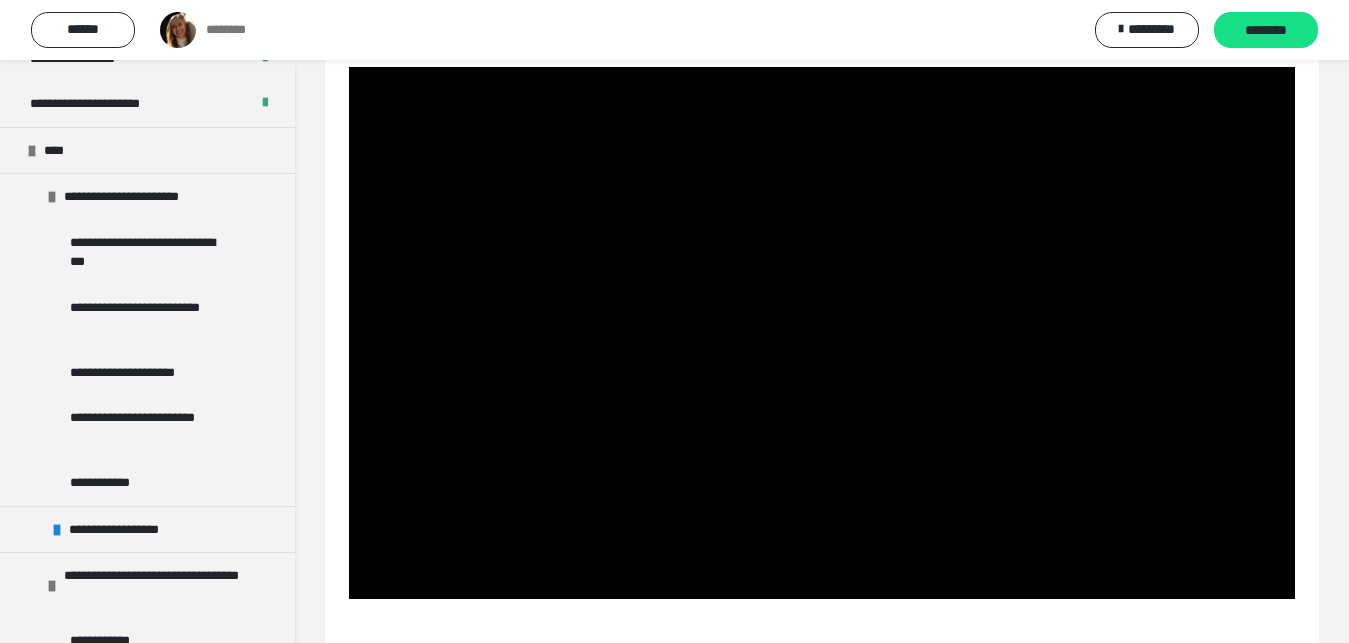 scroll, scrollTop: 252, scrollLeft: 0, axis: vertical 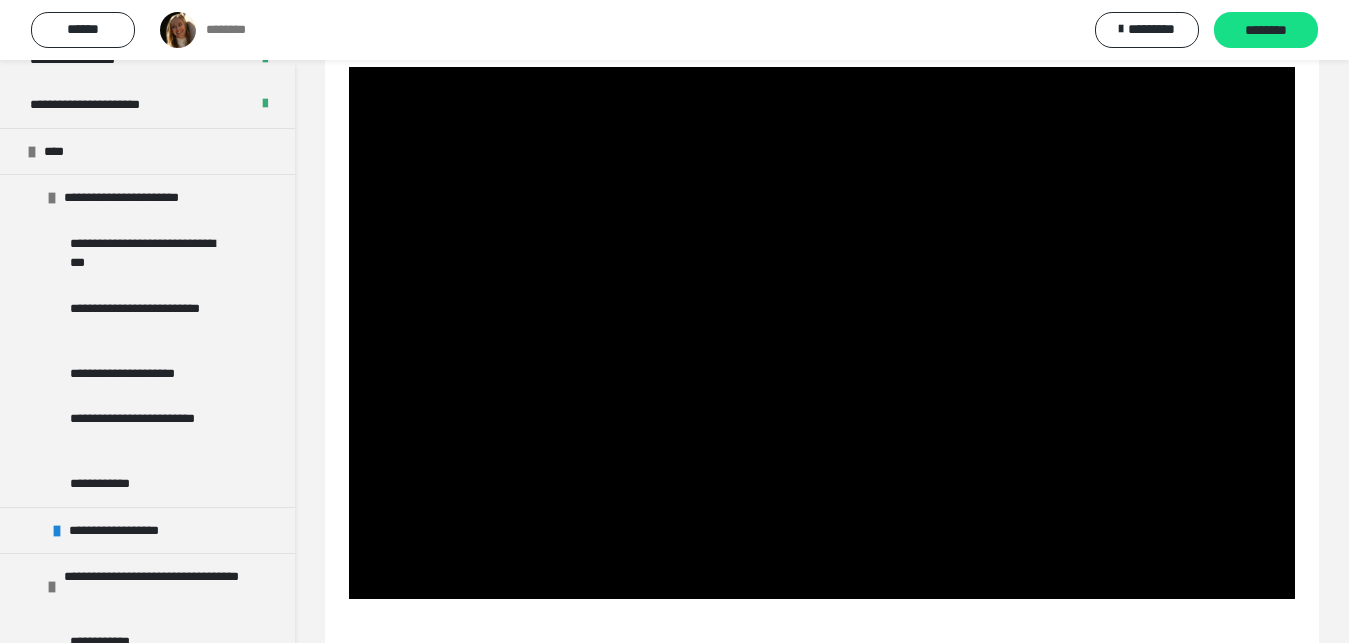 drag, startPoint x: 289, startPoint y: 68, endPoint x: 201, endPoint y: 227, distance: 181.72781 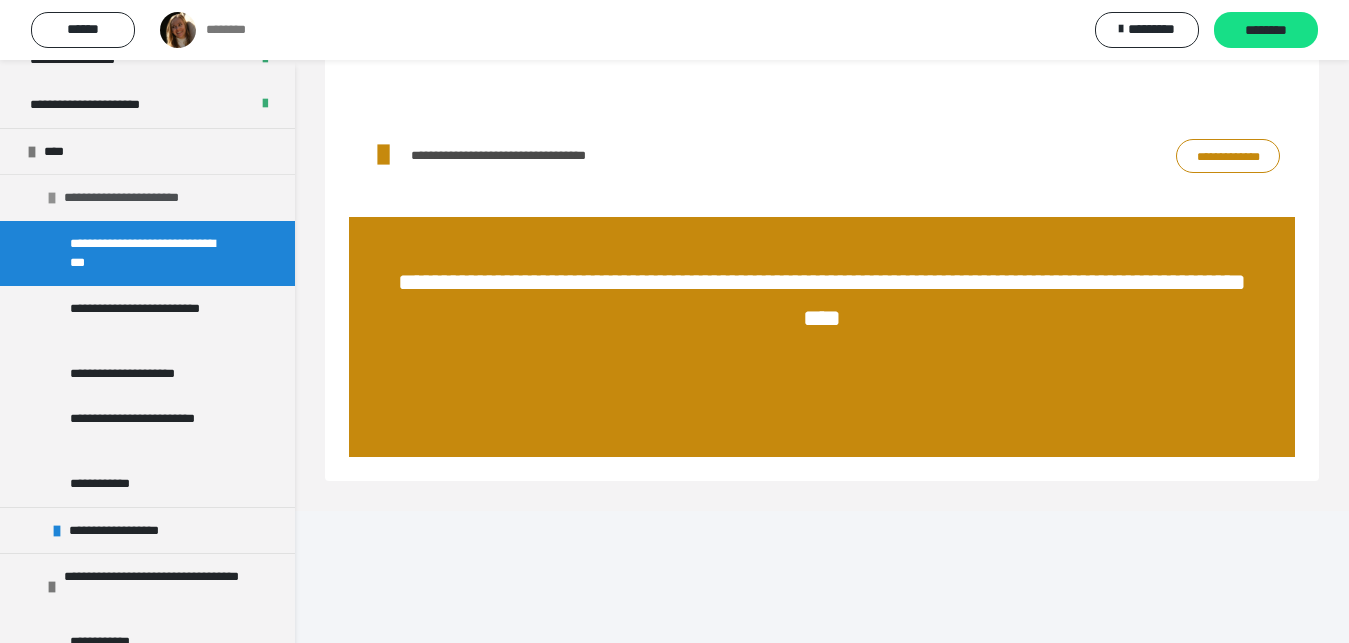 scroll, scrollTop: 147, scrollLeft: 0, axis: vertical 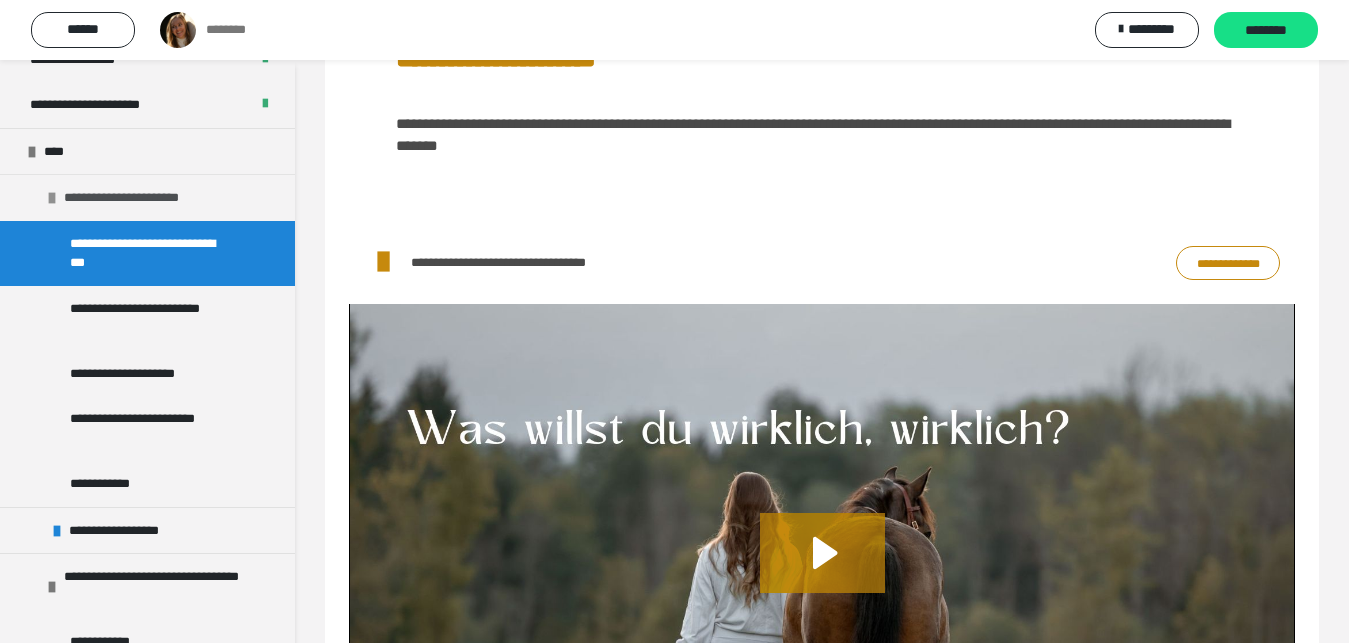 click on "**********" at bounding box center [140, 198] 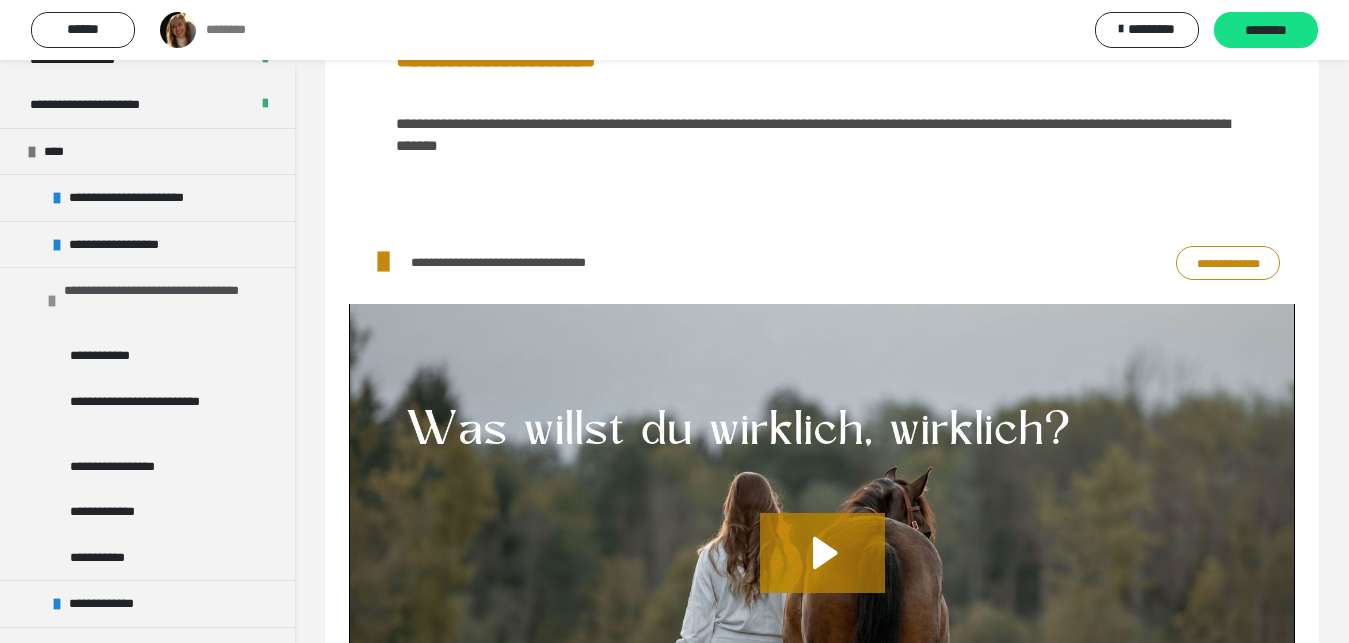click on "**********" at bounding box center [163, 300] 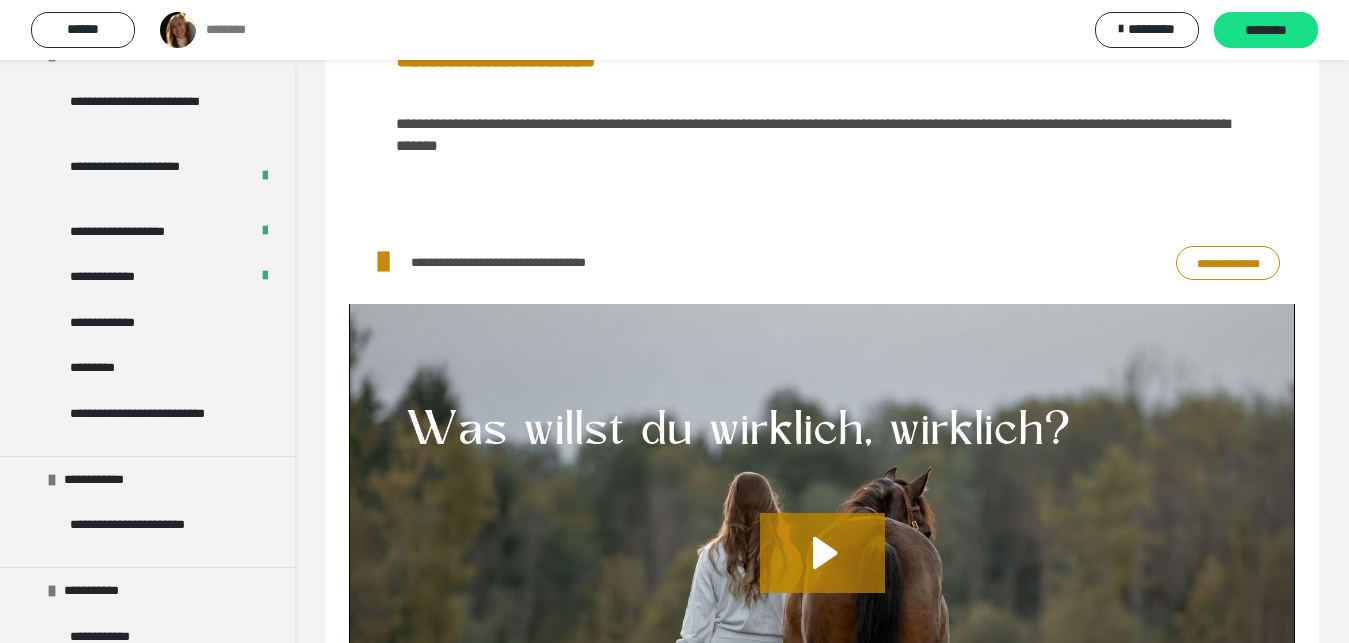 scroll, scrollTop: 1193, scrollLeft: 0, axis: vertical 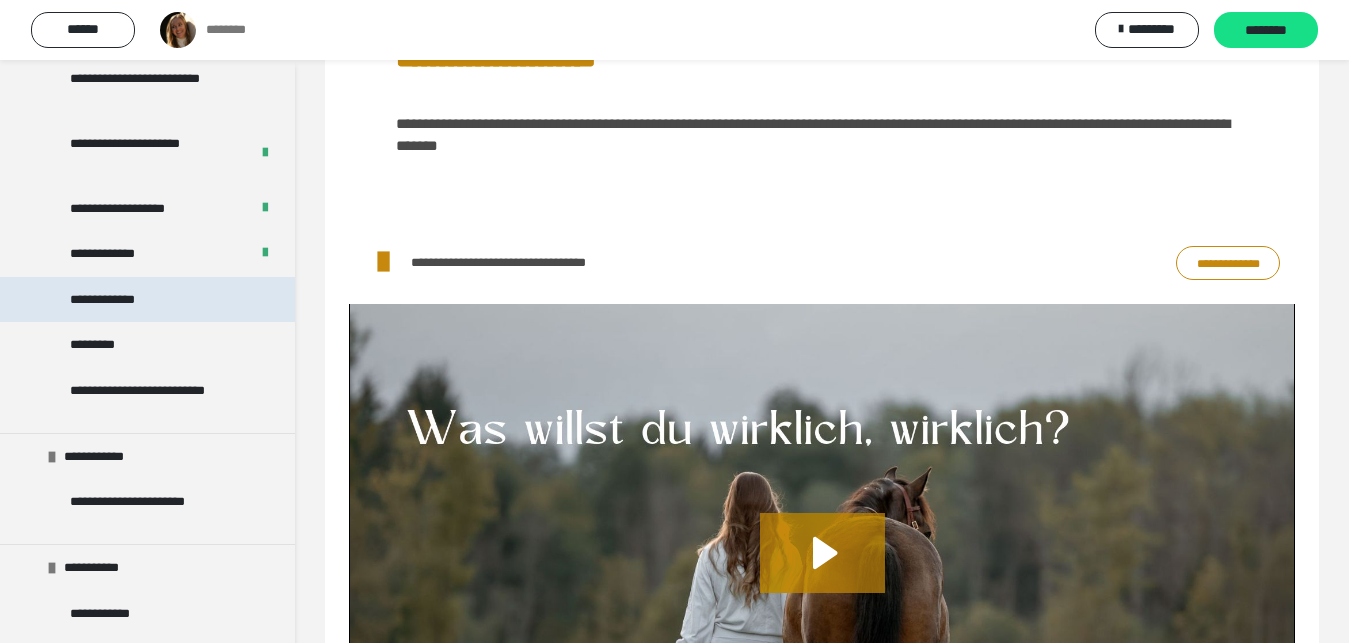 click on "**********" at bounding box center [147, 300] 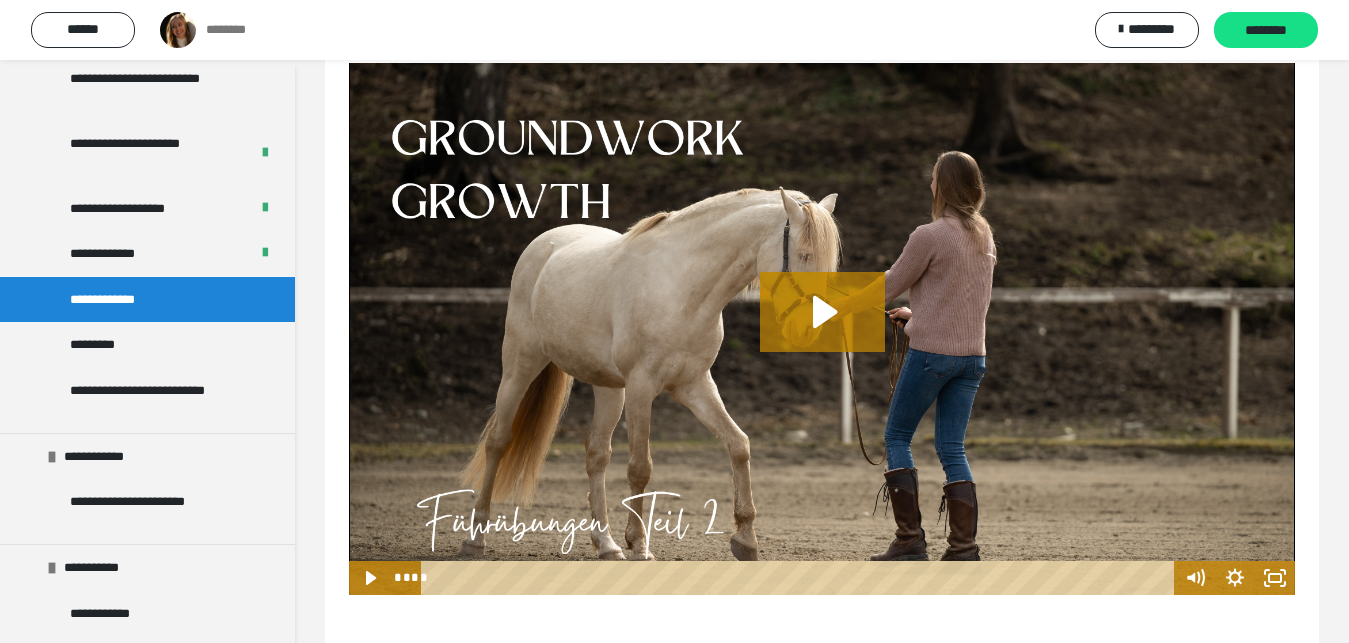 scroll, scrollTop: 288, scrollLeft: 0, axis: vertical 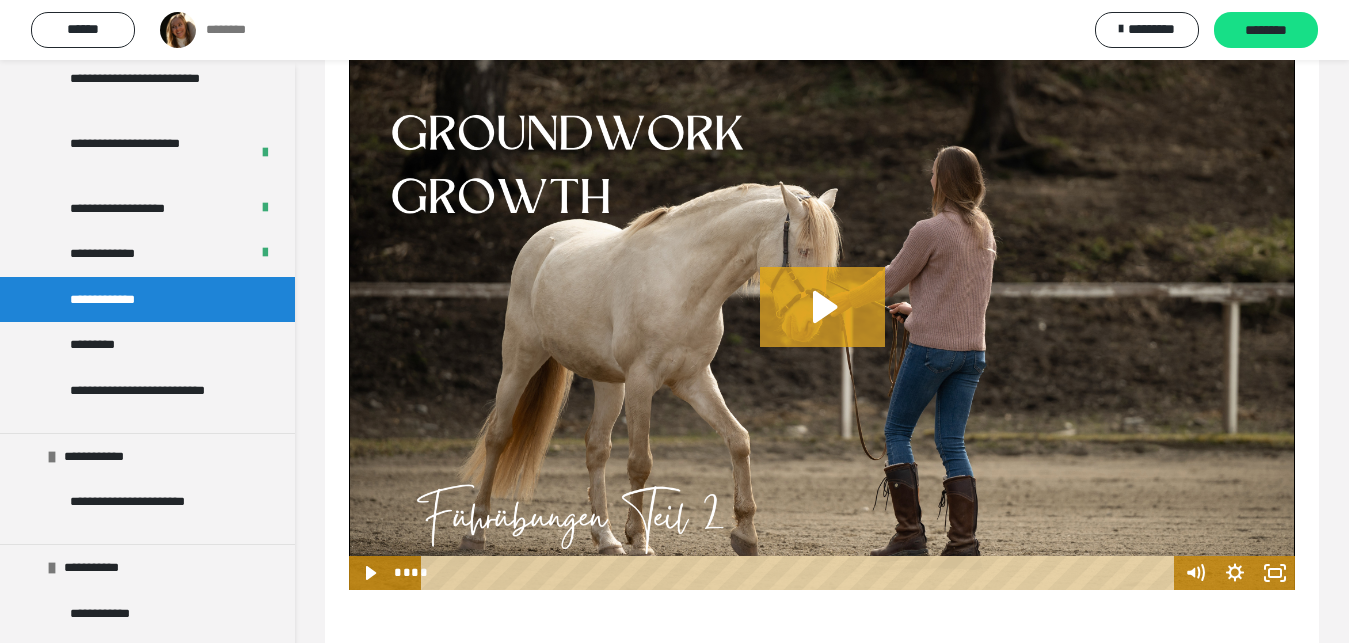 click 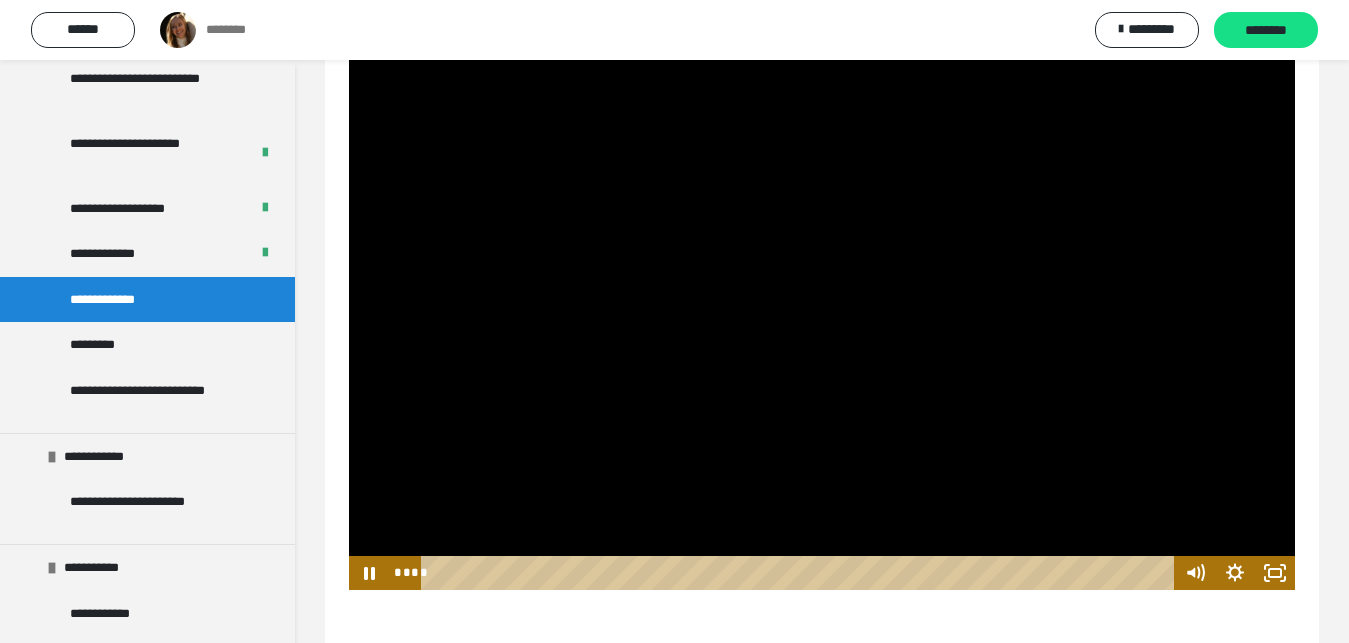 click at bounding box center (822, 324) 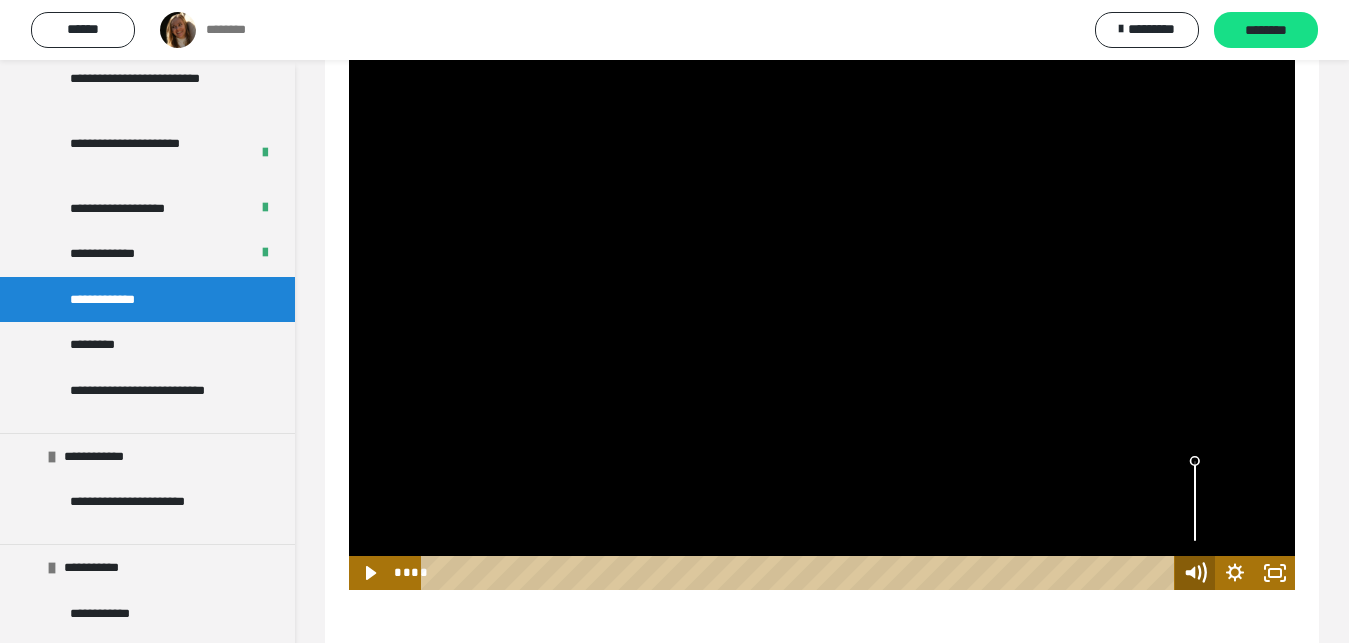 click 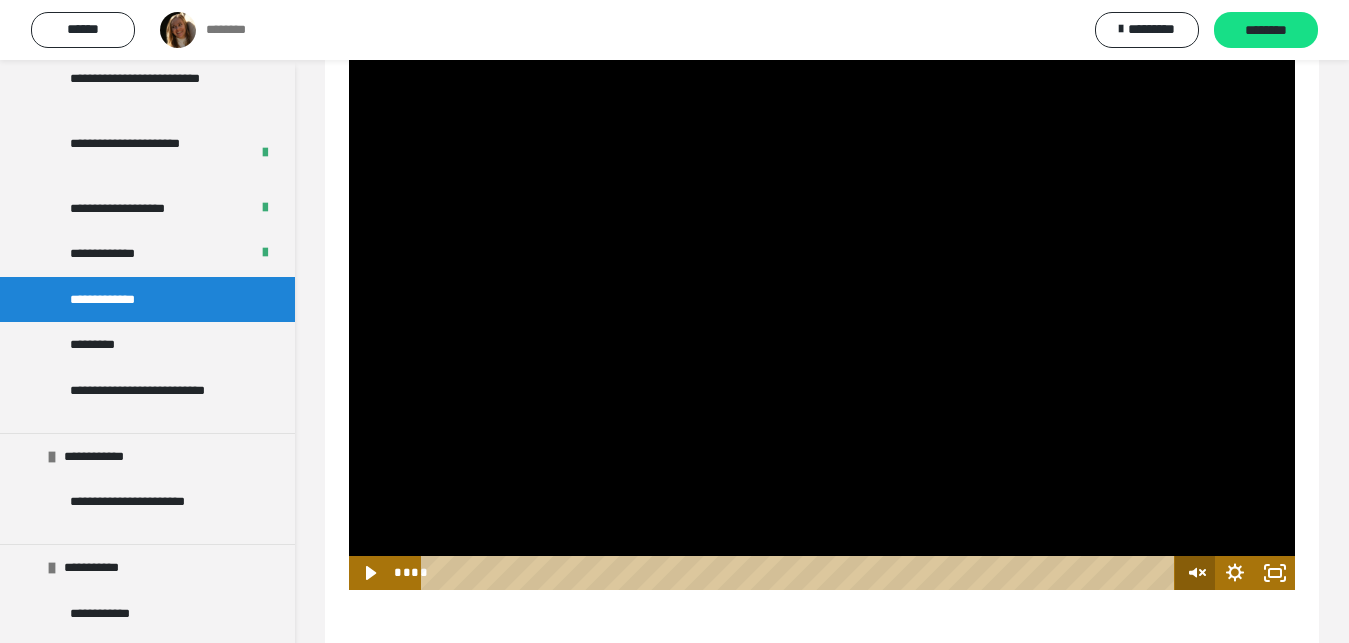click 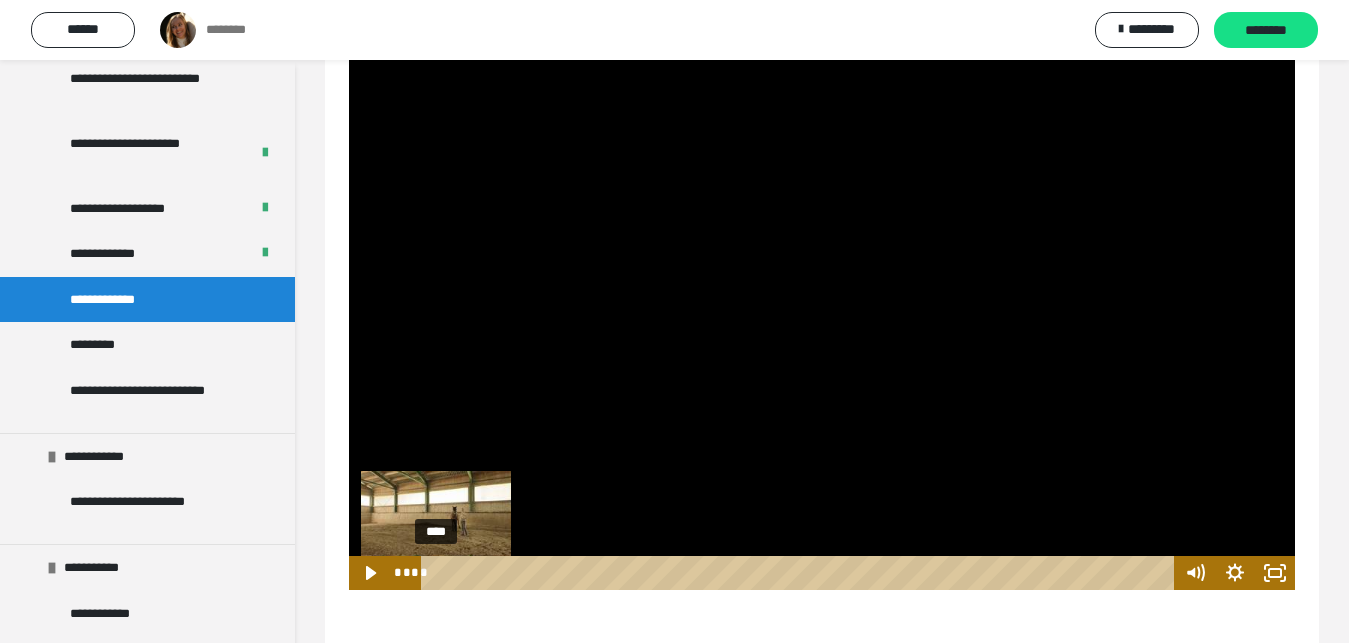 click on "****" at bounding box center (800, 573) 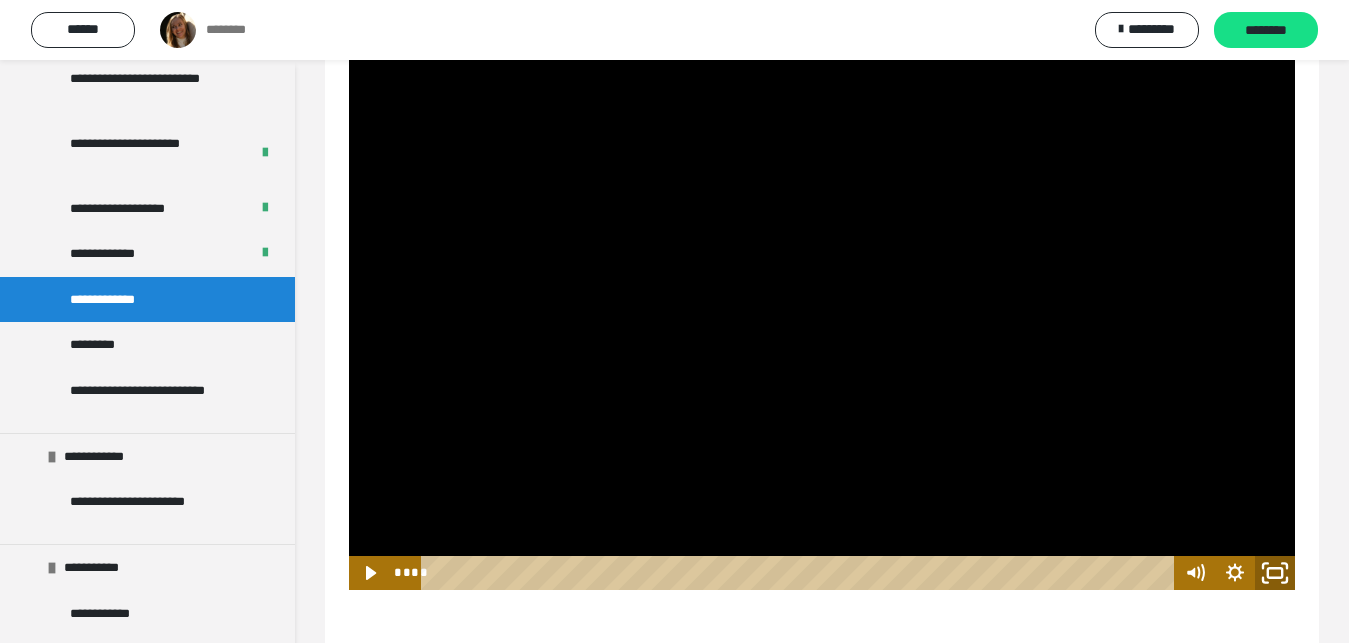 click 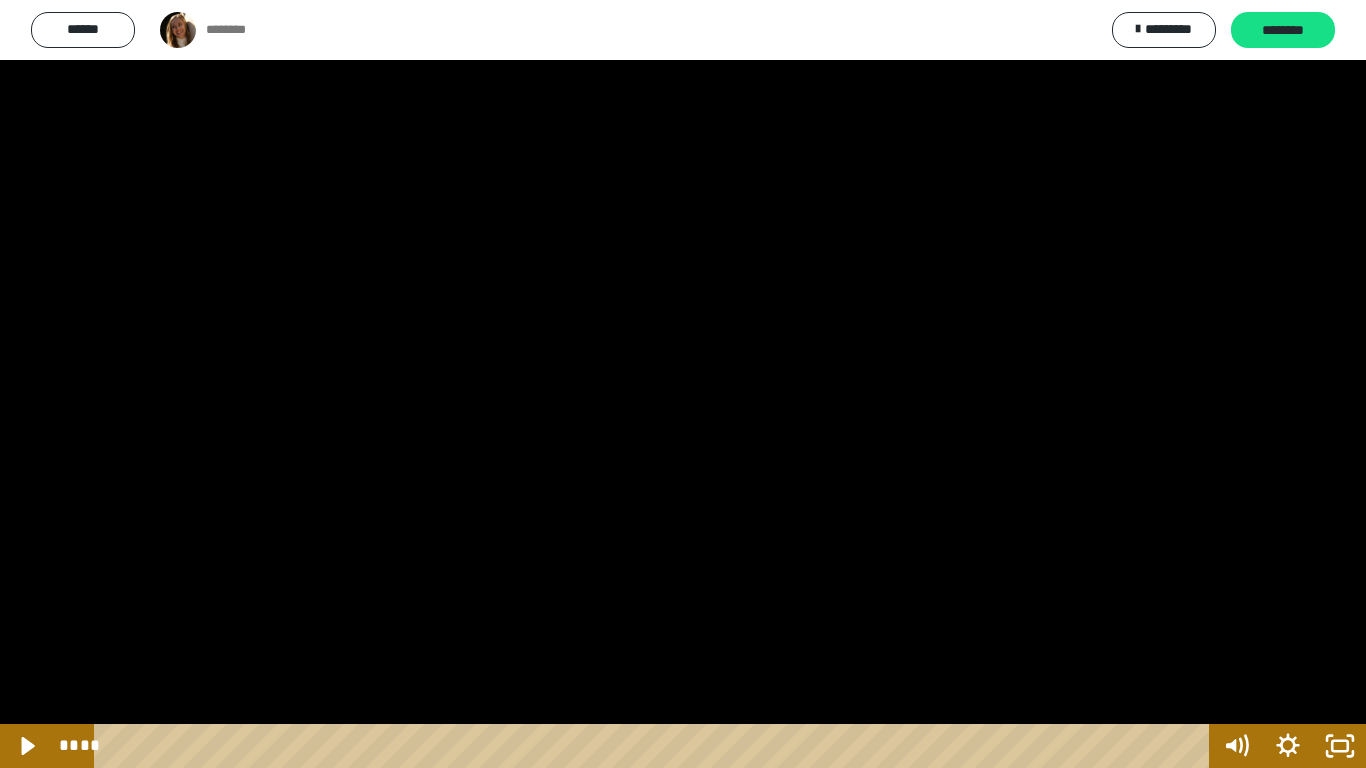click at bounding box center [683, 384] 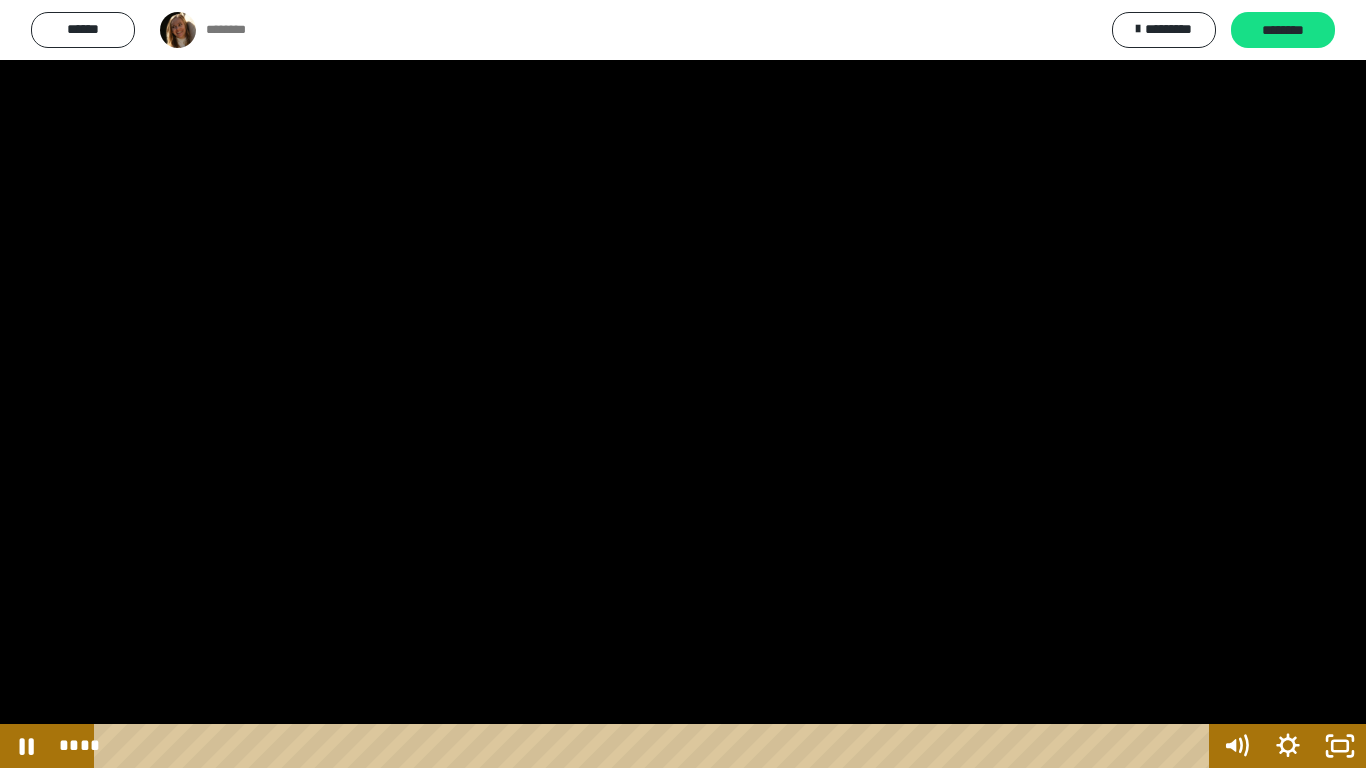 click at bounding box center (683, 384) 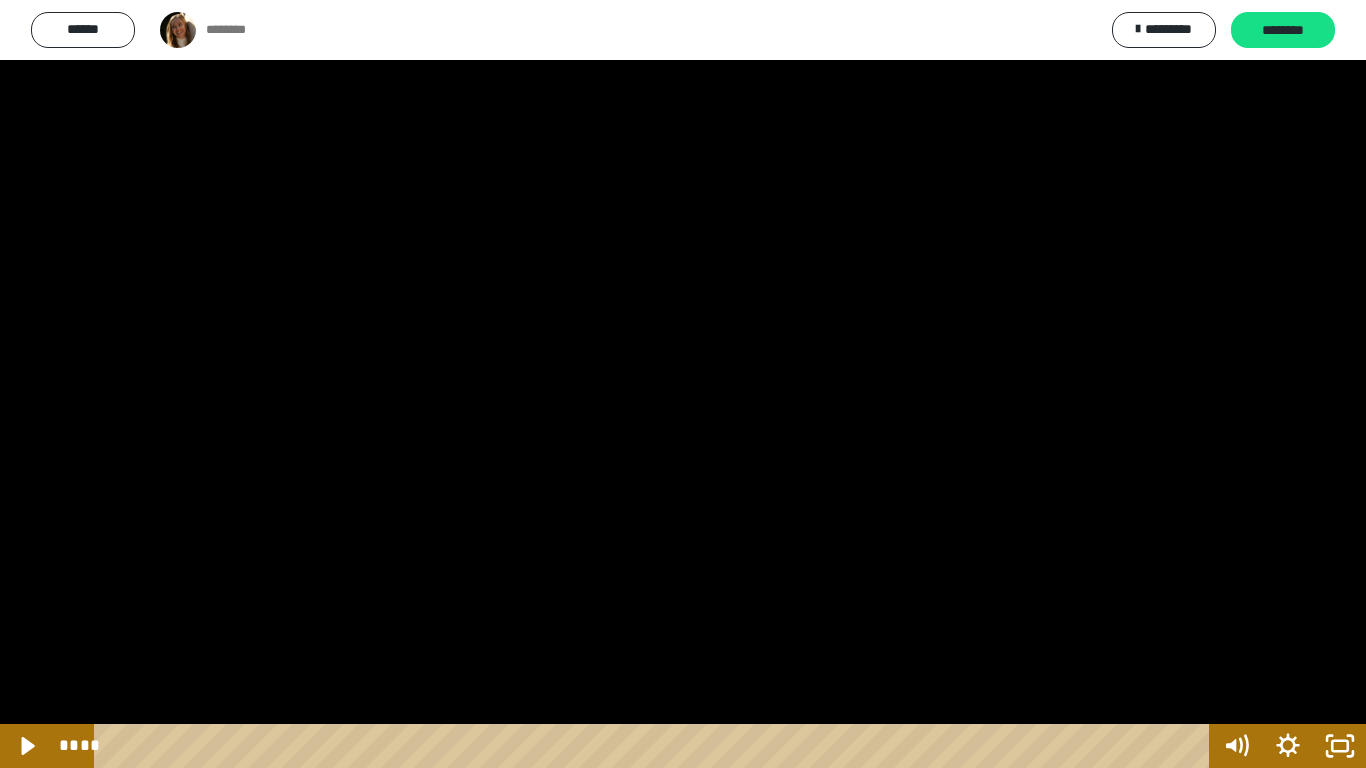 click at bounding box center [683, 384] 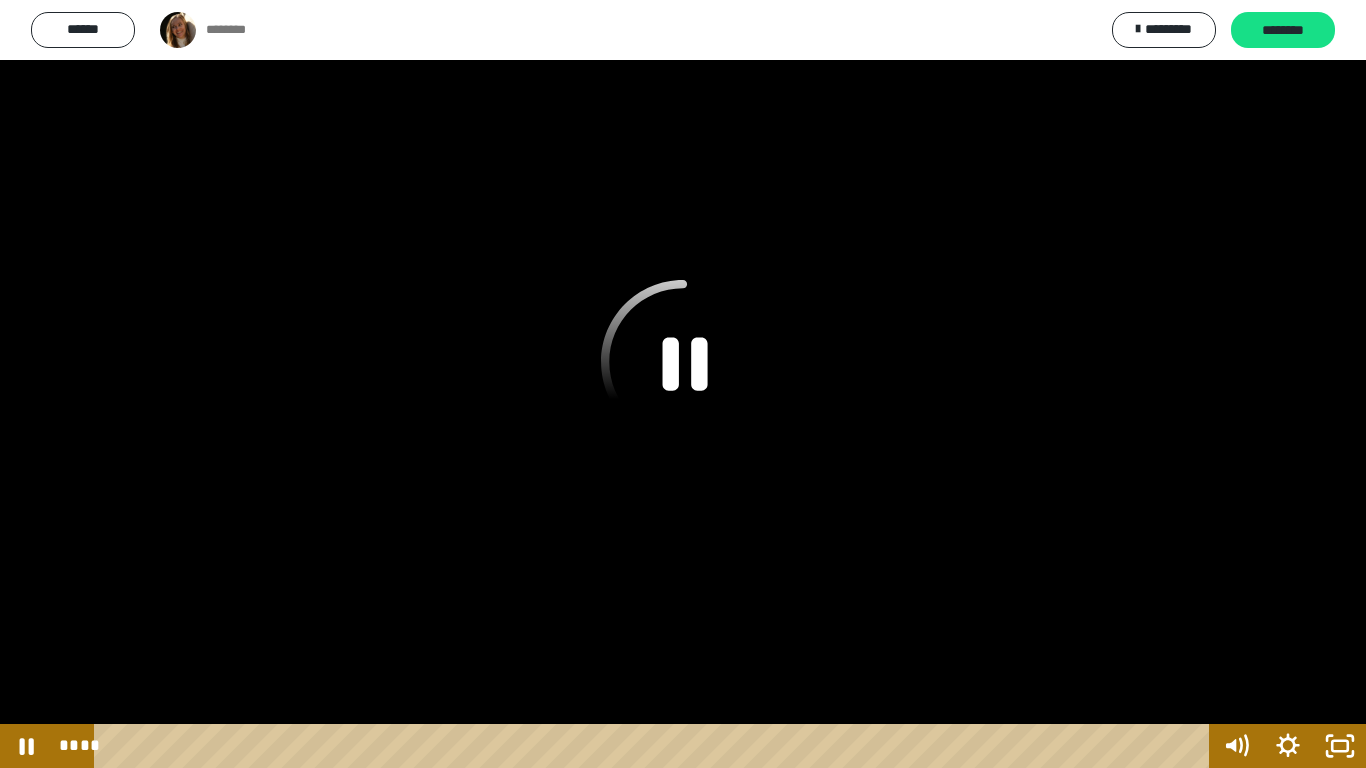 click 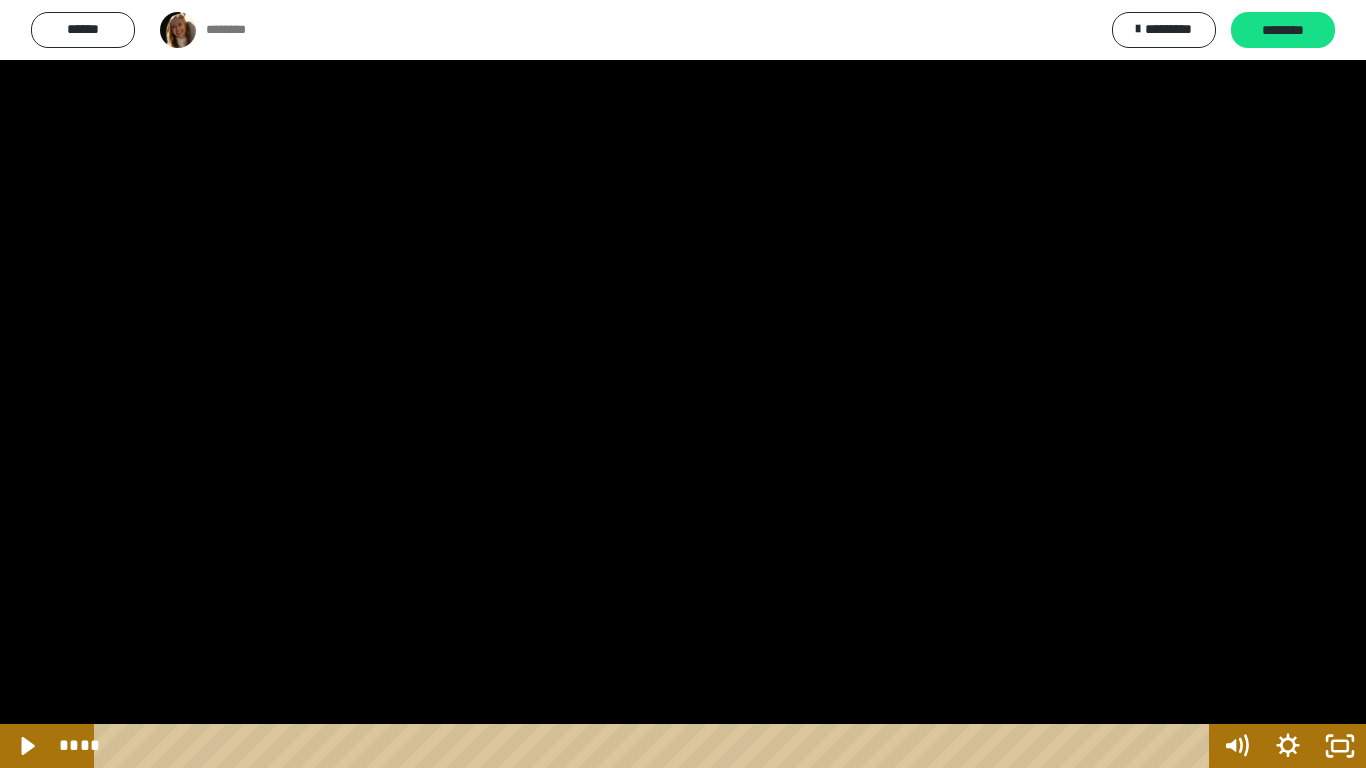 click at bounding box center [683, 384] 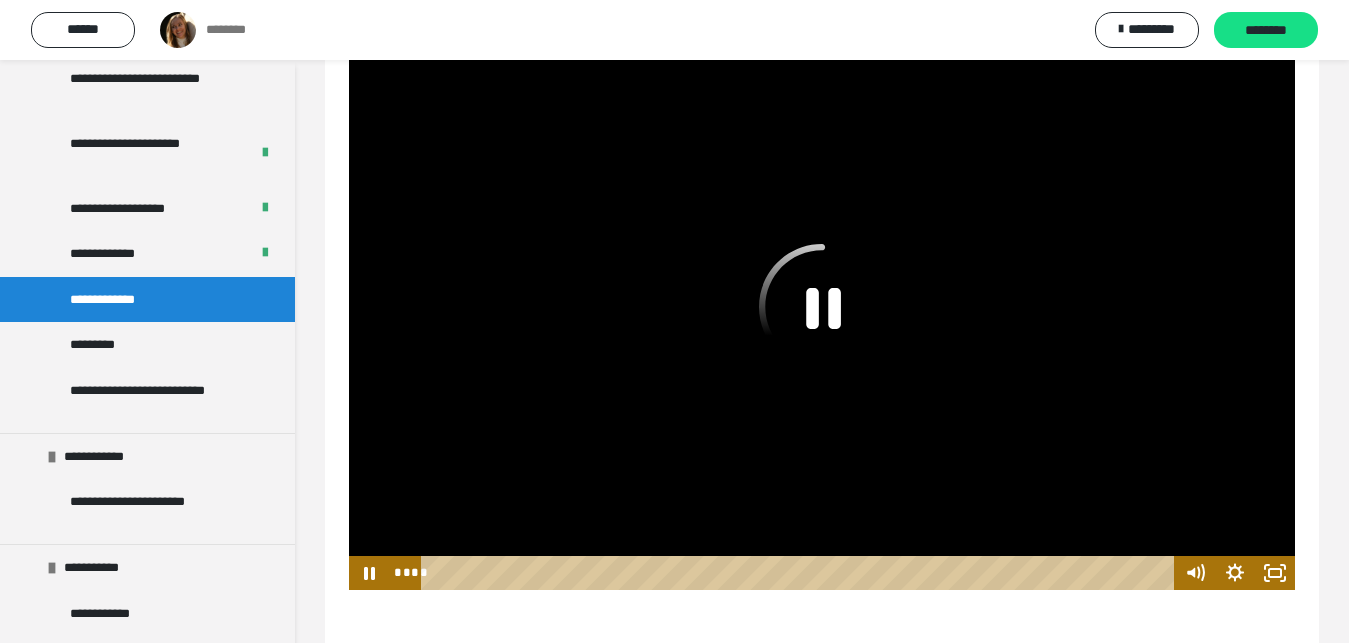 click 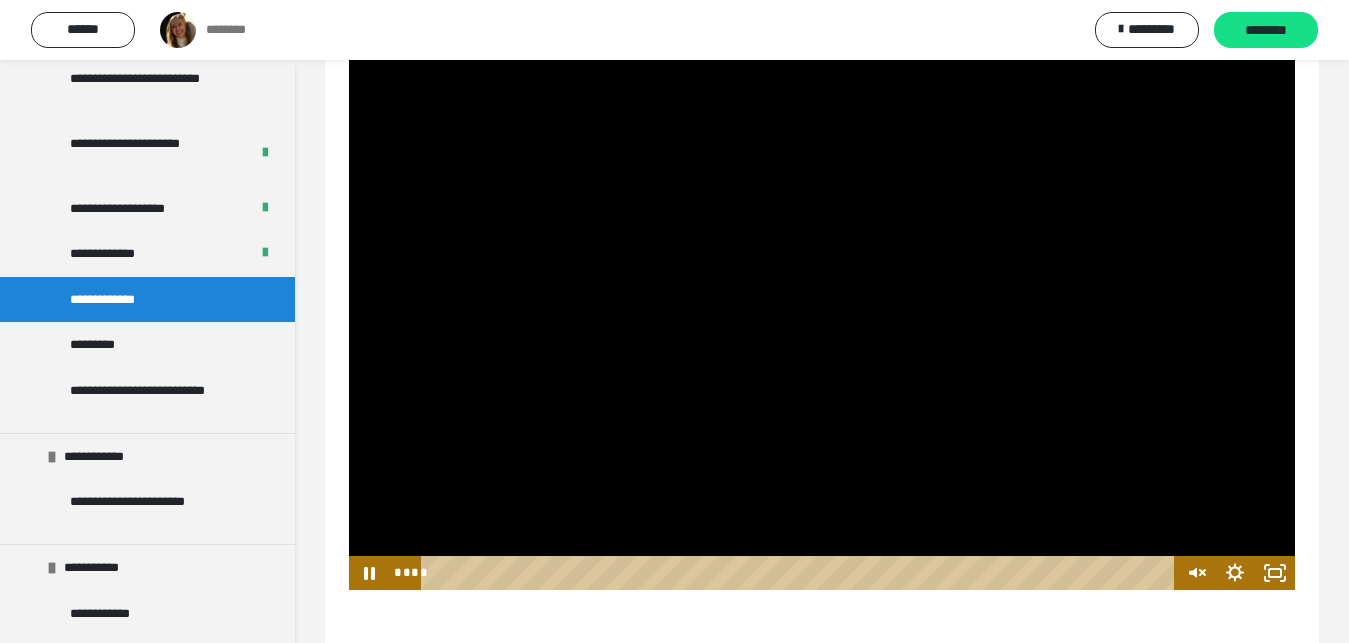 click at bounding box center (822, 324) 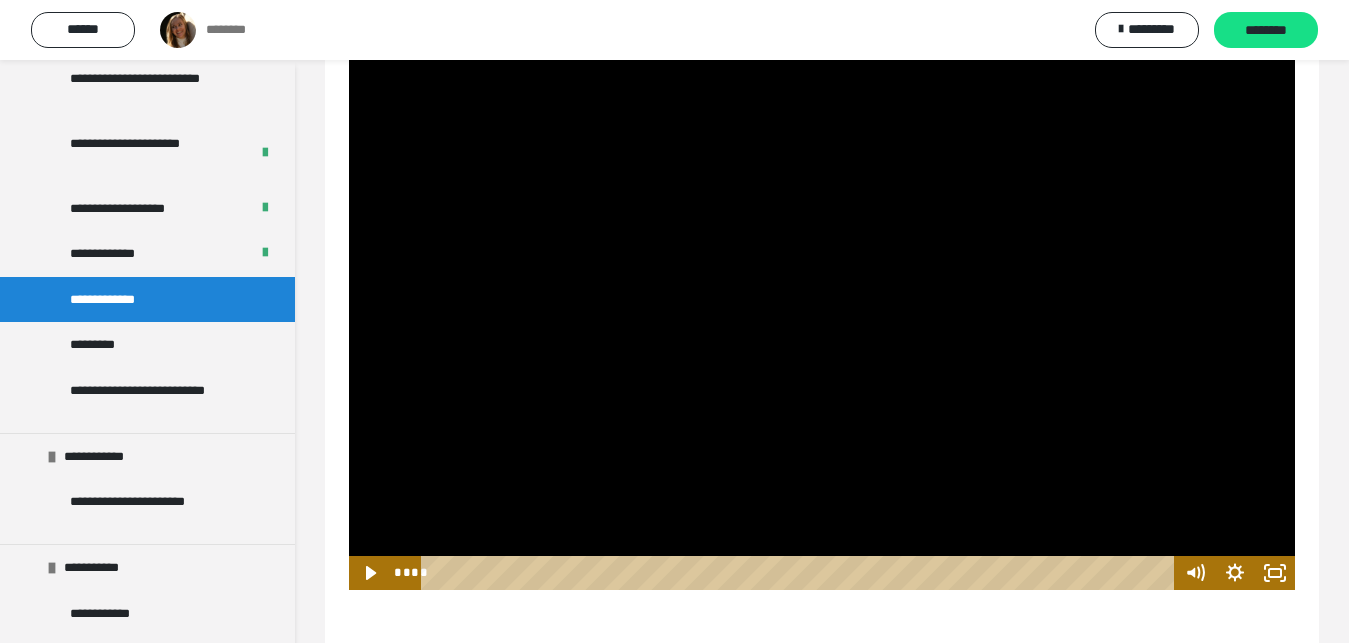 click at bounding box center [822, 324] 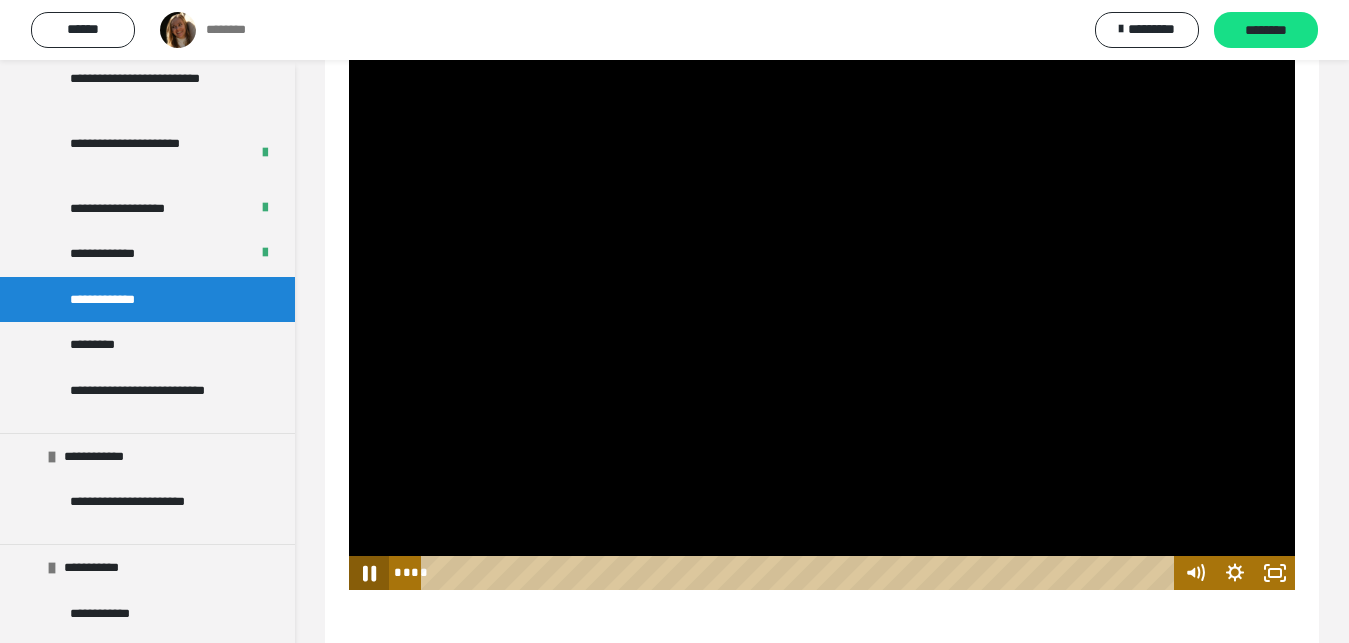 click 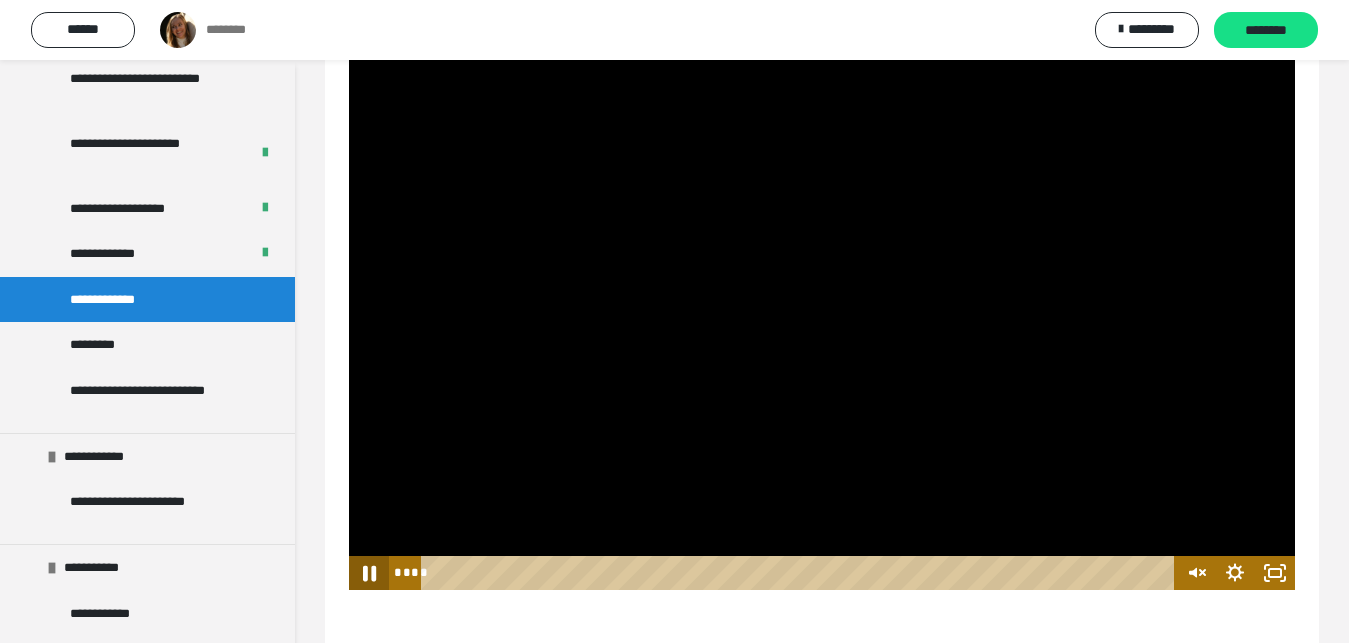 click 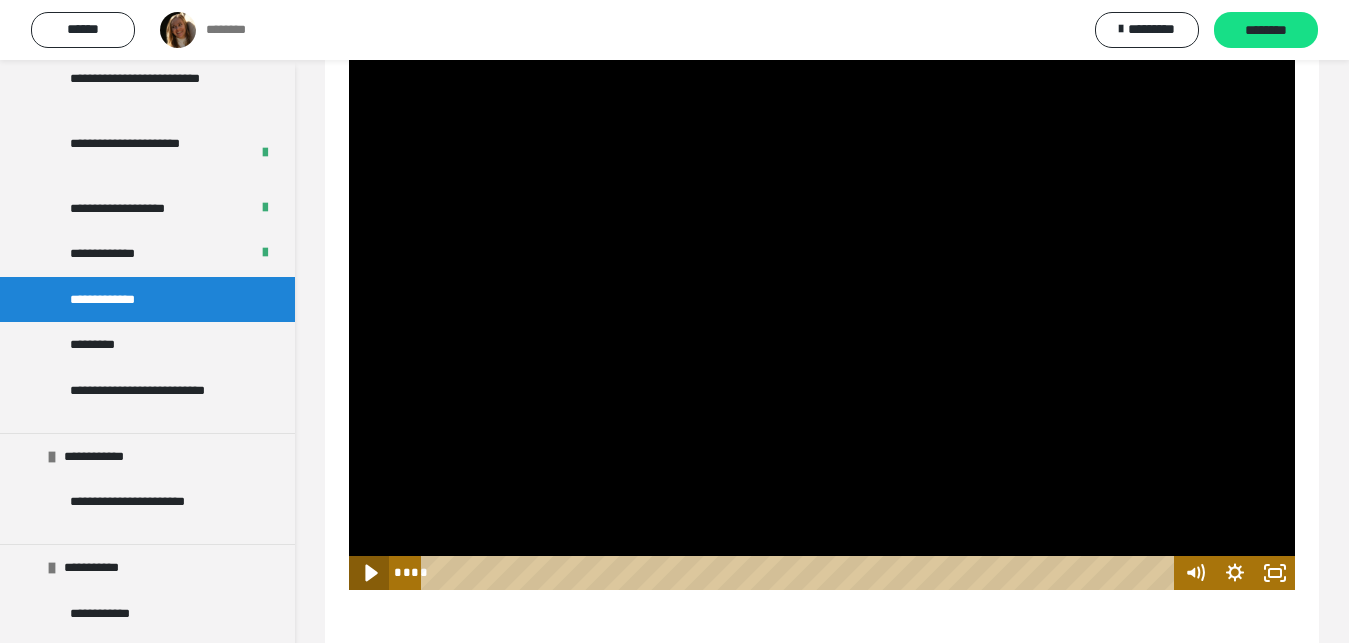 click 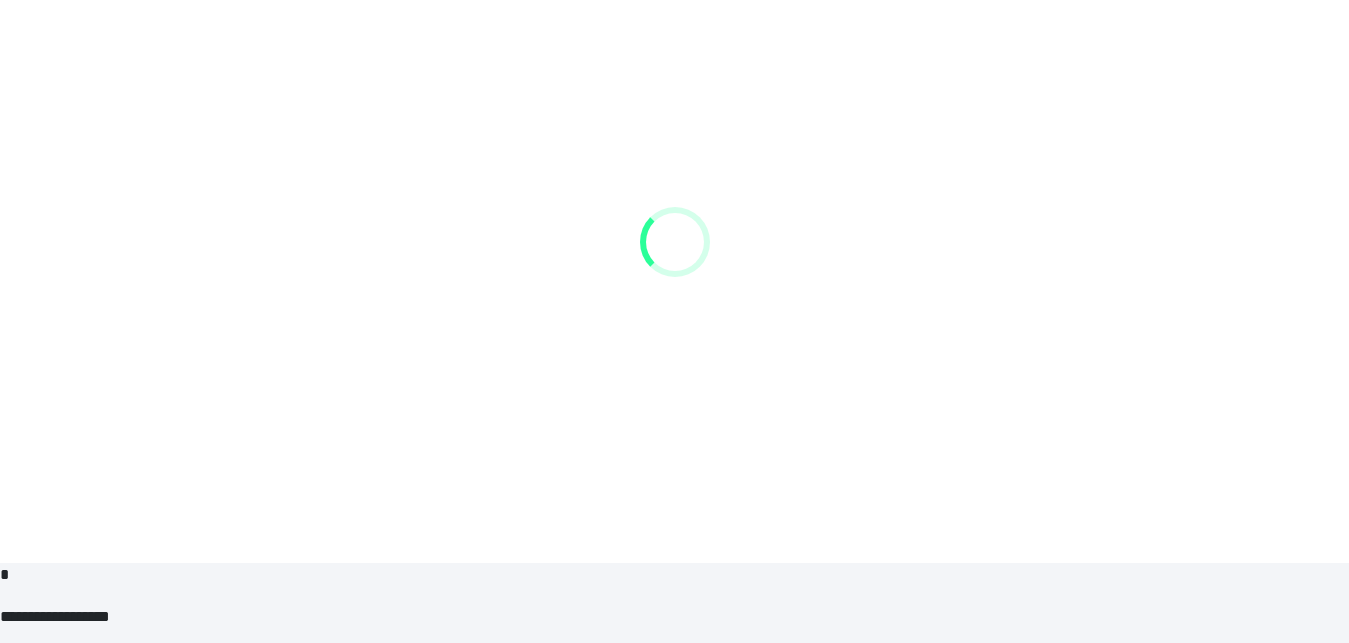scroll, scrollTop: 24, scrollLeft: 0, axis: vertical 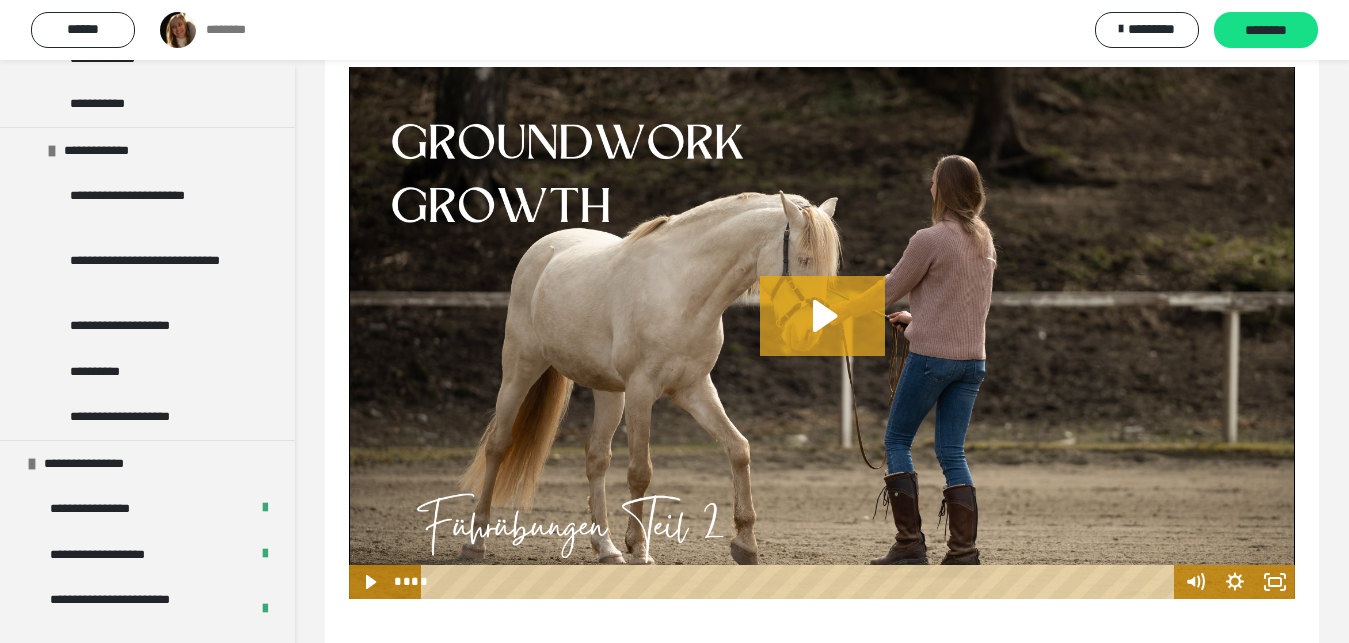 click 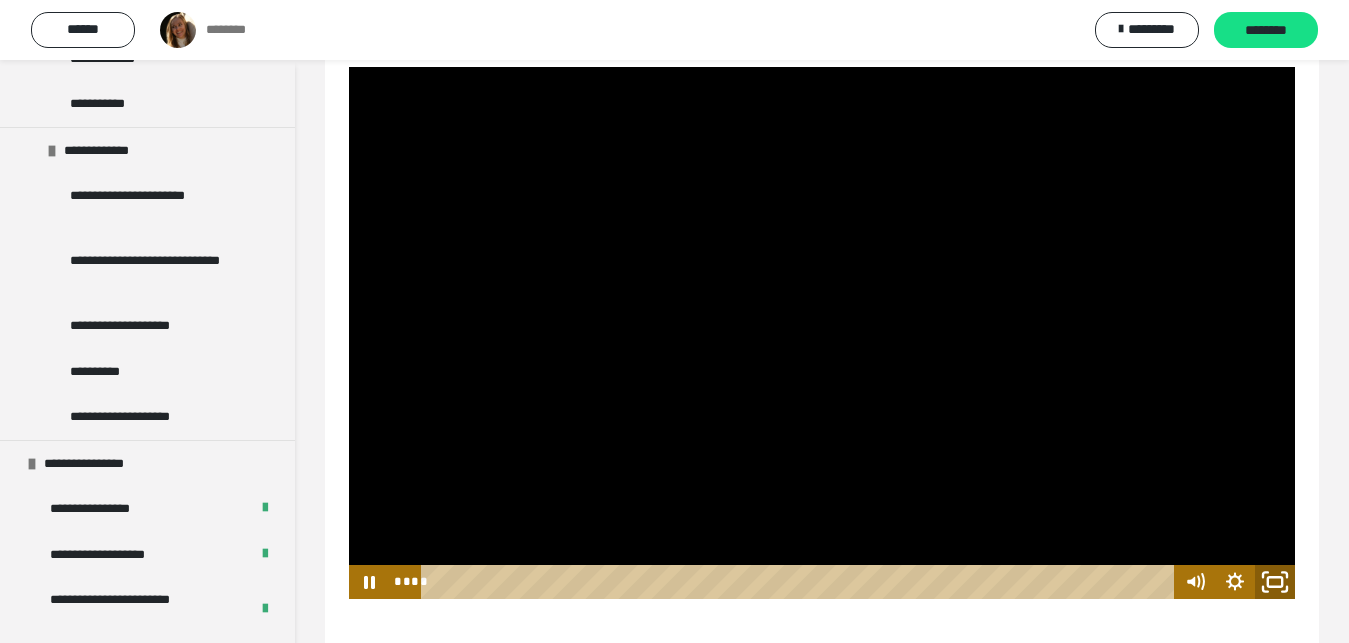 click 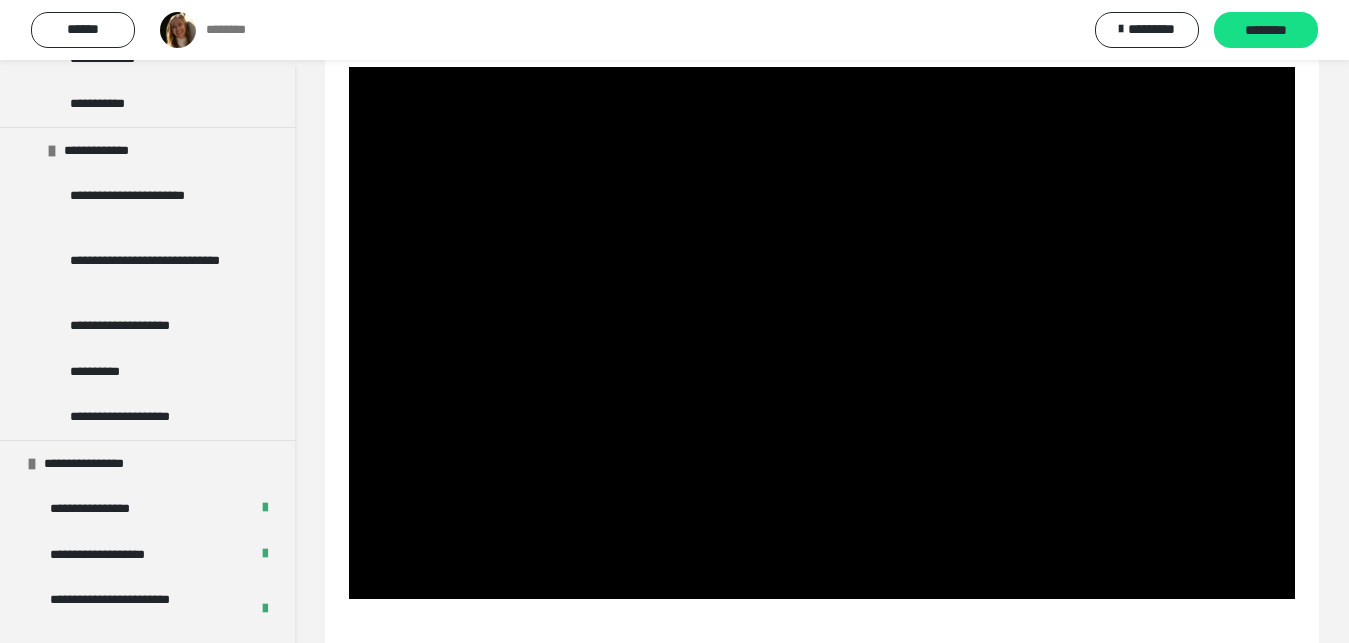 click at bounding box center [822, 333] 